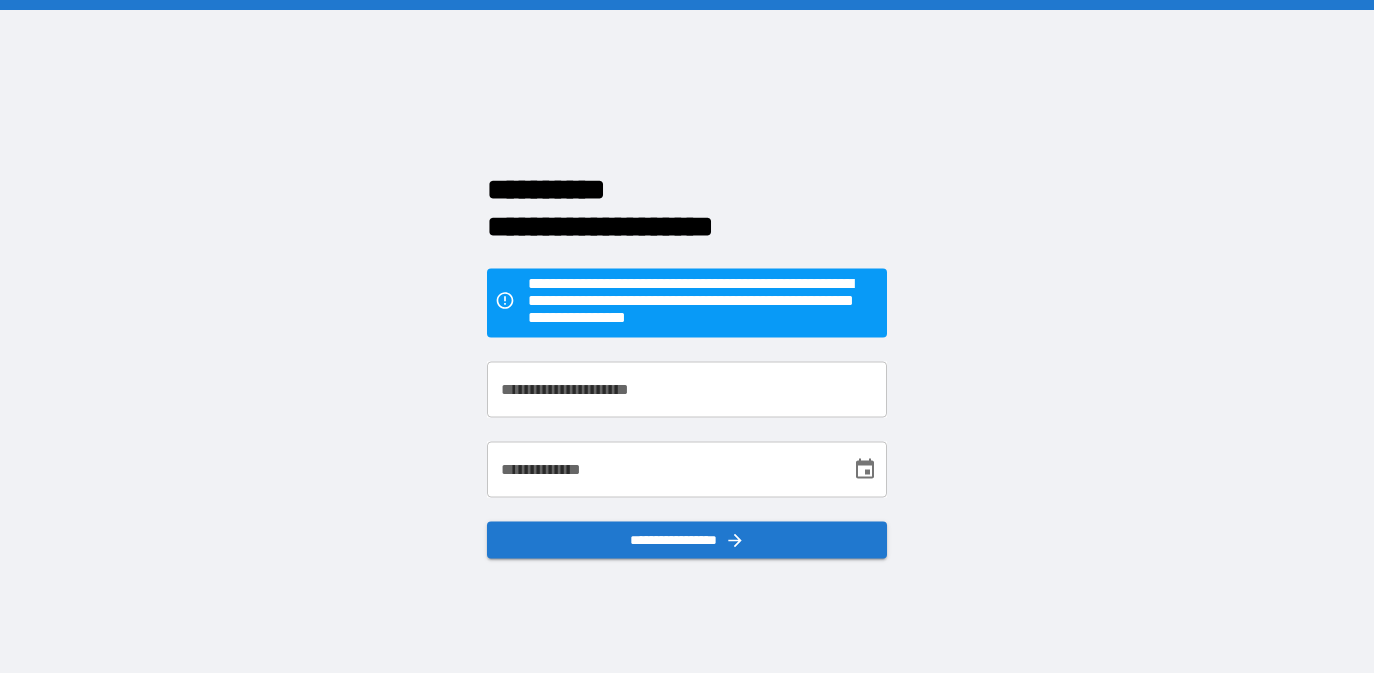 scroll, scrollTop: 0, scrollLeft: 0, axis: both 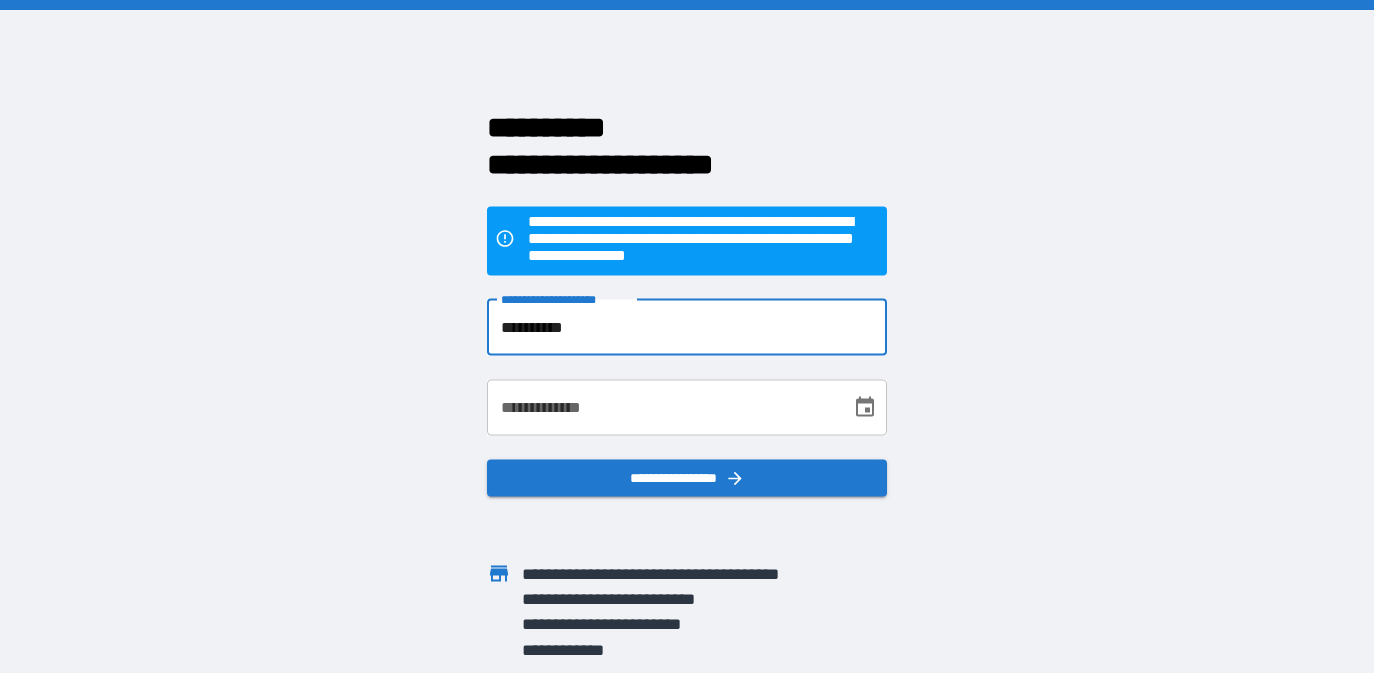 type on "**********" 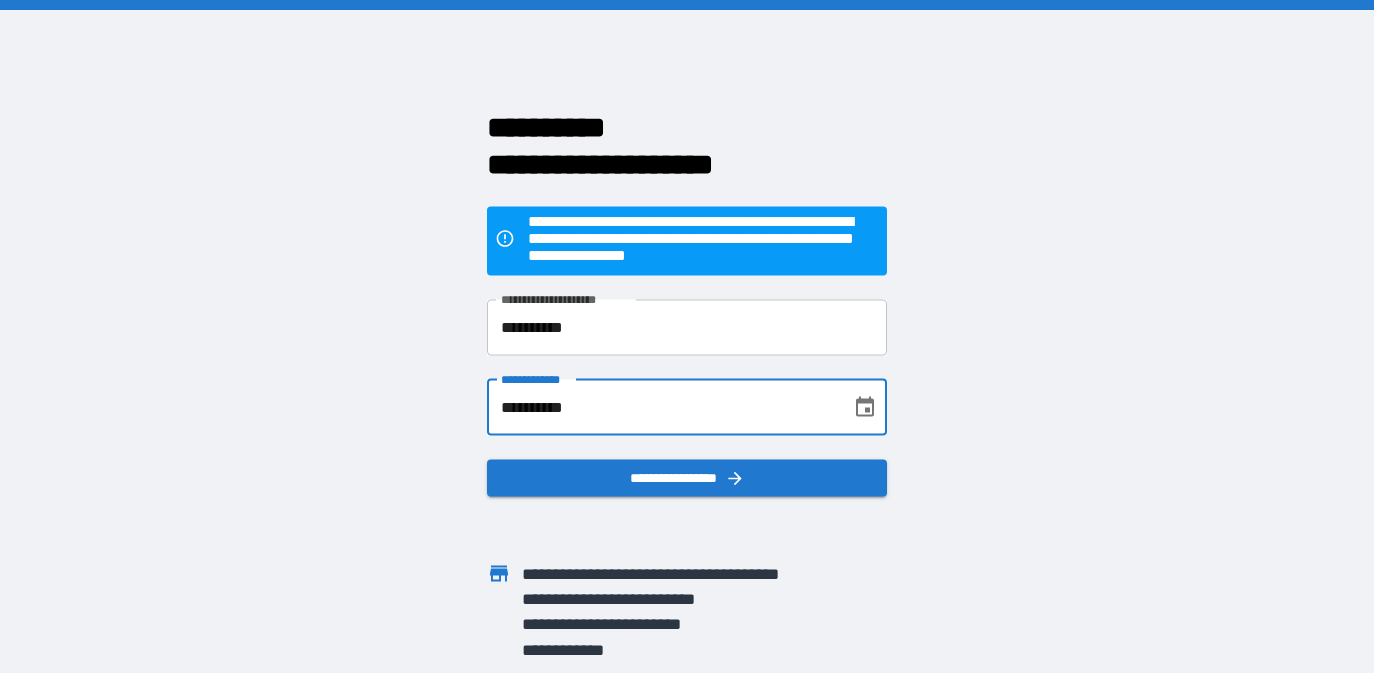 type on "**********" 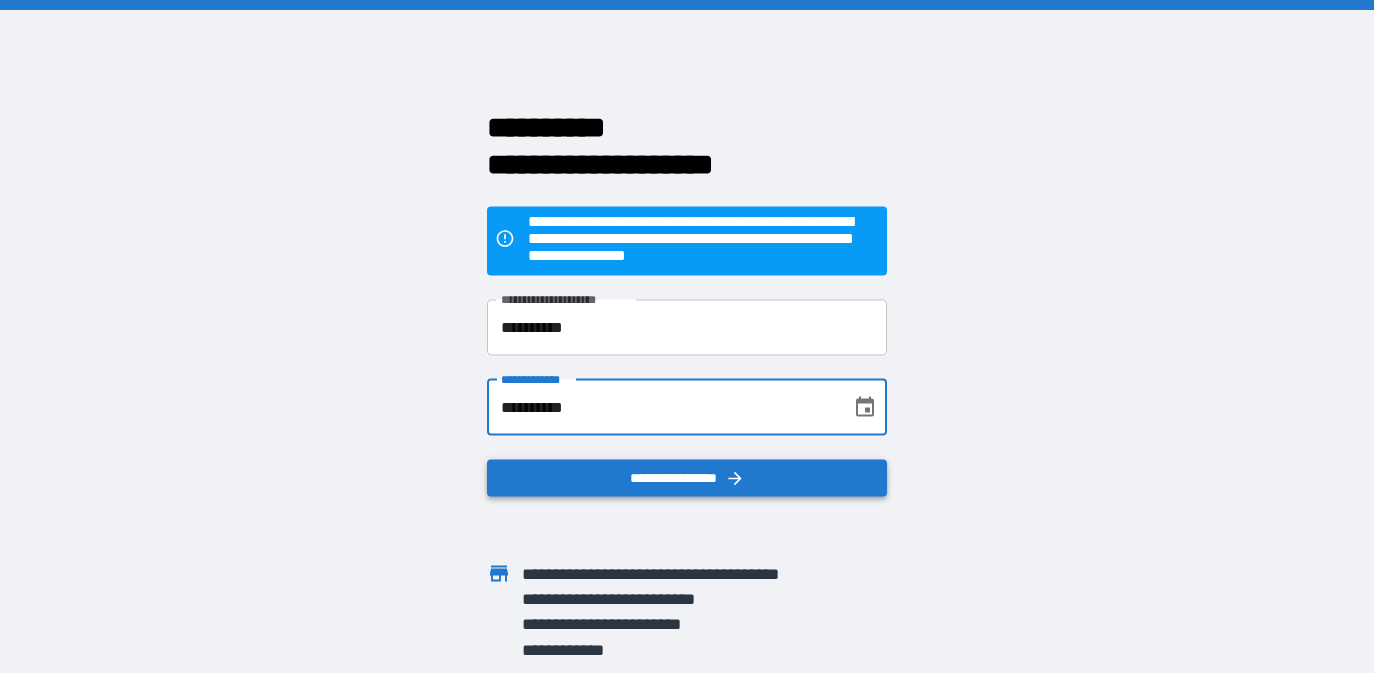 click on "**********" at bounding box center (687, 477) 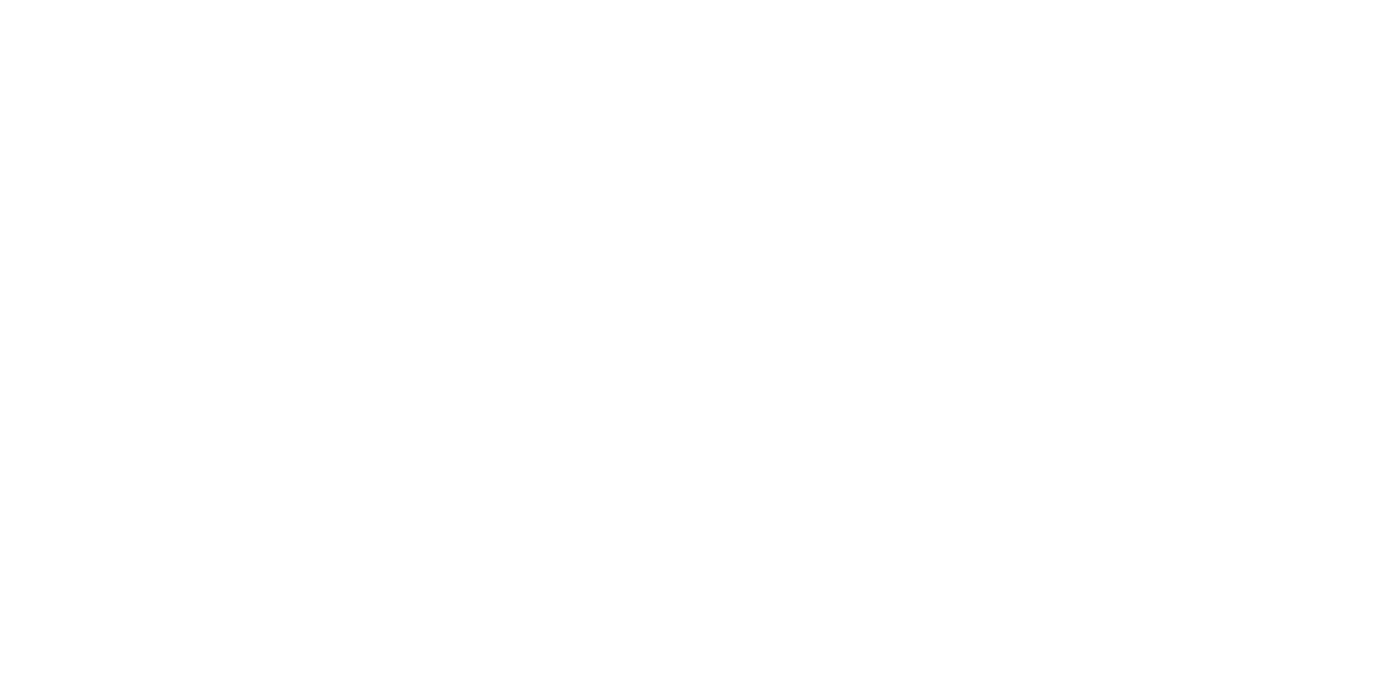 scroll, scrollTop: 0, scrollLeft: 0, axis: both 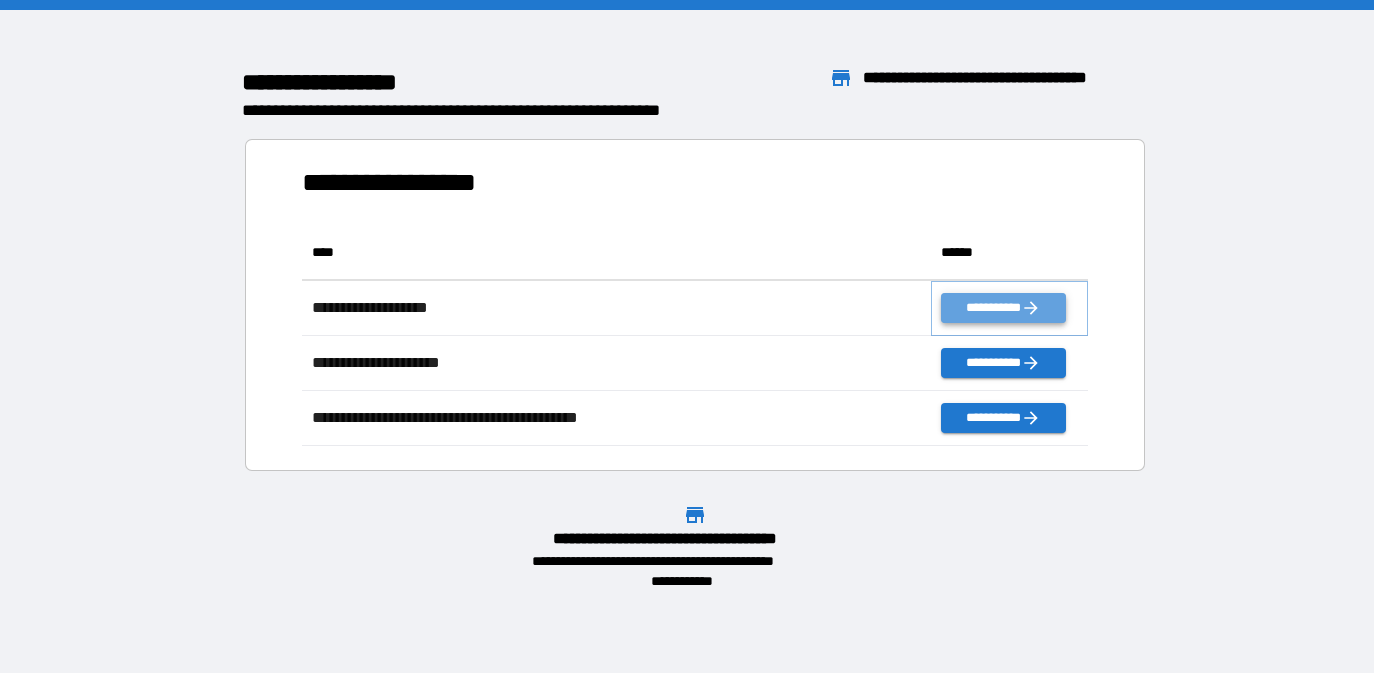 click on "**********" at bounding box center (1003, 308) 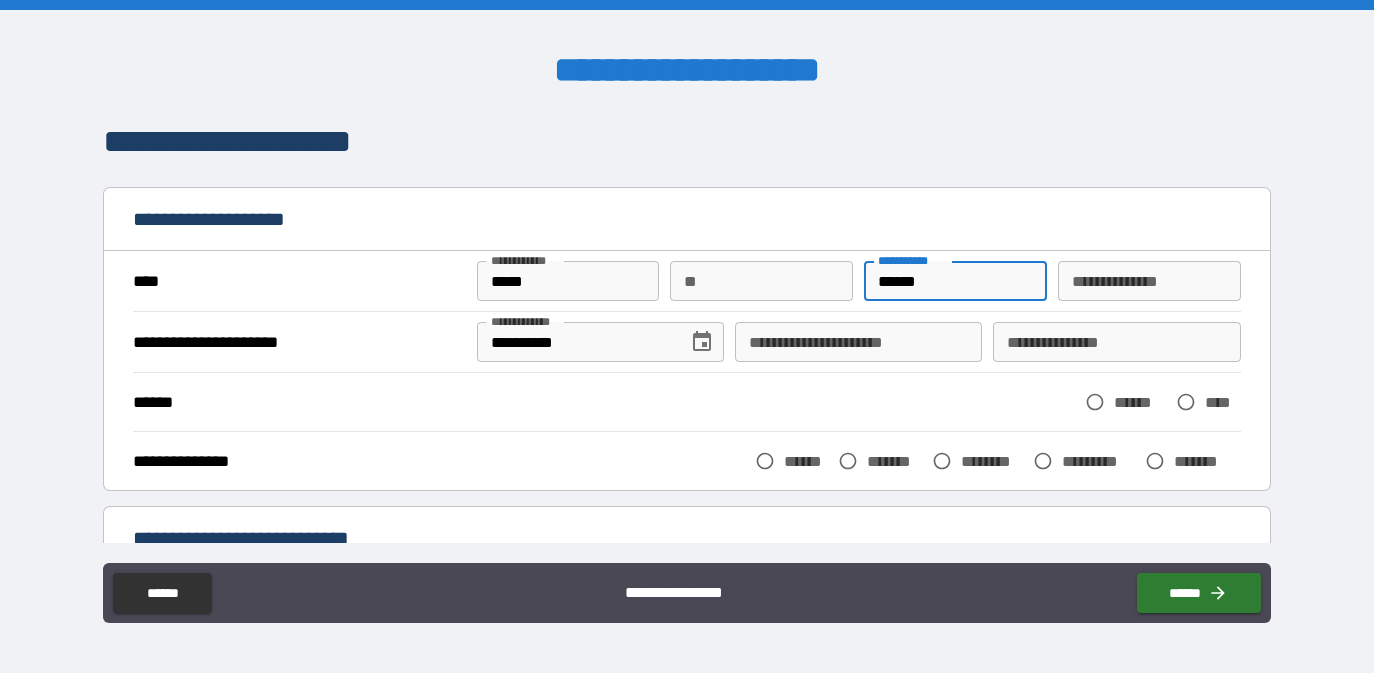 click on "******" at bounding box center (955, 281) 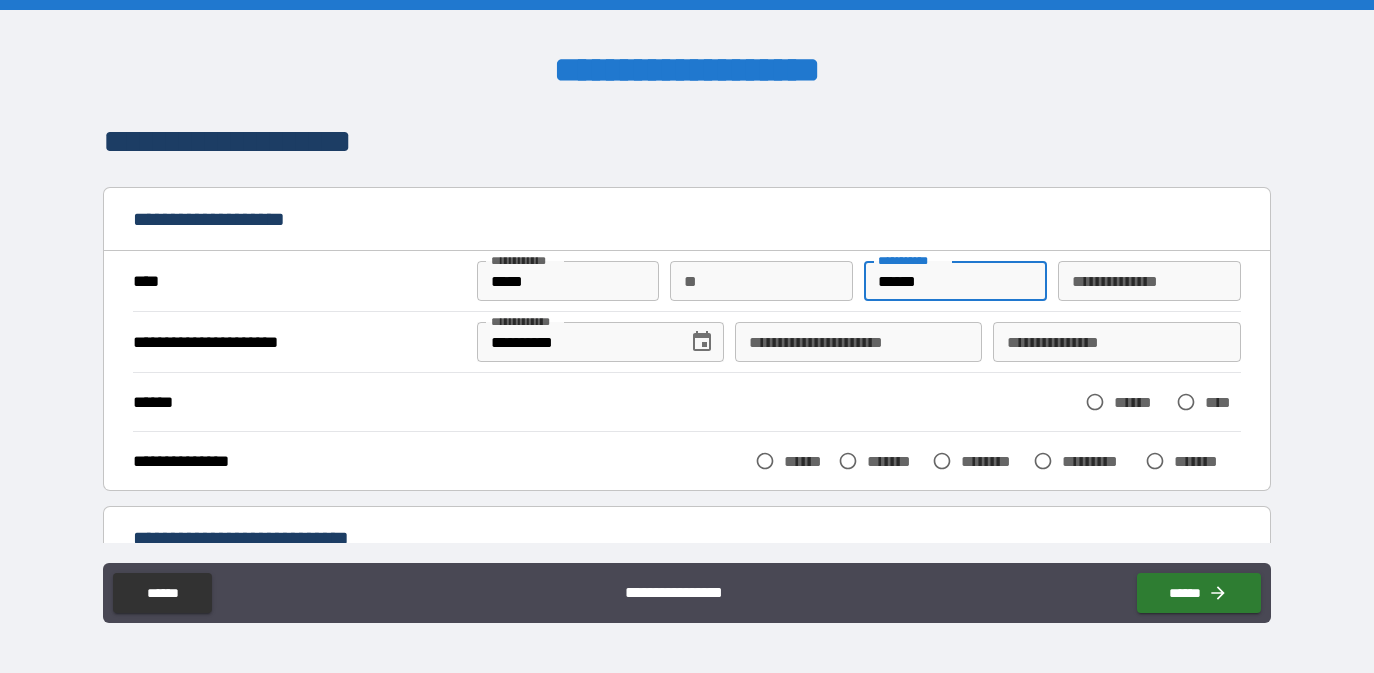 type on "******" 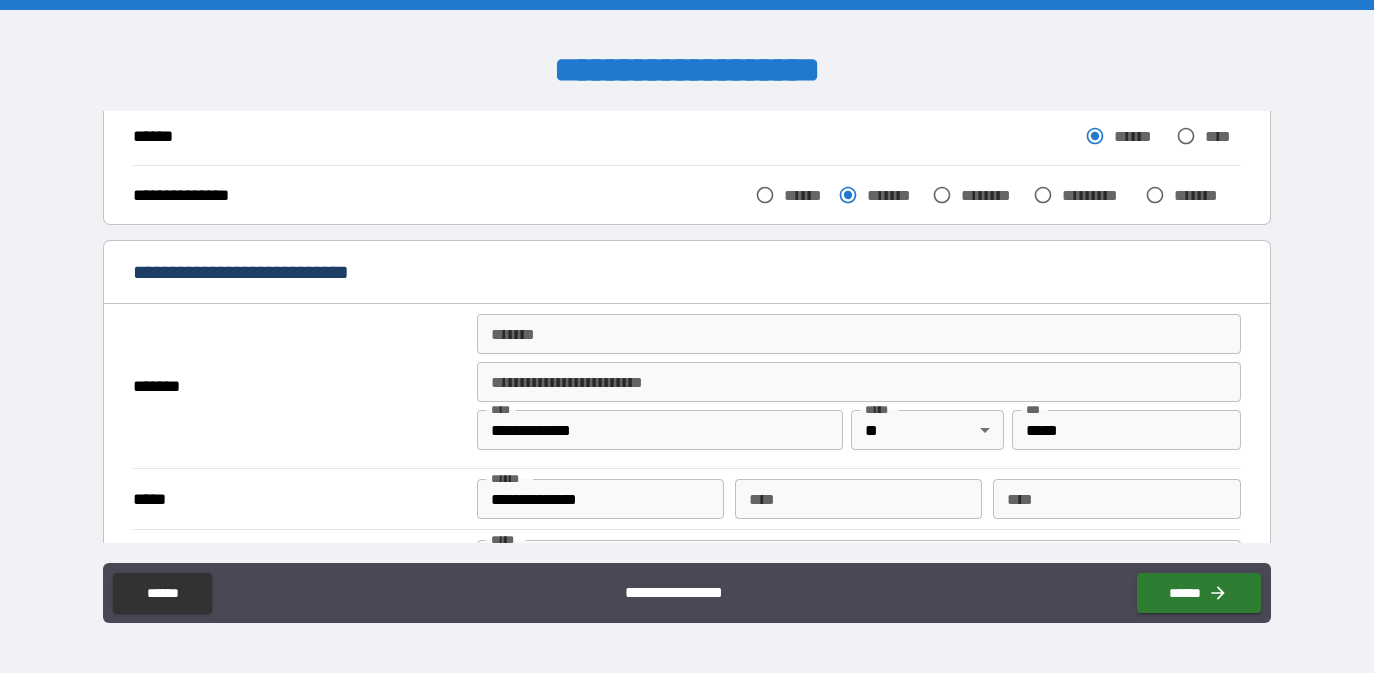 scroll, scrollTop: 273, scrollLeft: 0, axis: vertical 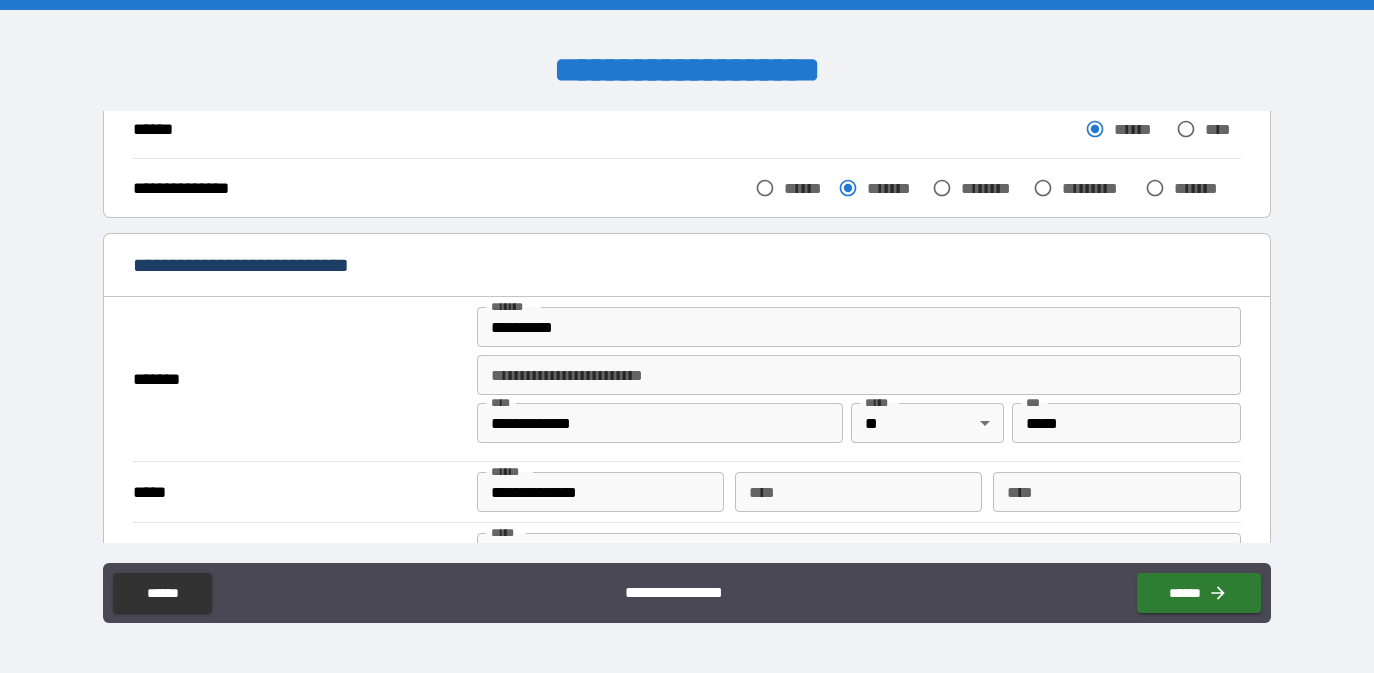 type on "**********" 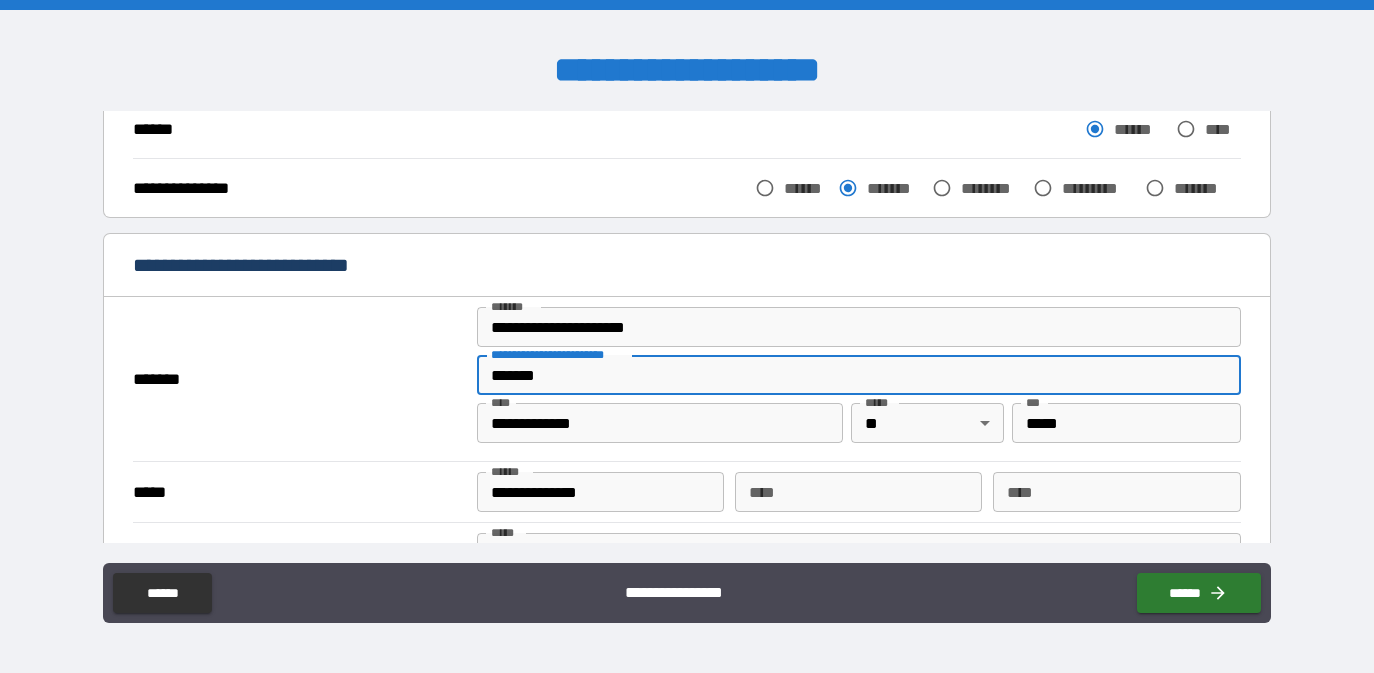 type on "*******" 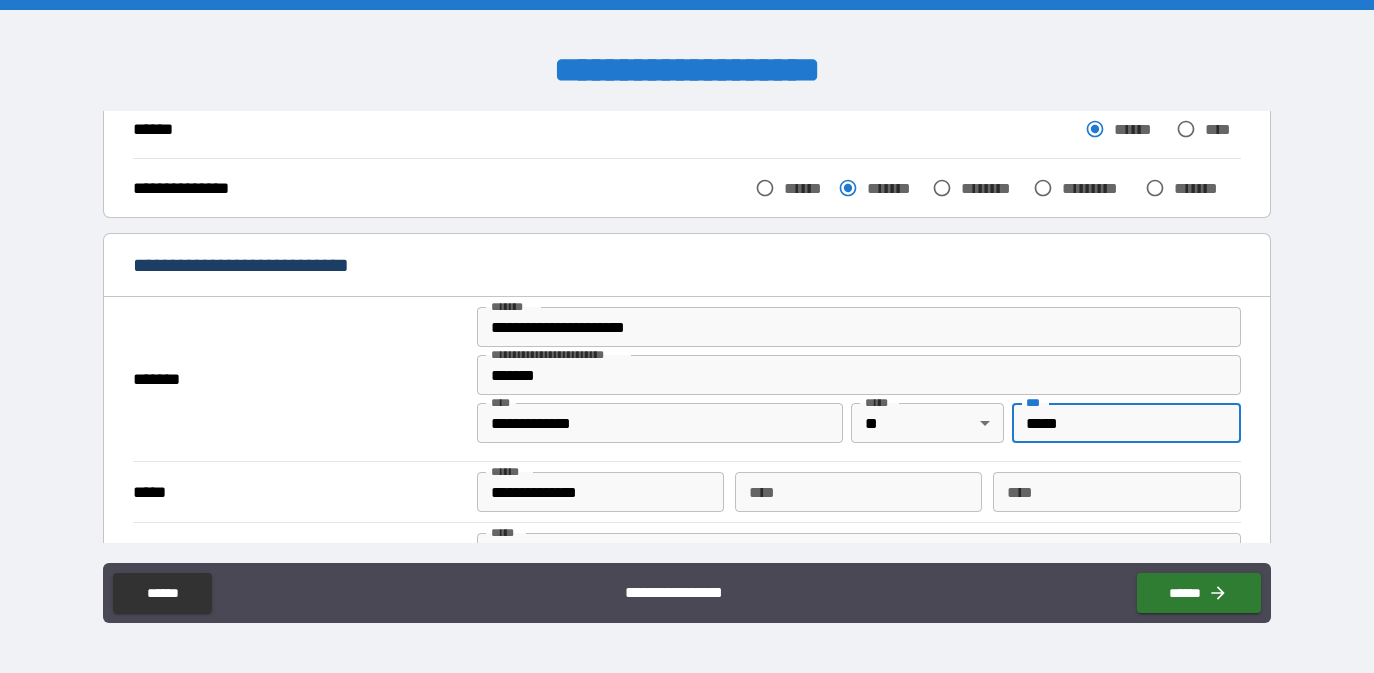 click on "**********" at bounding box center [859, 327] 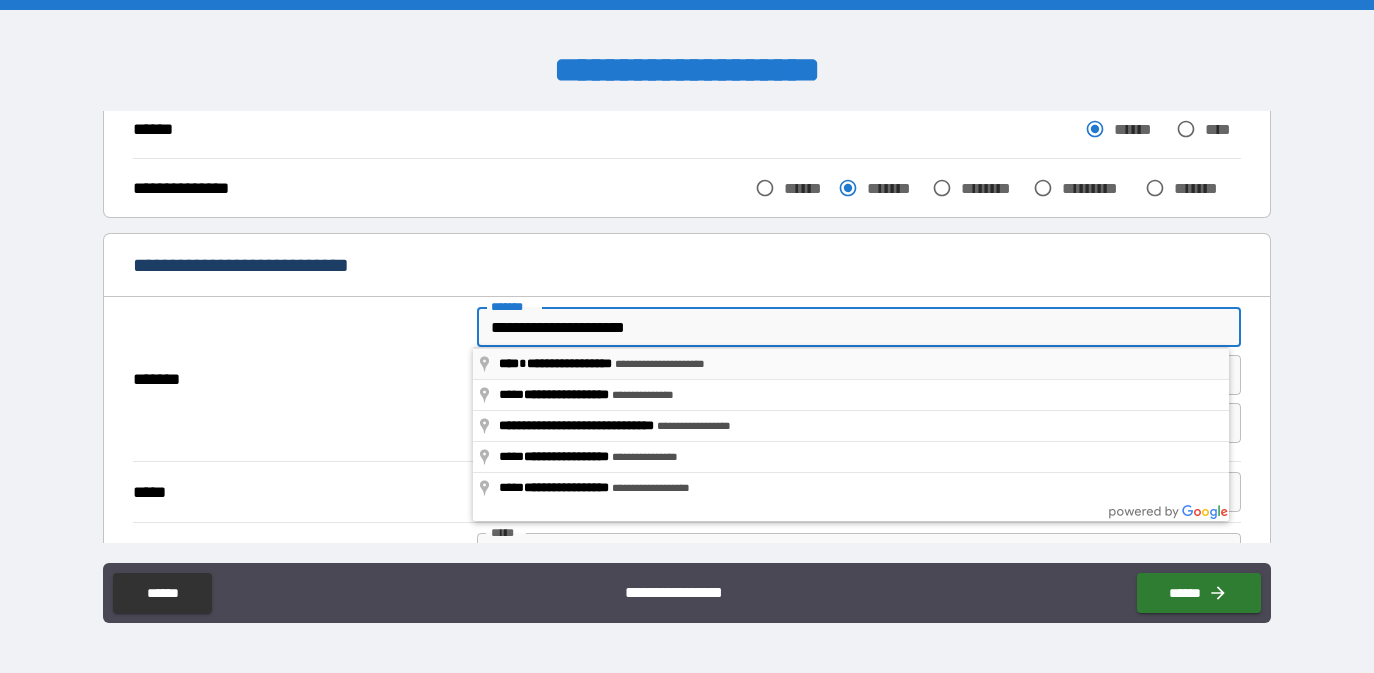 type on "**********" 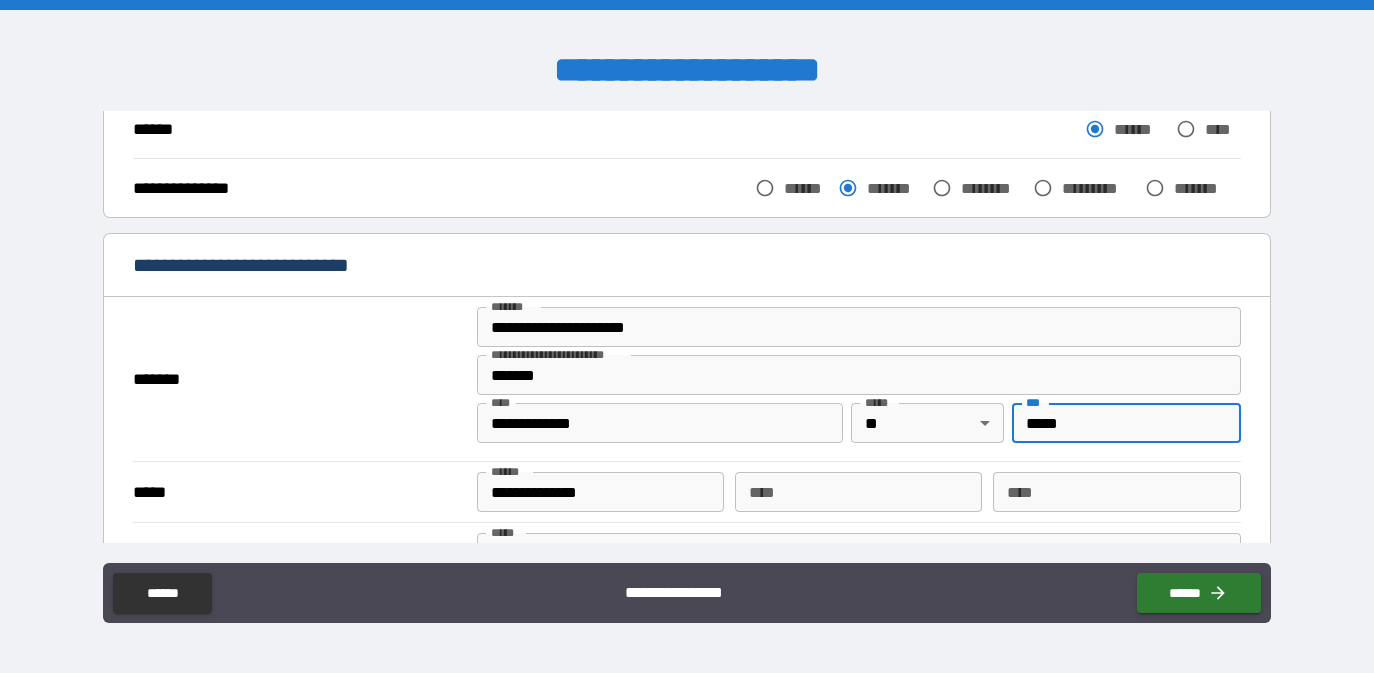 click on "*****" at bounding box center [1126, 423] 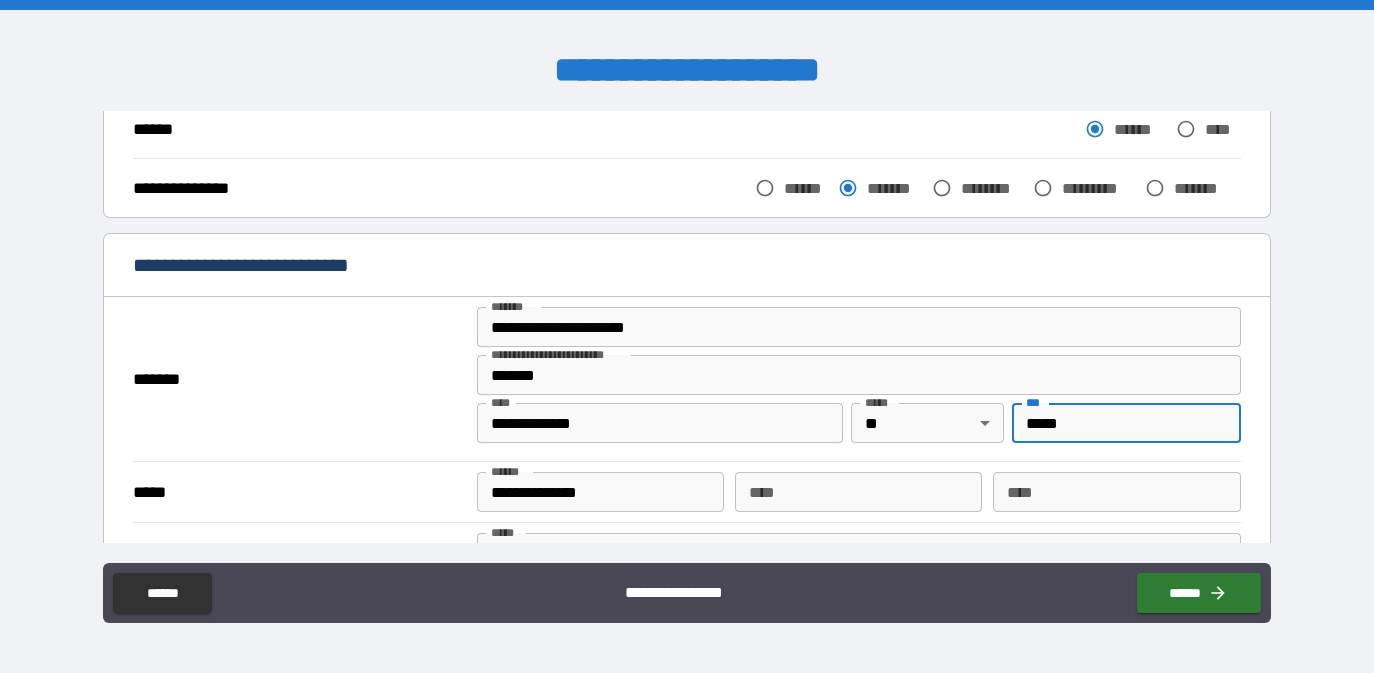 type on "*****" 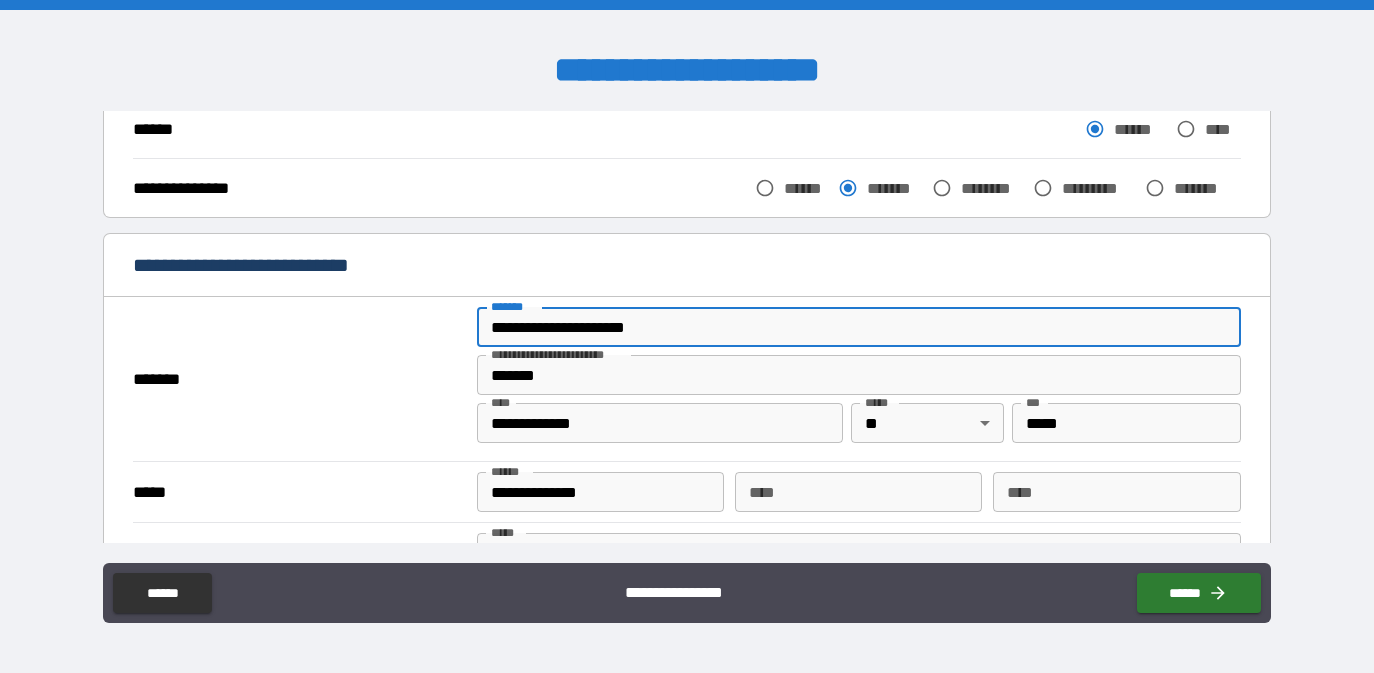 click on "**********" at bounding box center (859, 327) 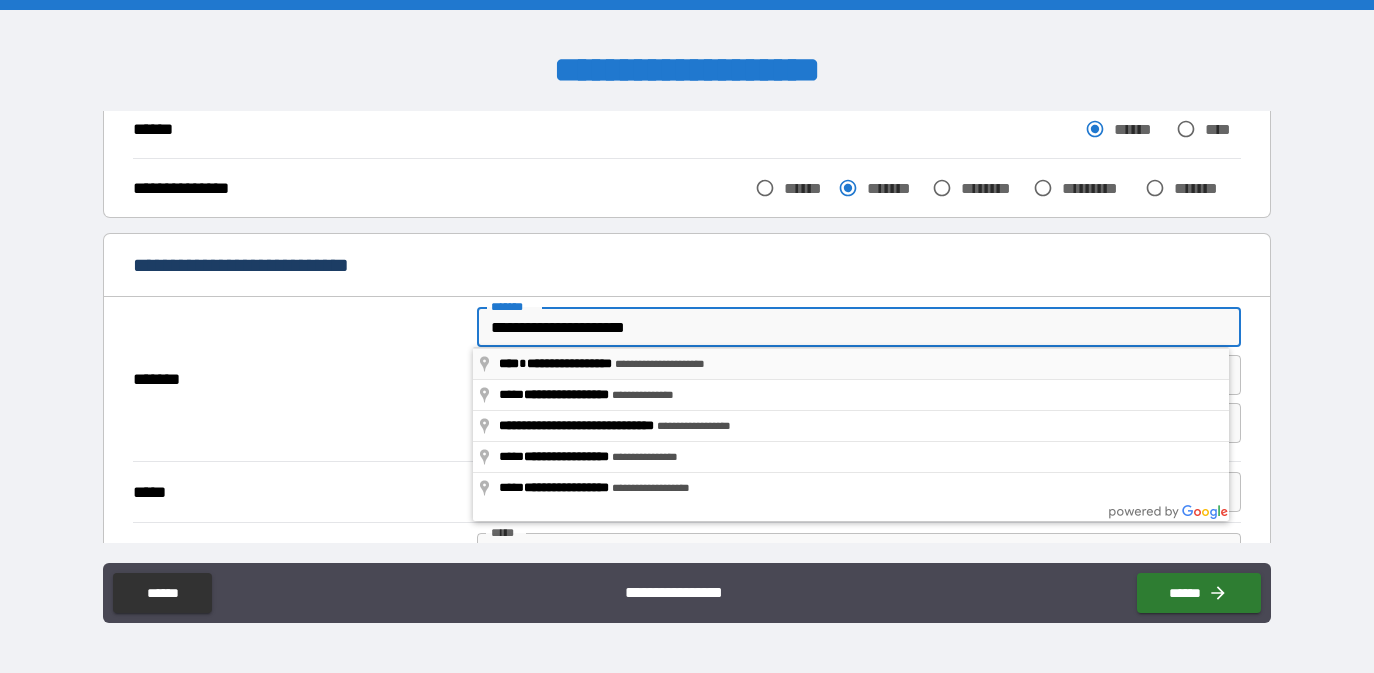 type on "**********" 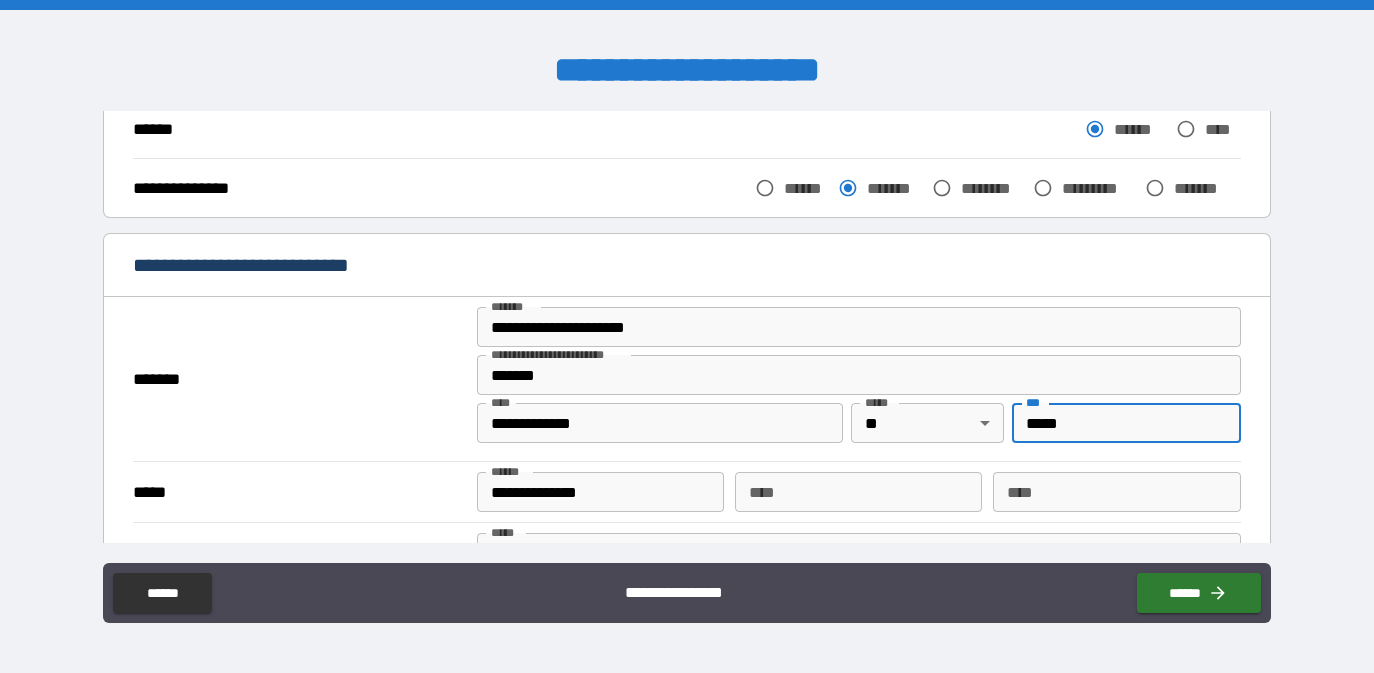 click on "*****" at bounding box center [1126, 423] 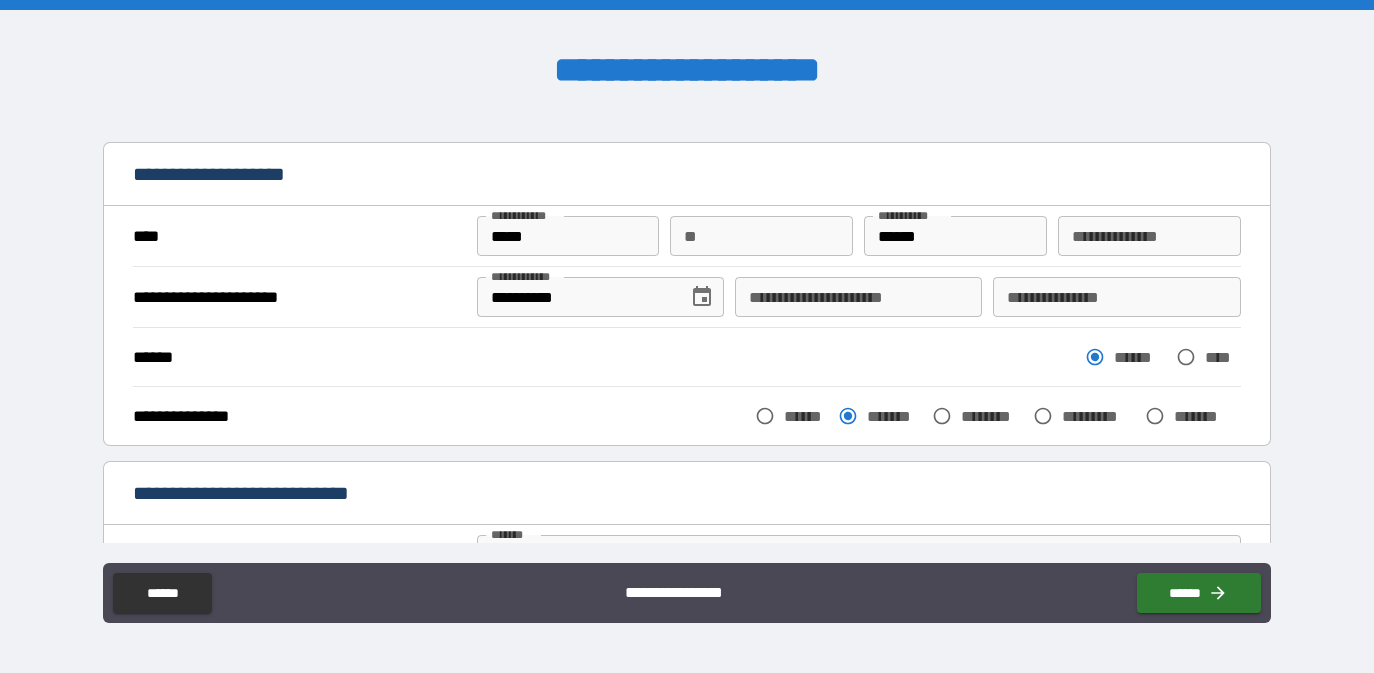 scroll, scrollTop: 44, scrollLeft: 0, axis: vertical 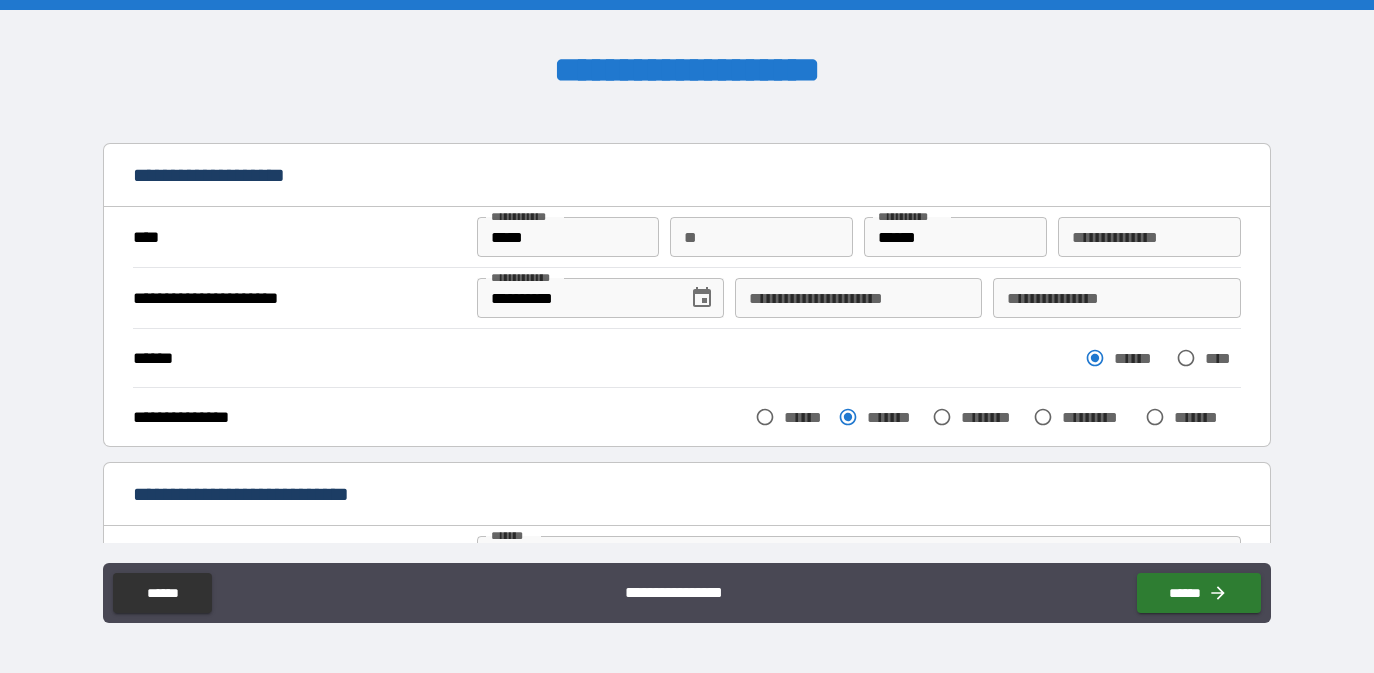 type on "*****" 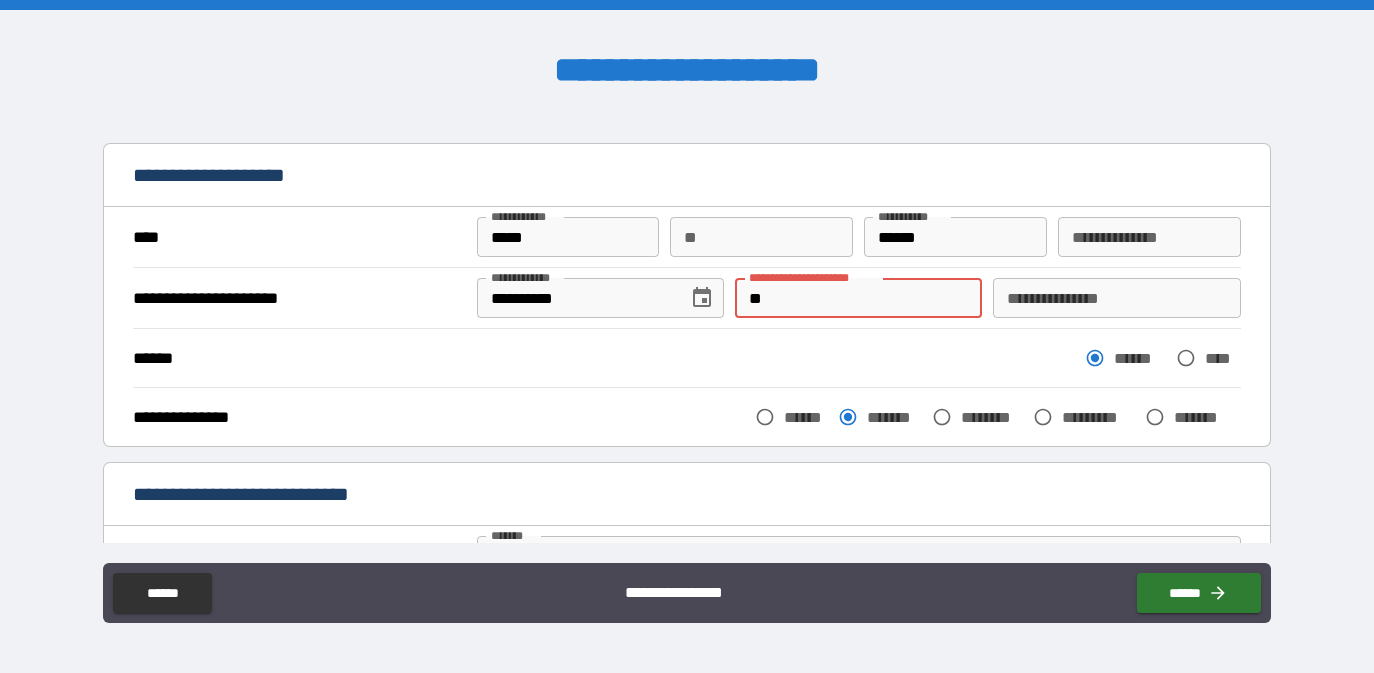 type on "*" 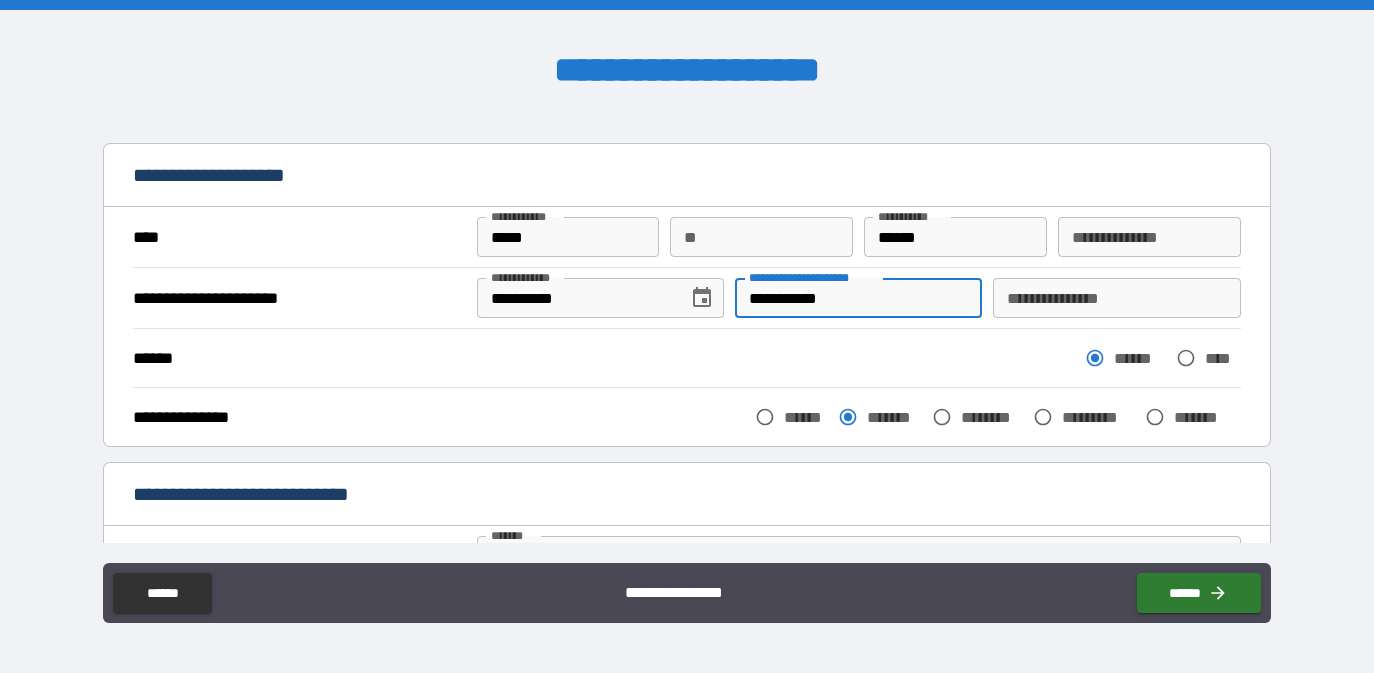 type on "**********" 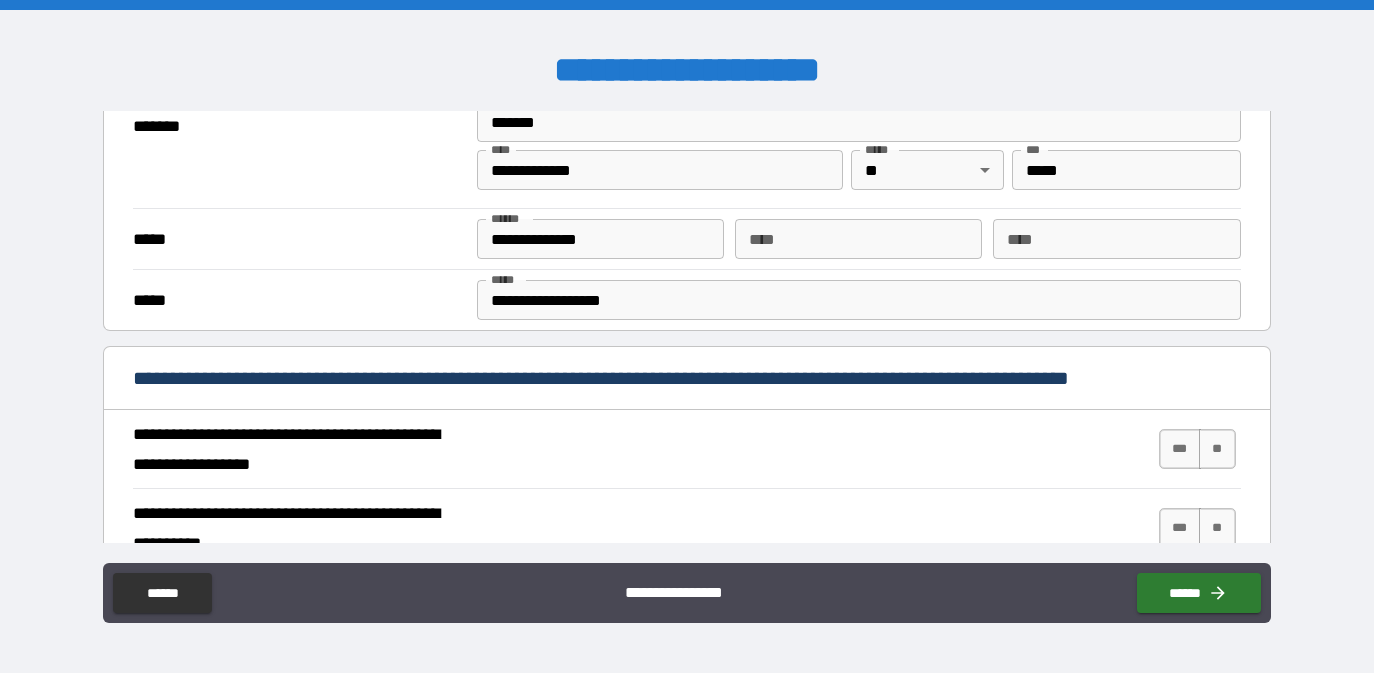 scroll, scrollTop: 545, scrollLeft: 0, axis: vertical 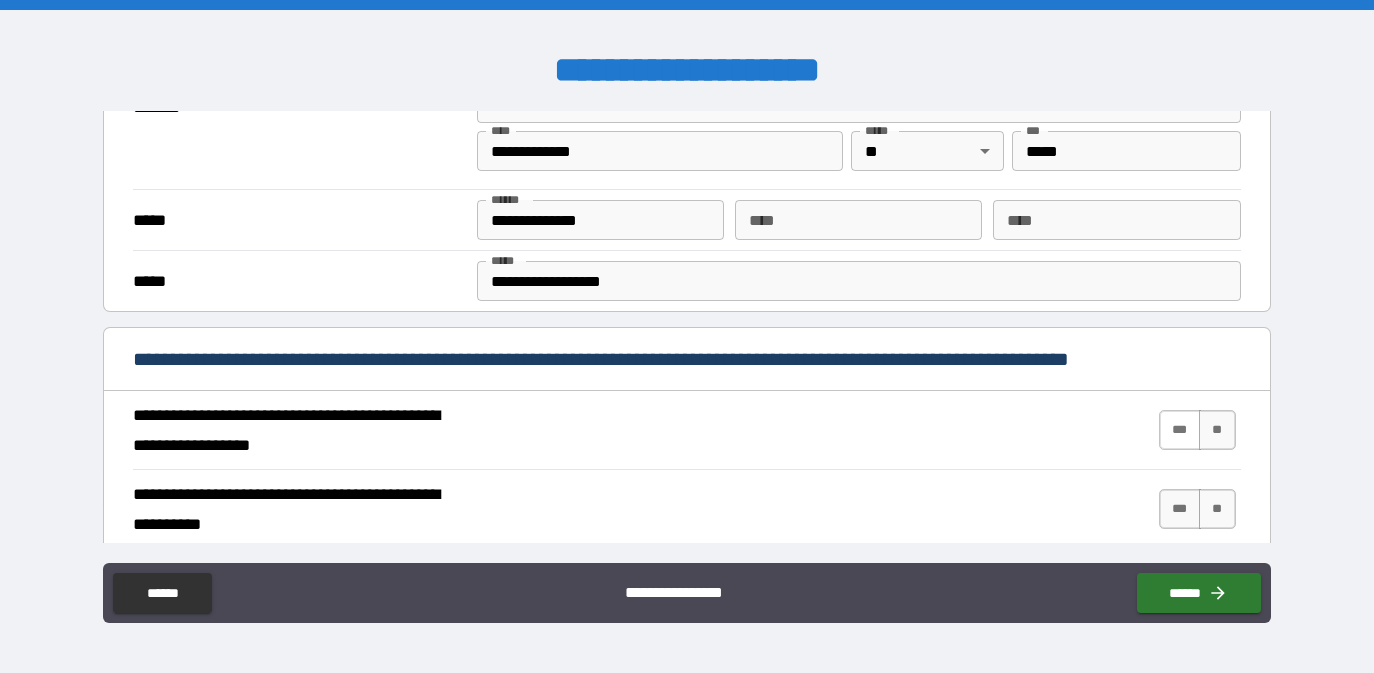 type on "**********" 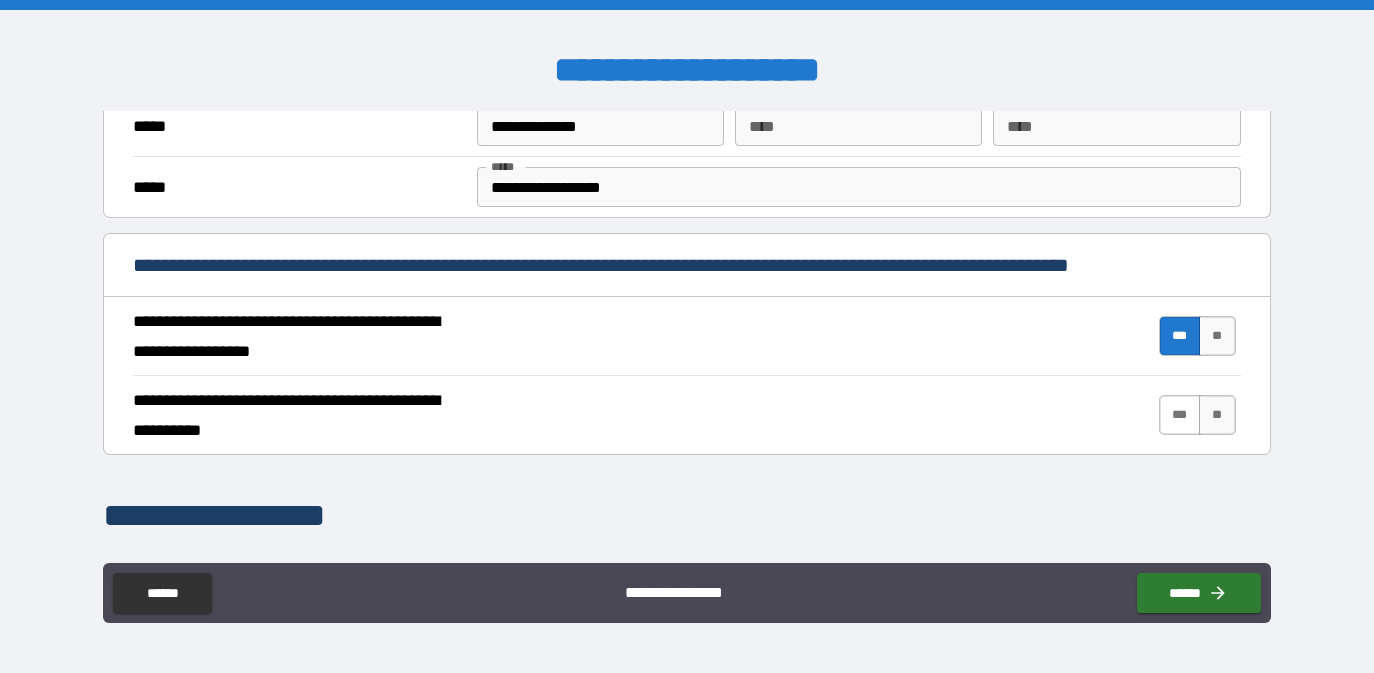 click on "***" at bounding box center (1180, 415) 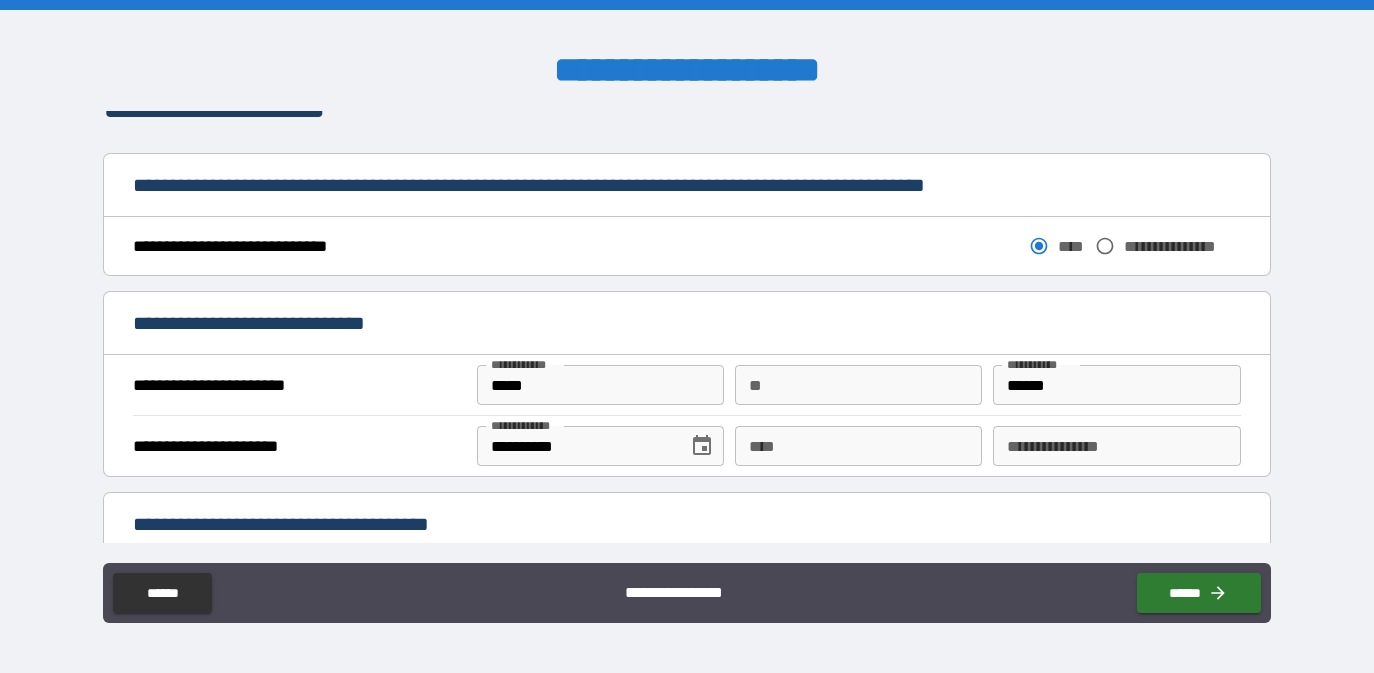 scroll, scrollTop: 1048, scrollLeft: 0, axis: vertical 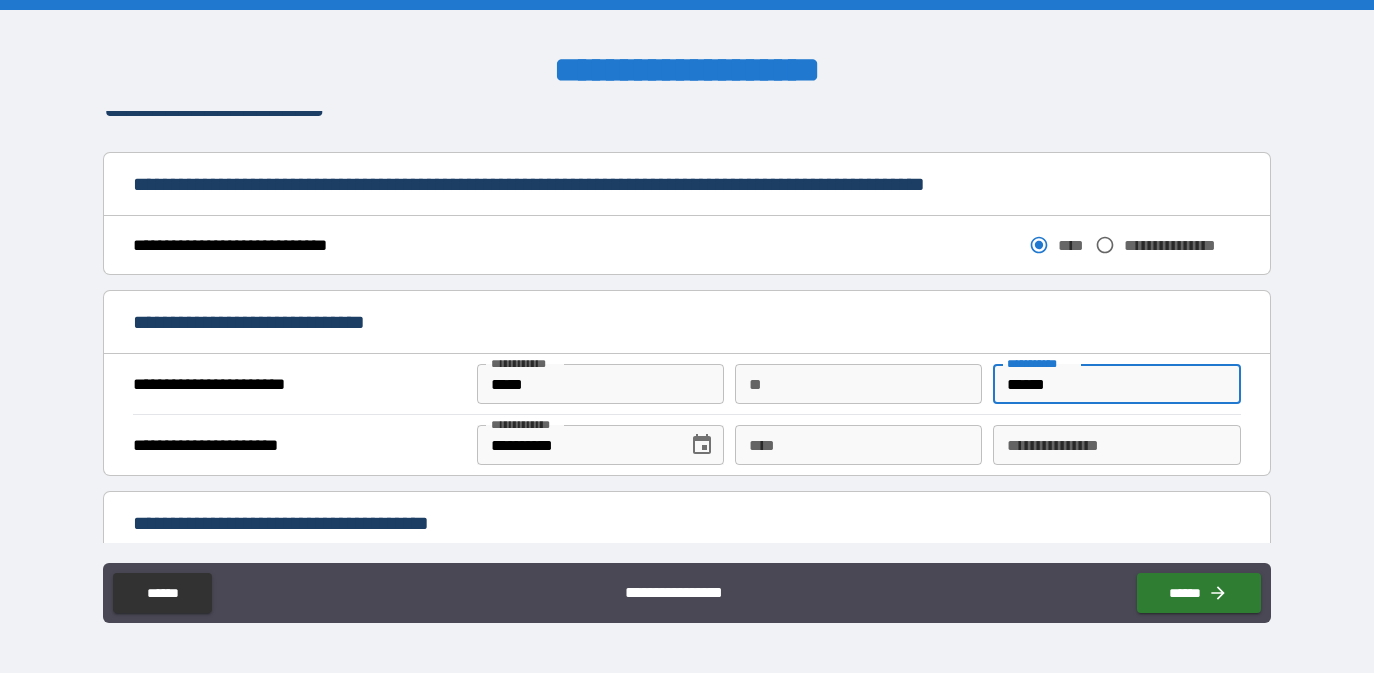 click on "******" at bounding box center (1116, 384) 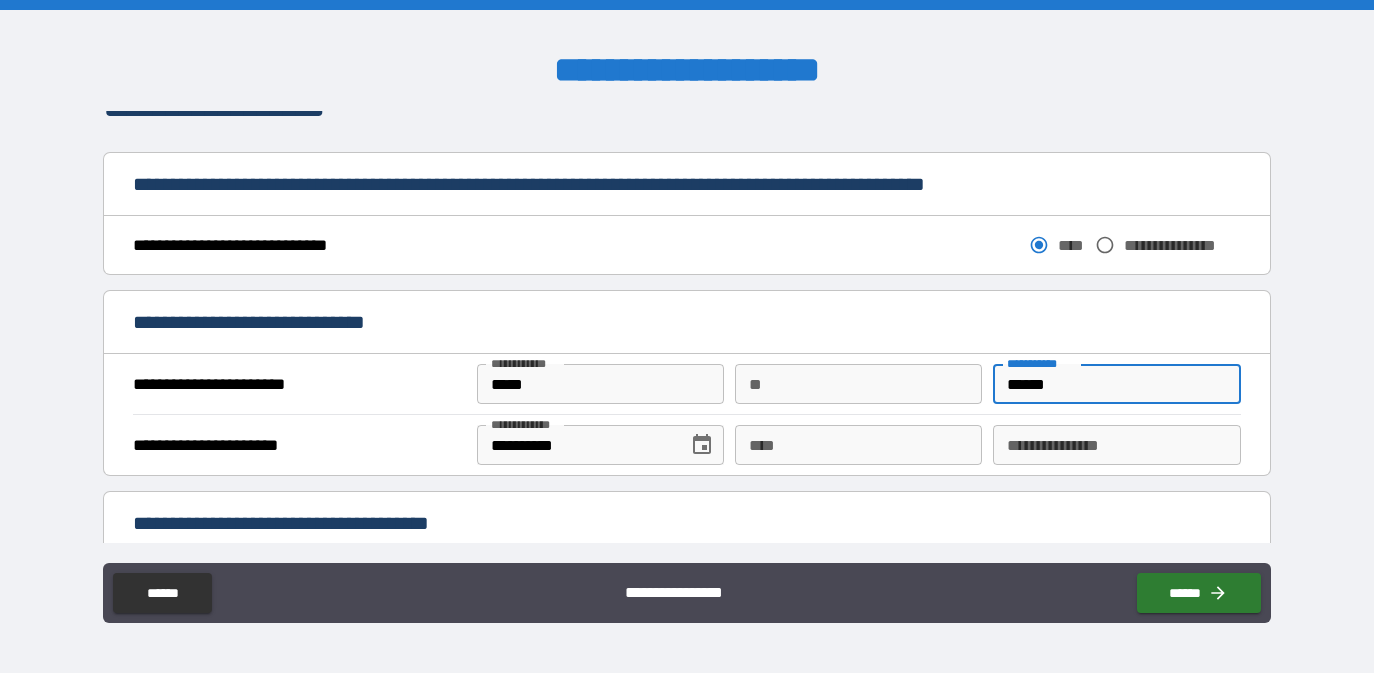type on "******" 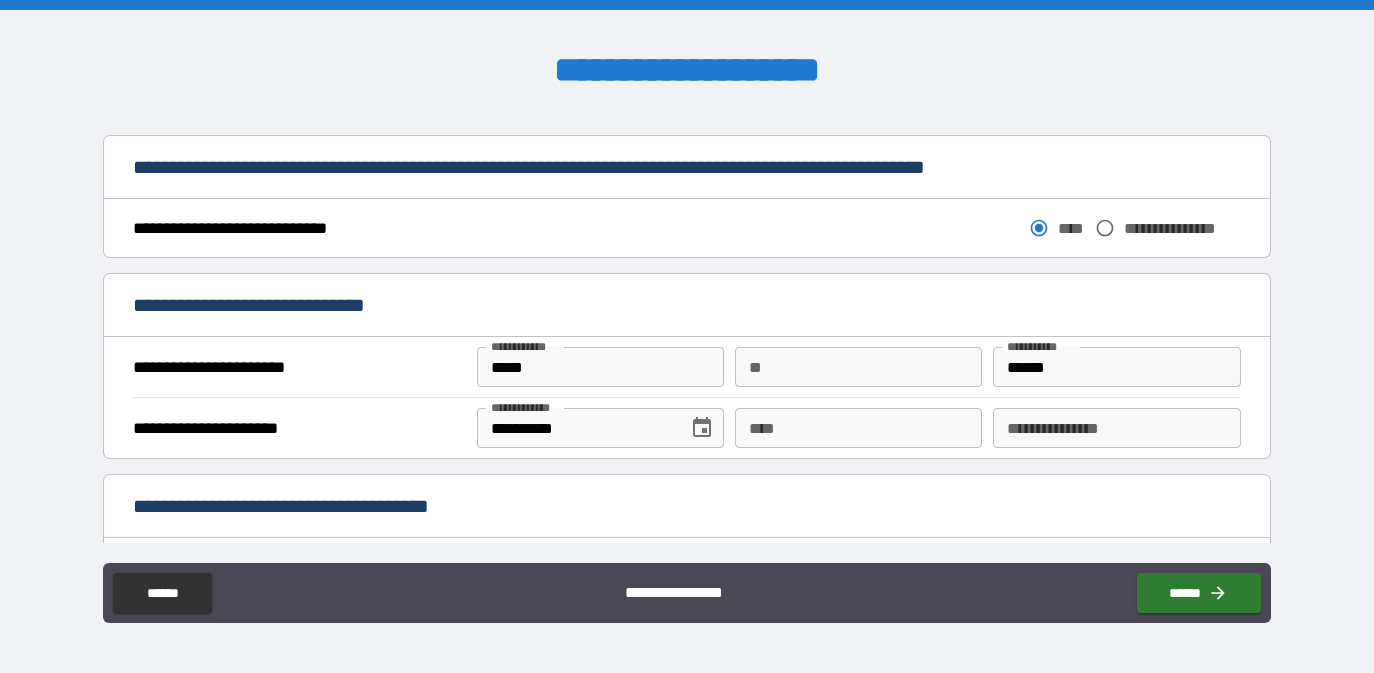scroll, scrollTop: 1093, scrollLeft: 0, axis: vertical 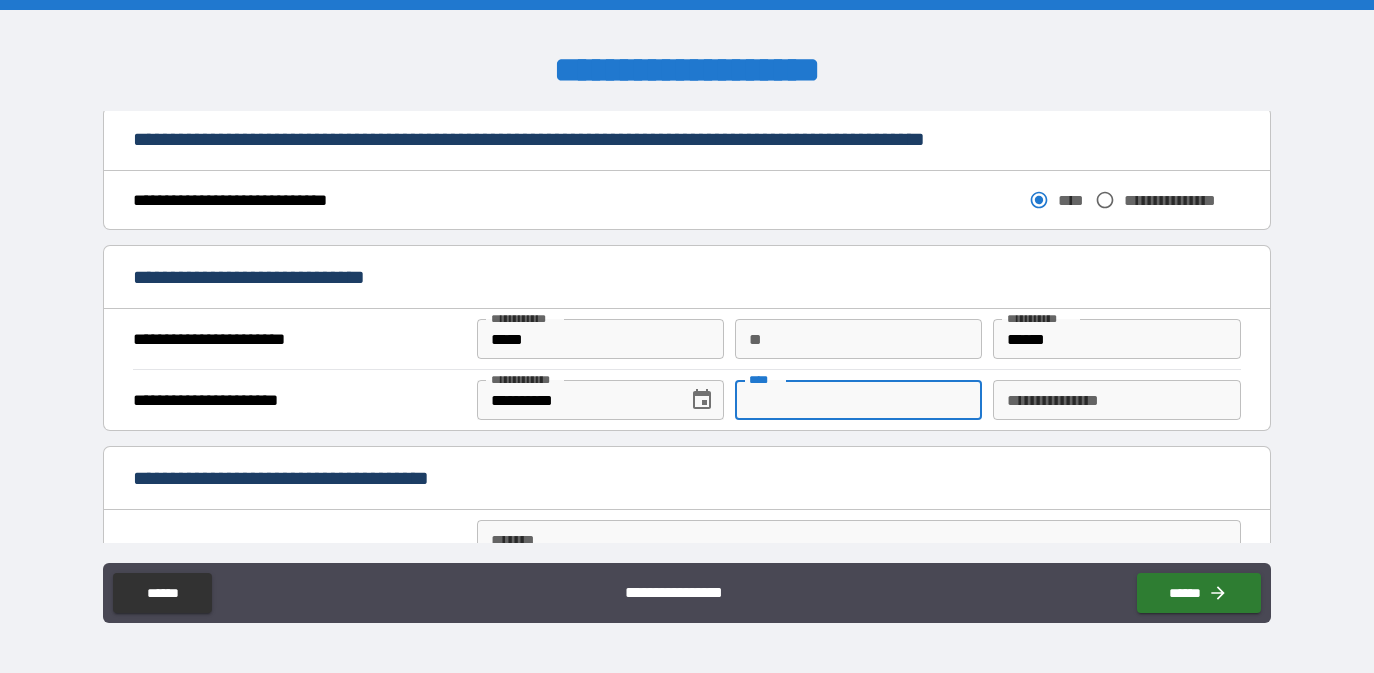 click on "****" at bounding box center [858, 400] 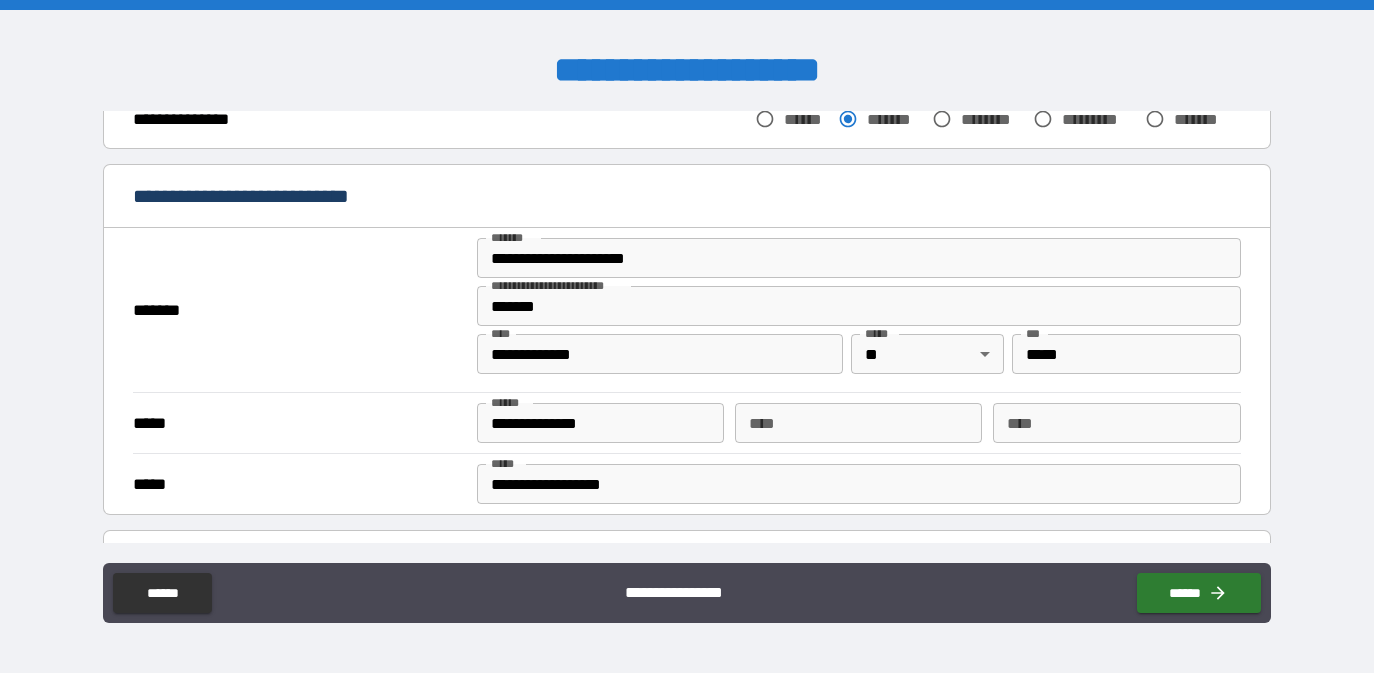 scroll, scrollTop: 48, scrollLeft: 0, axis: vertical 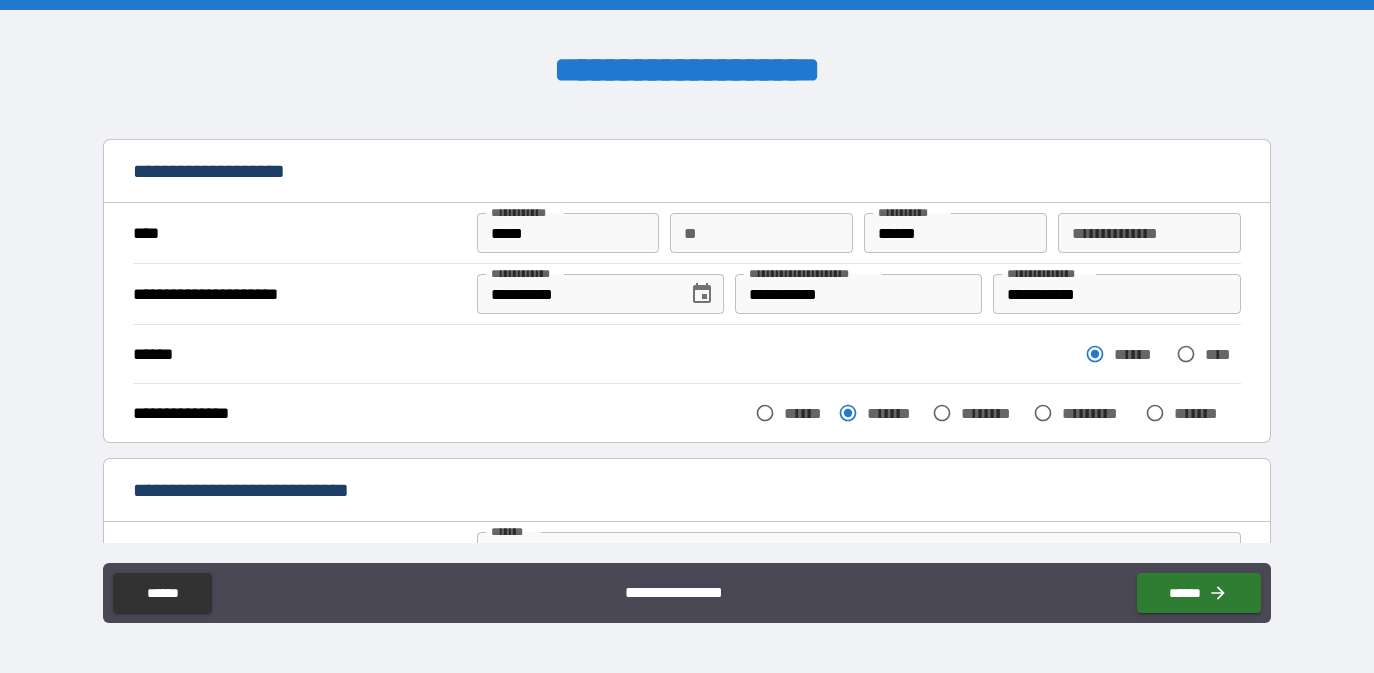type on "**********" 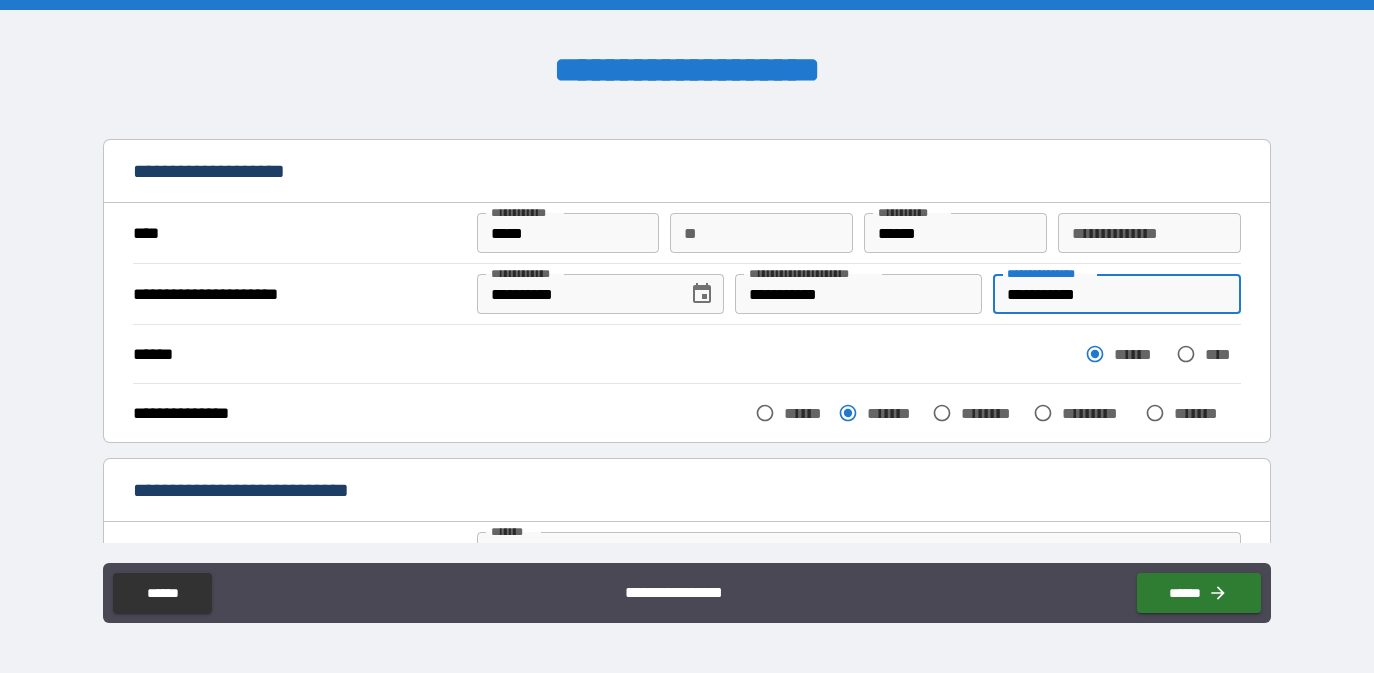click on "**********" at bounding box center (1116, 294) 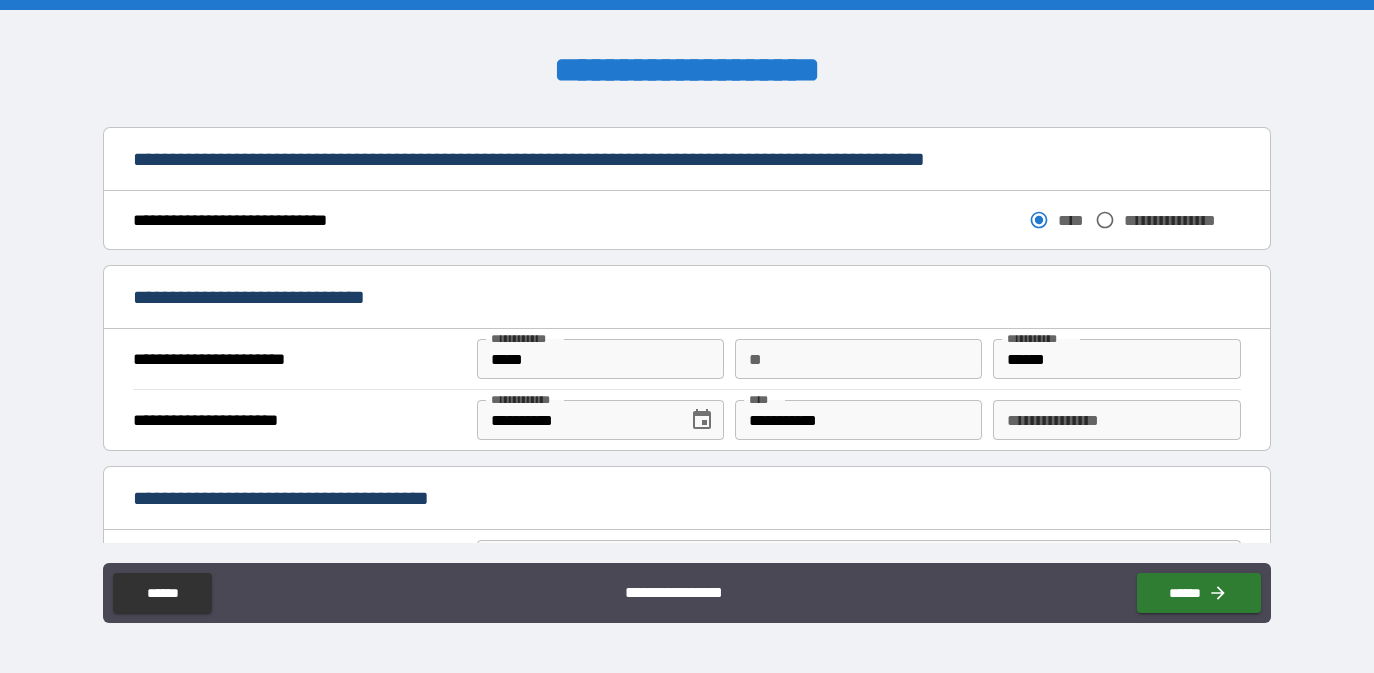 scroll, scrollTop: 1082, scrollLeft: 0, axis: vertical 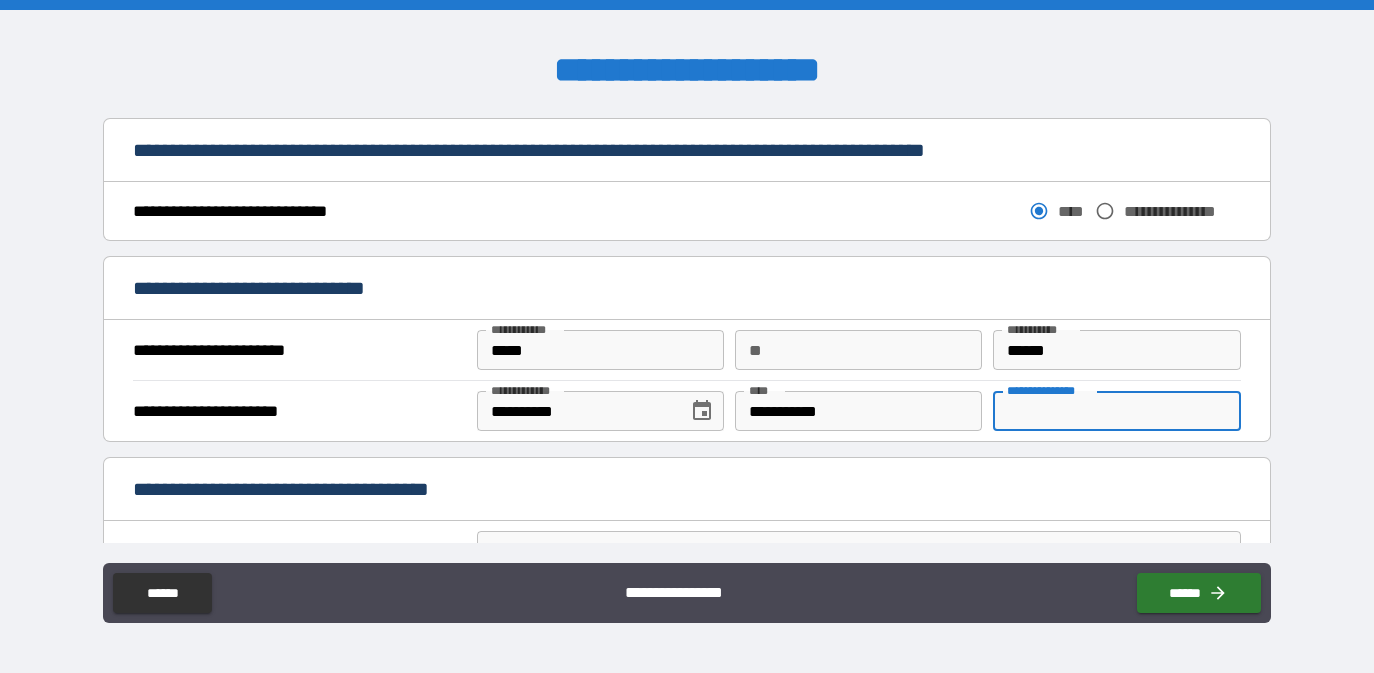click on "**********" at bounding box center [1116, 411] 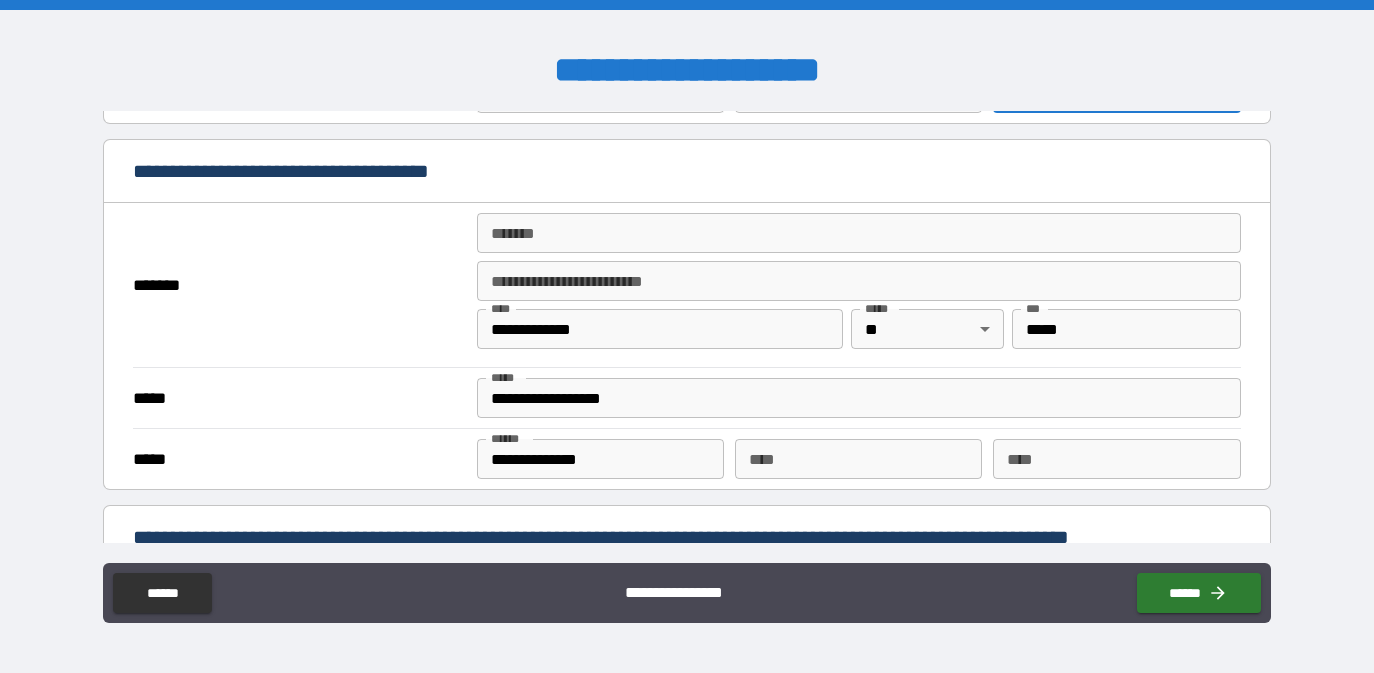 scroll, scrollTop: 1406, scrollLeft: 0, axis: vertical 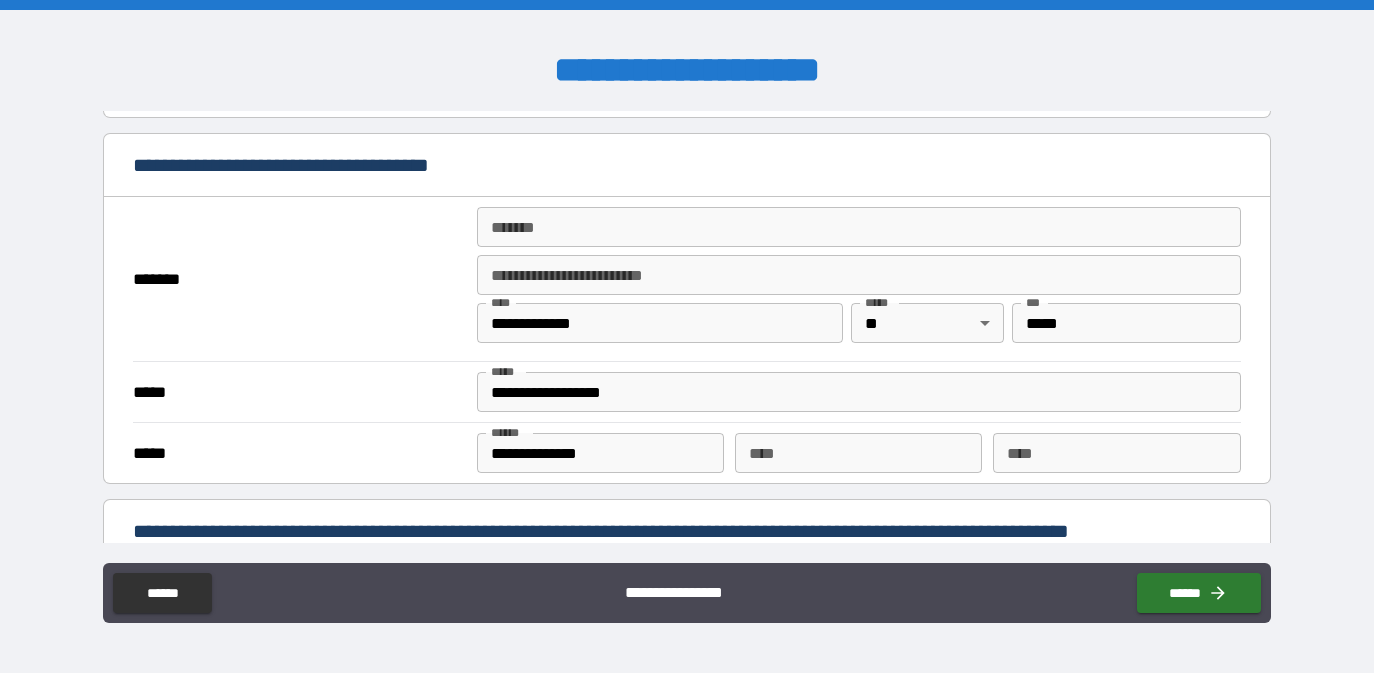 type on "**********" 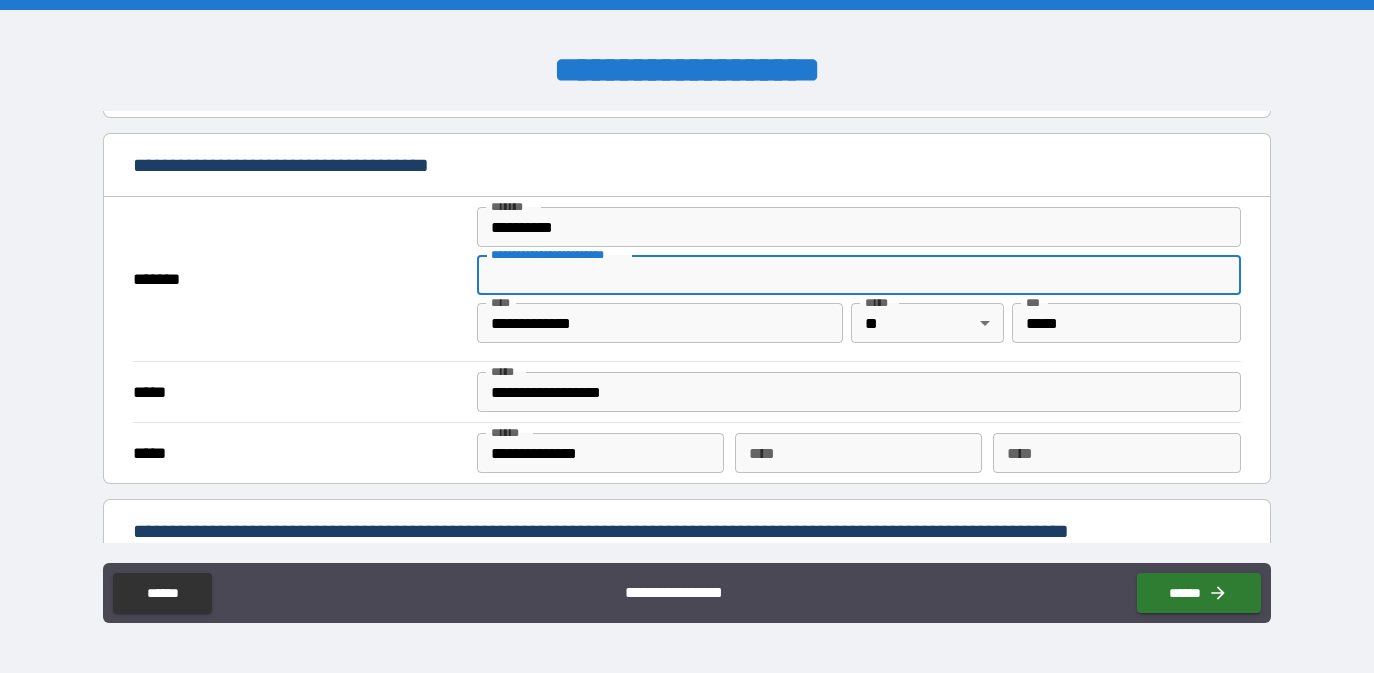 type on "**********" 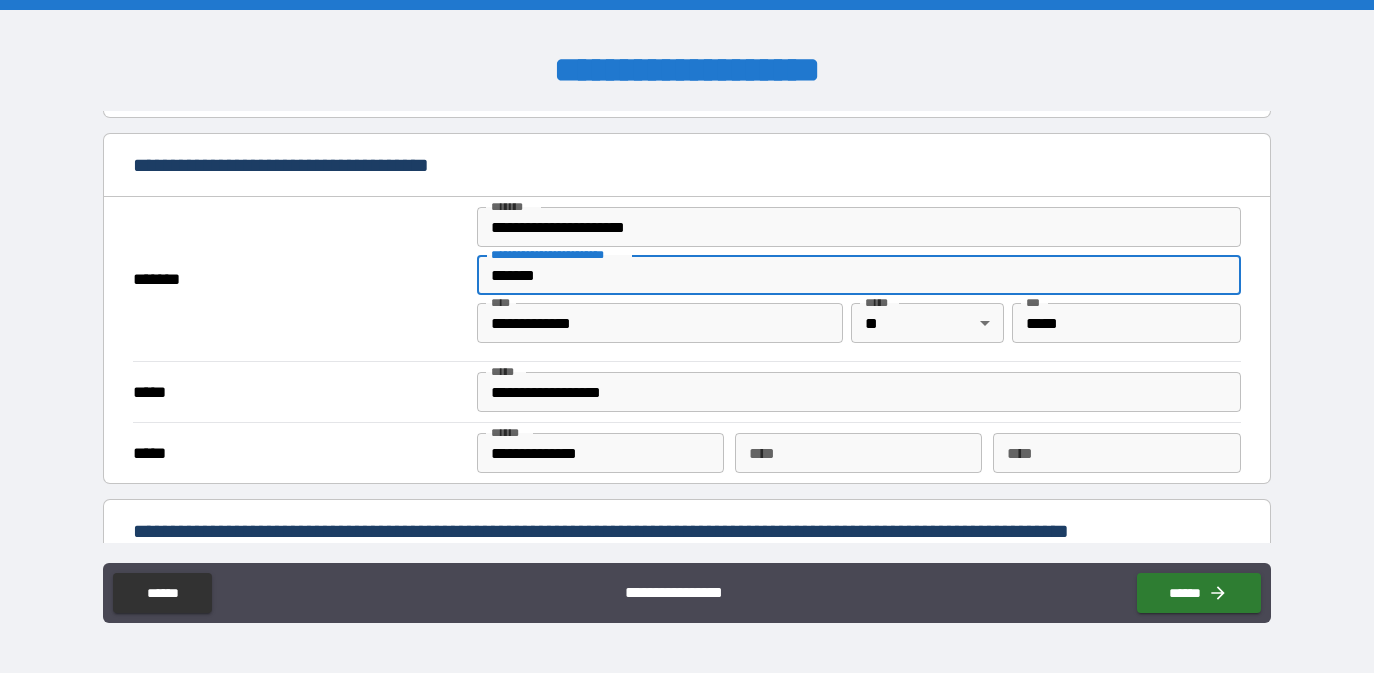 type on "*******" 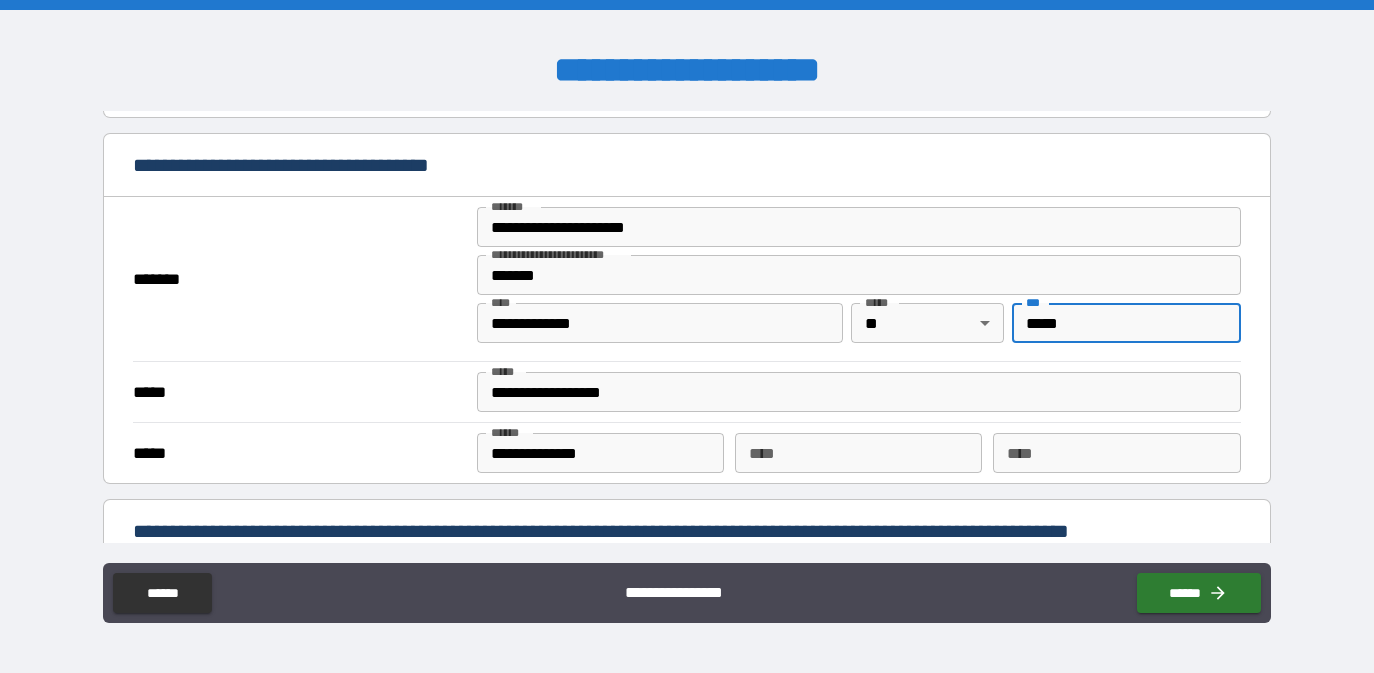type on "*****" 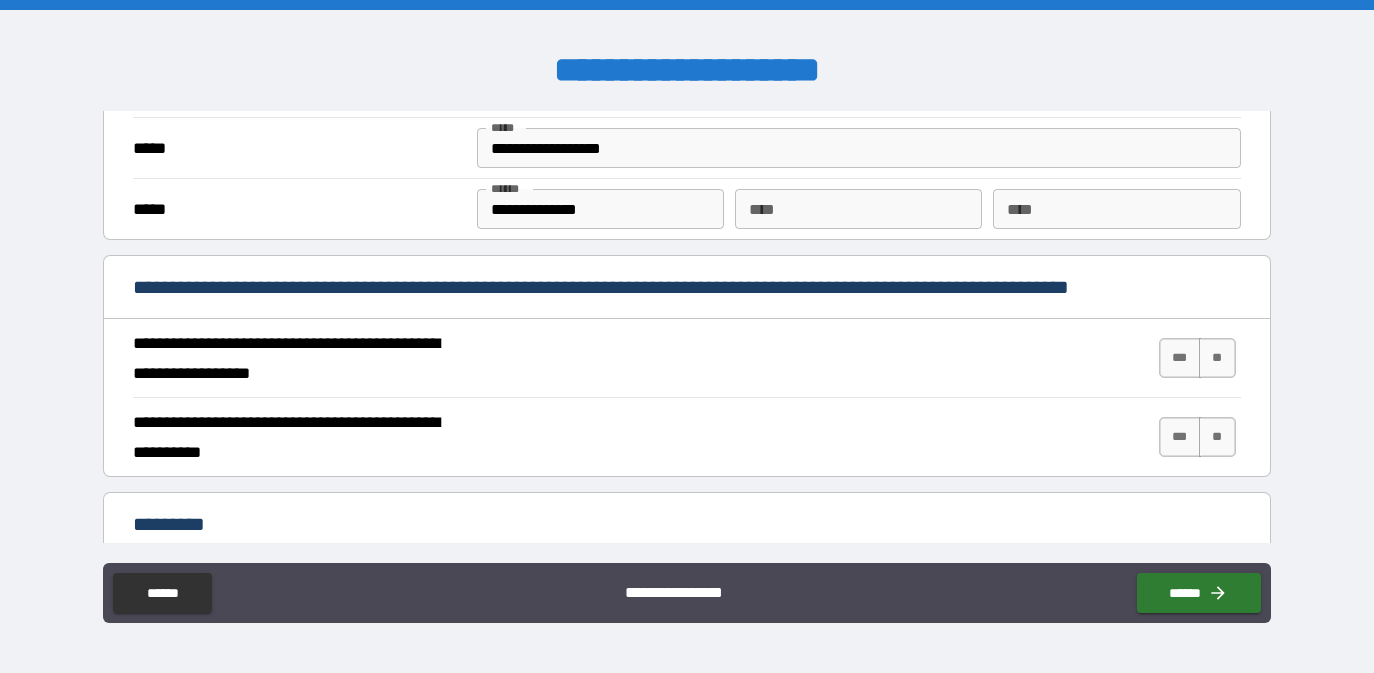 scroll, scrollTop: 1652, scrollLeft: 0, axis: vertical 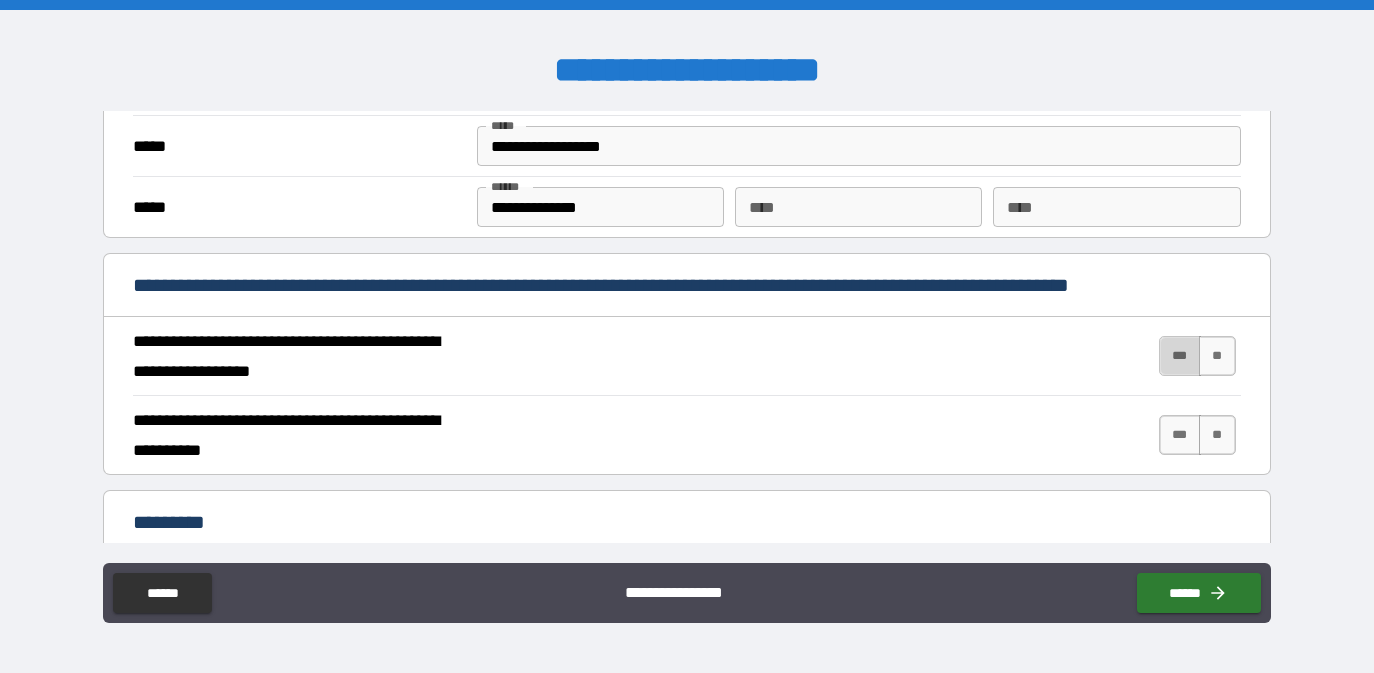 click on "***" at bounding box center (1180, 356) 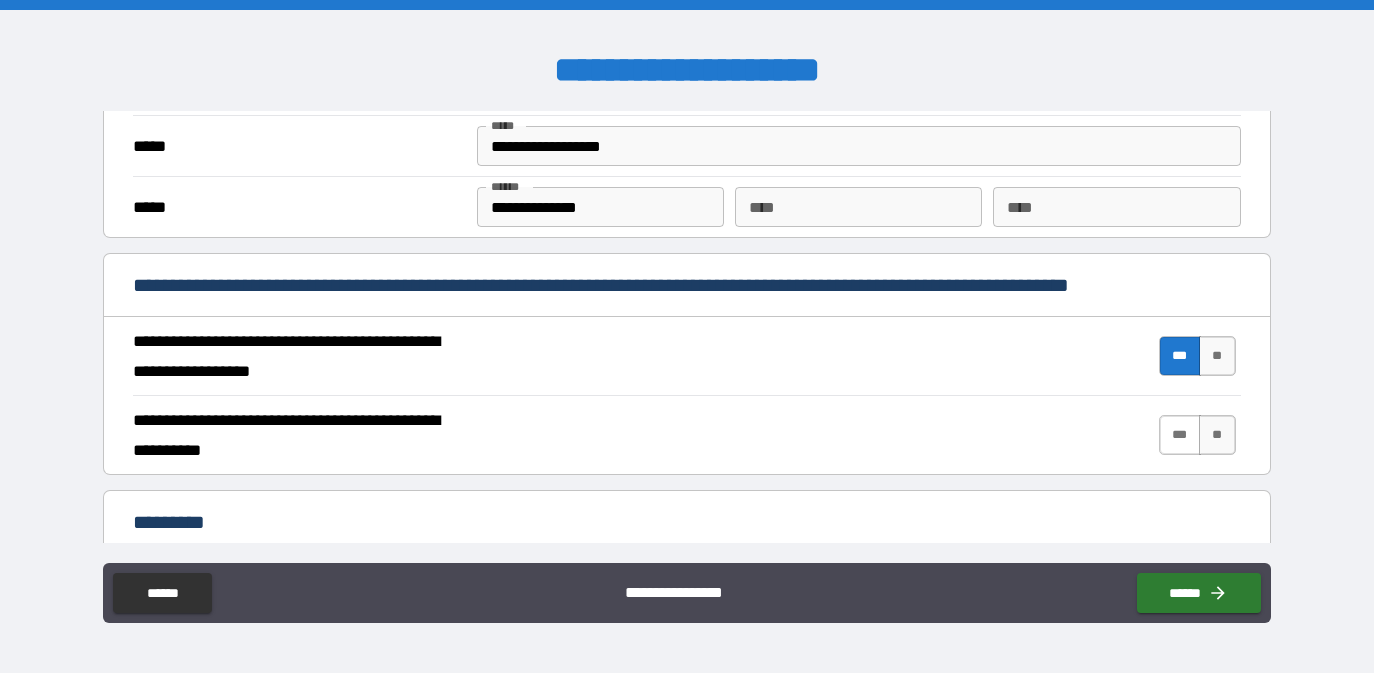 click on "***" at bounding box center (1180, 435) 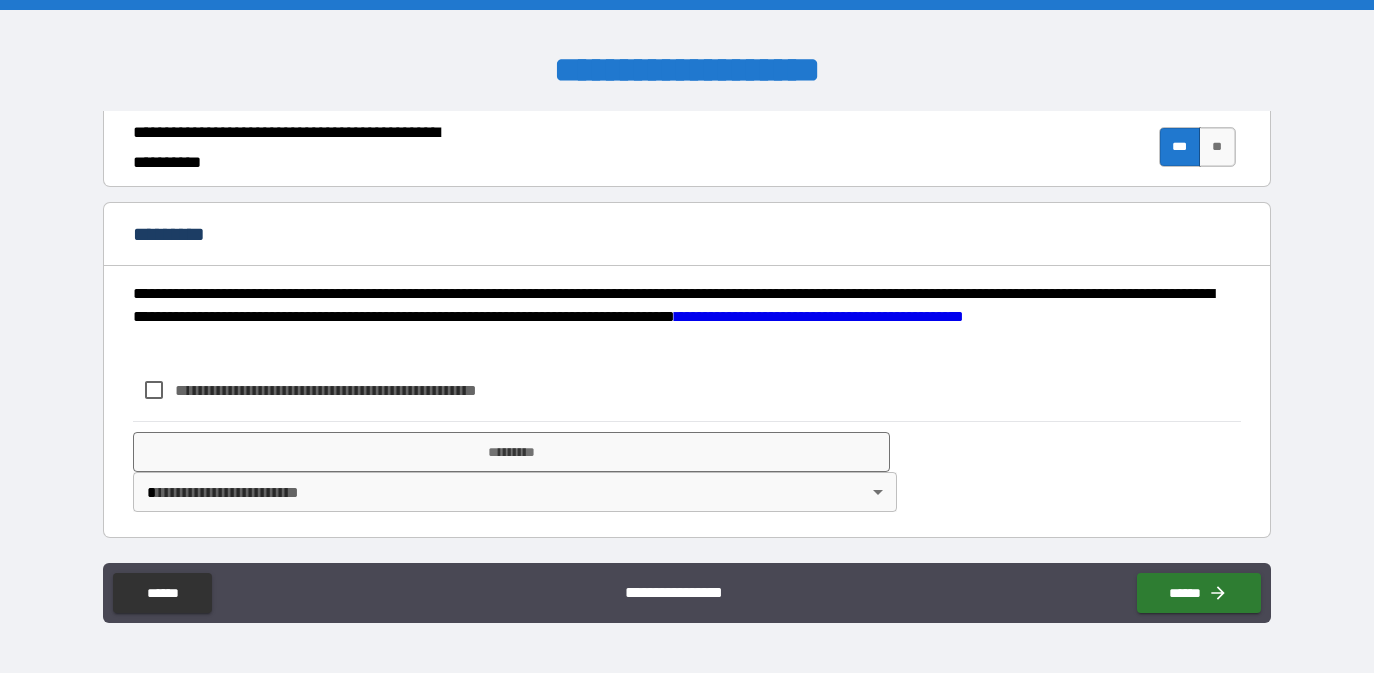 scroll, scrollTop: 1940, scrollLeft: 0, axis: vertical 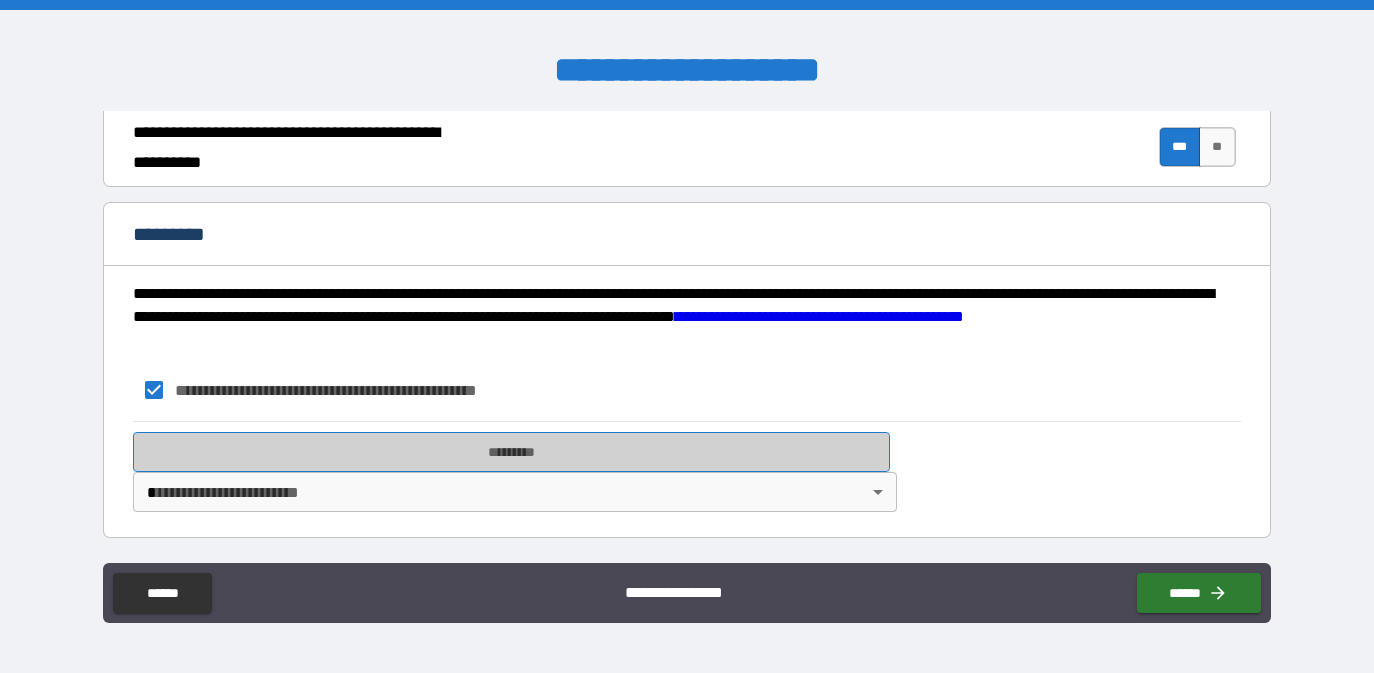click on "*********" at bounding box center (511, 452) 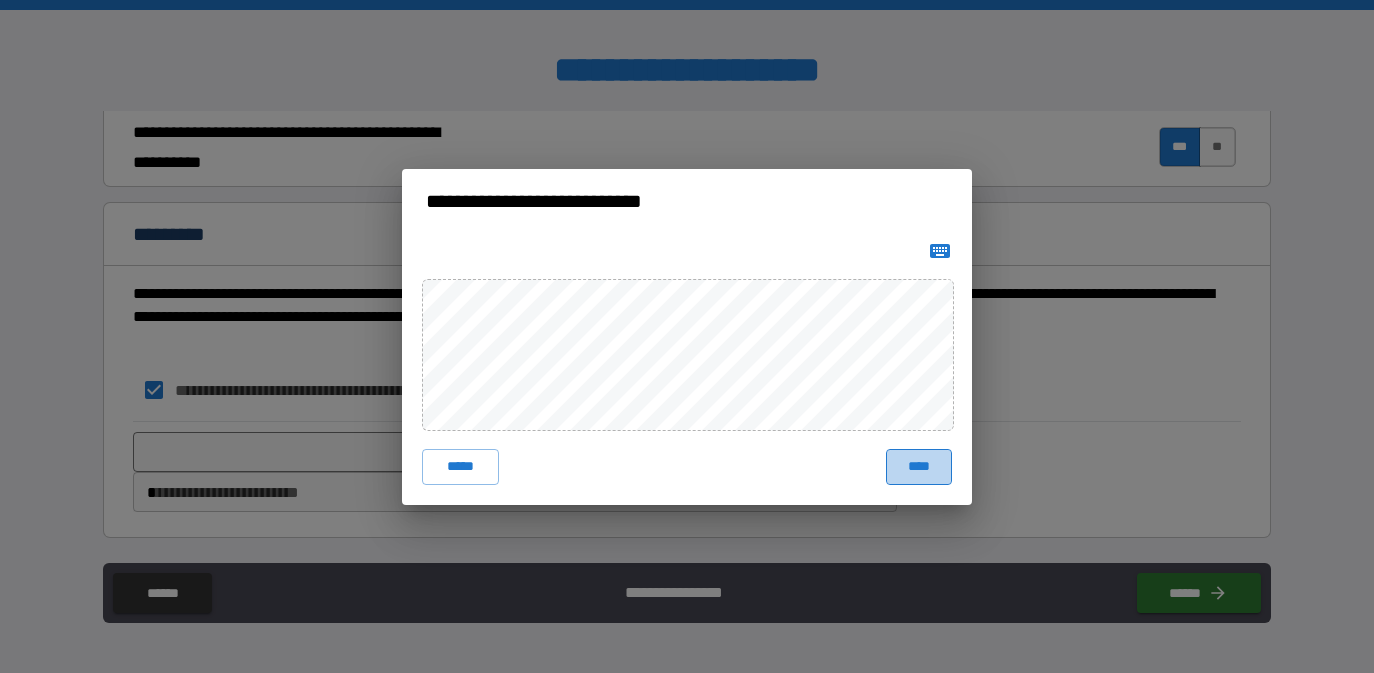 click on "****" at bounding box center [919, 467] 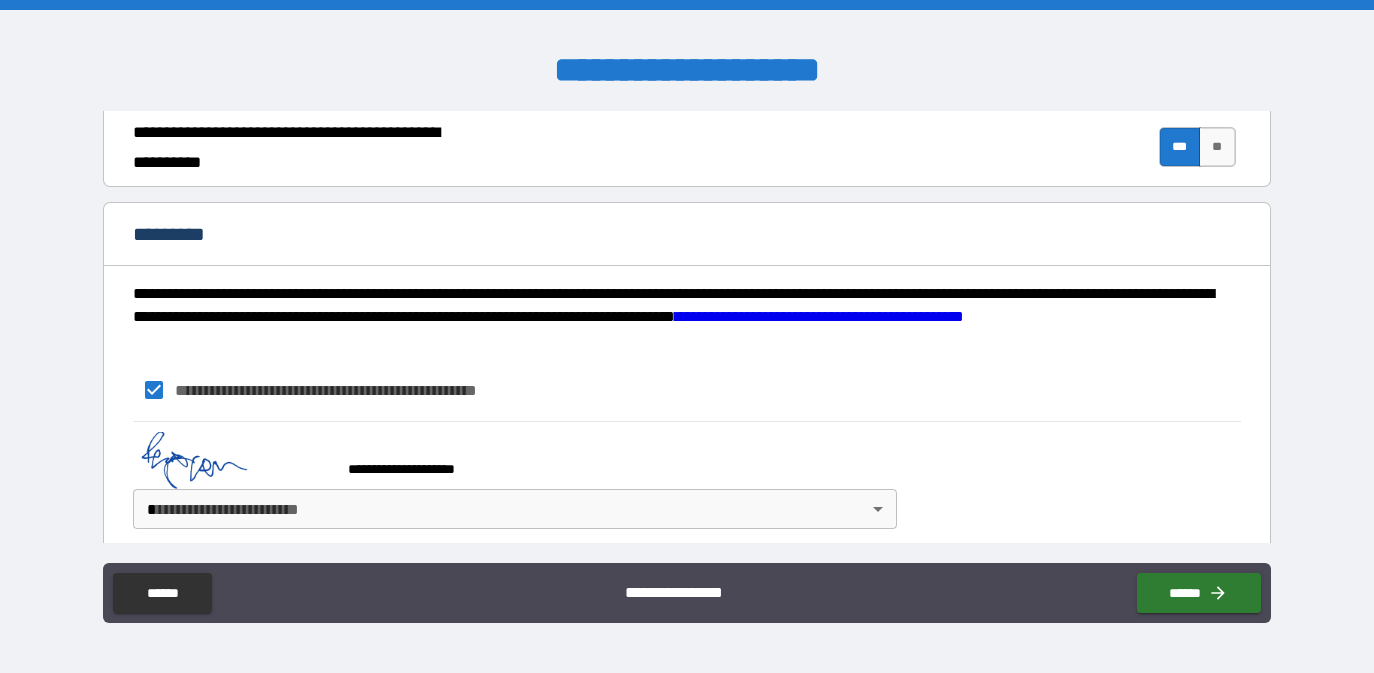 click at bounding box center [233, 460] 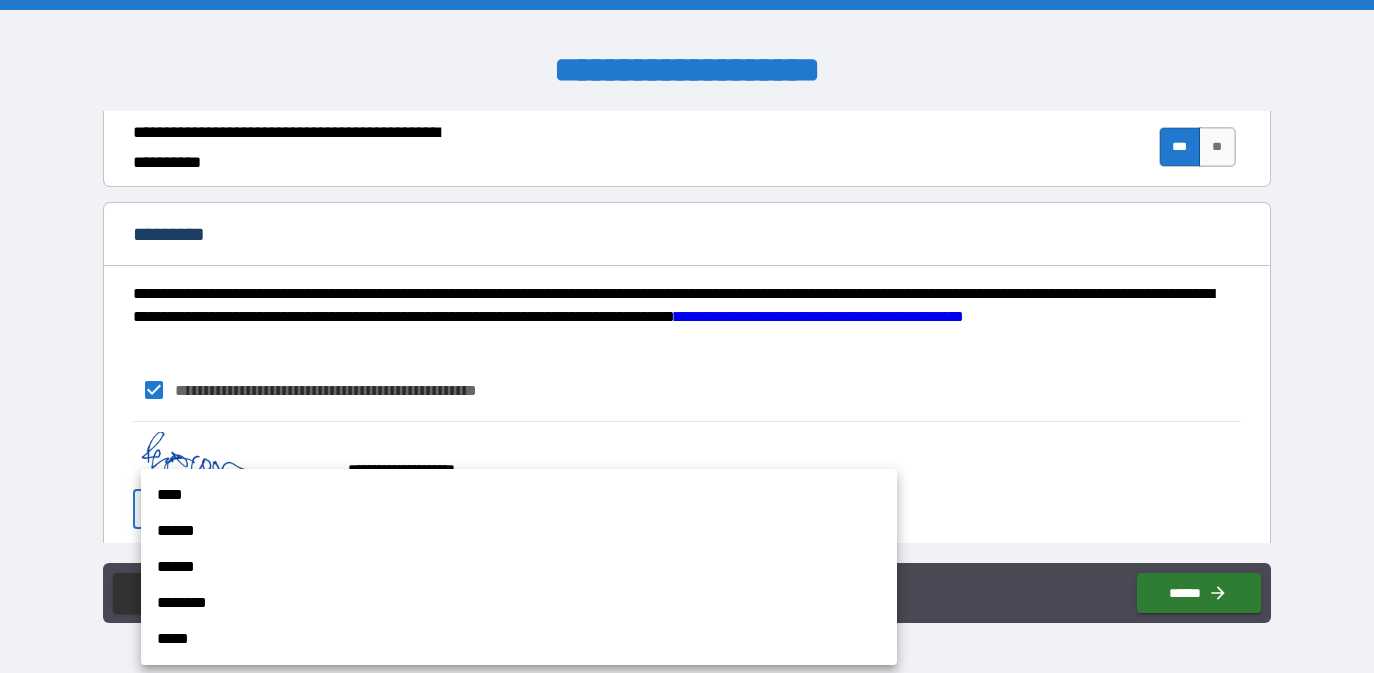 click on "****" at bounding box center (519, 495) 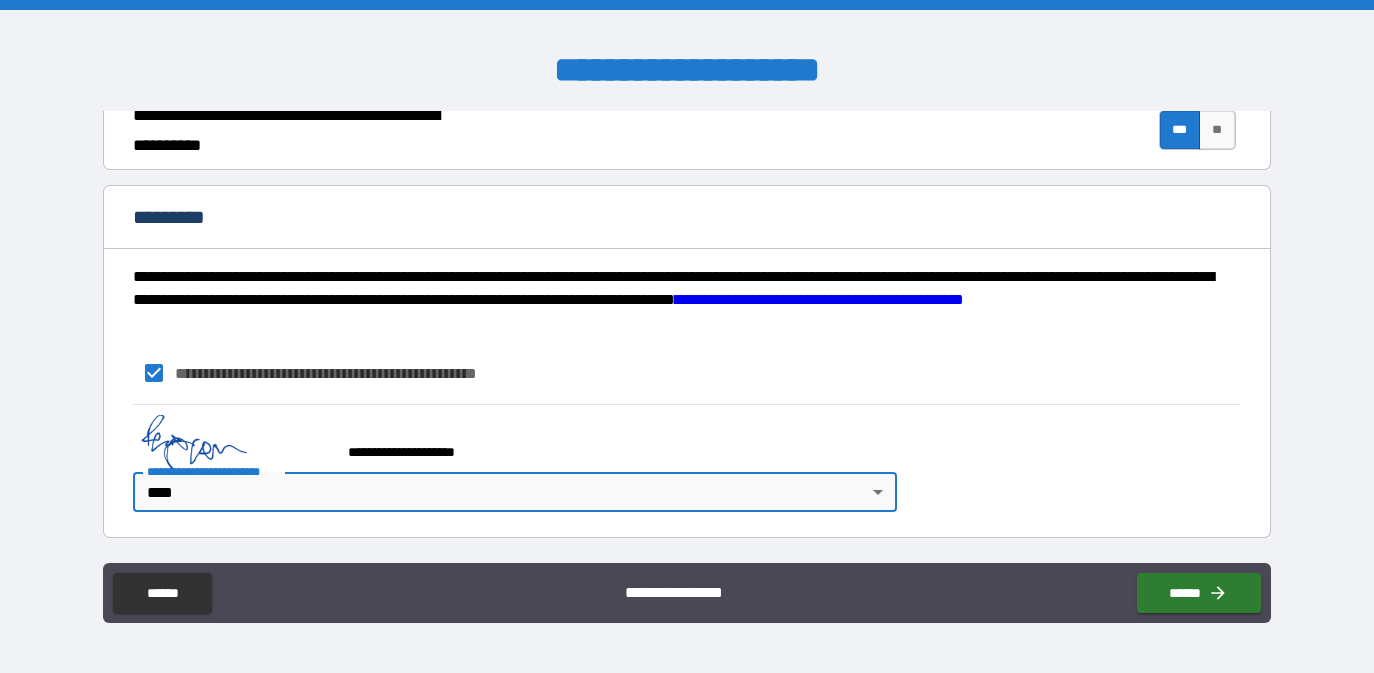 scroll, scrollTop: 1957, scrollLeft: 0, axis: vertical 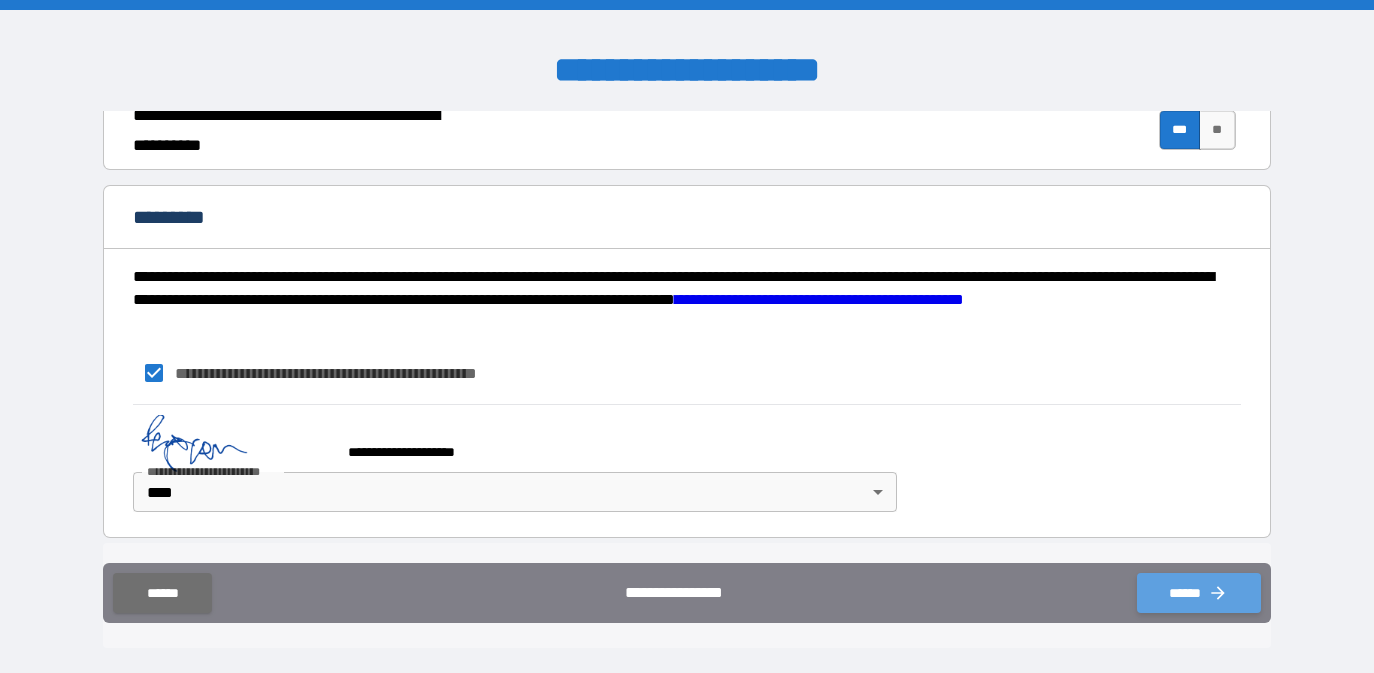 click on "******" at bounding box center [1199, 593] 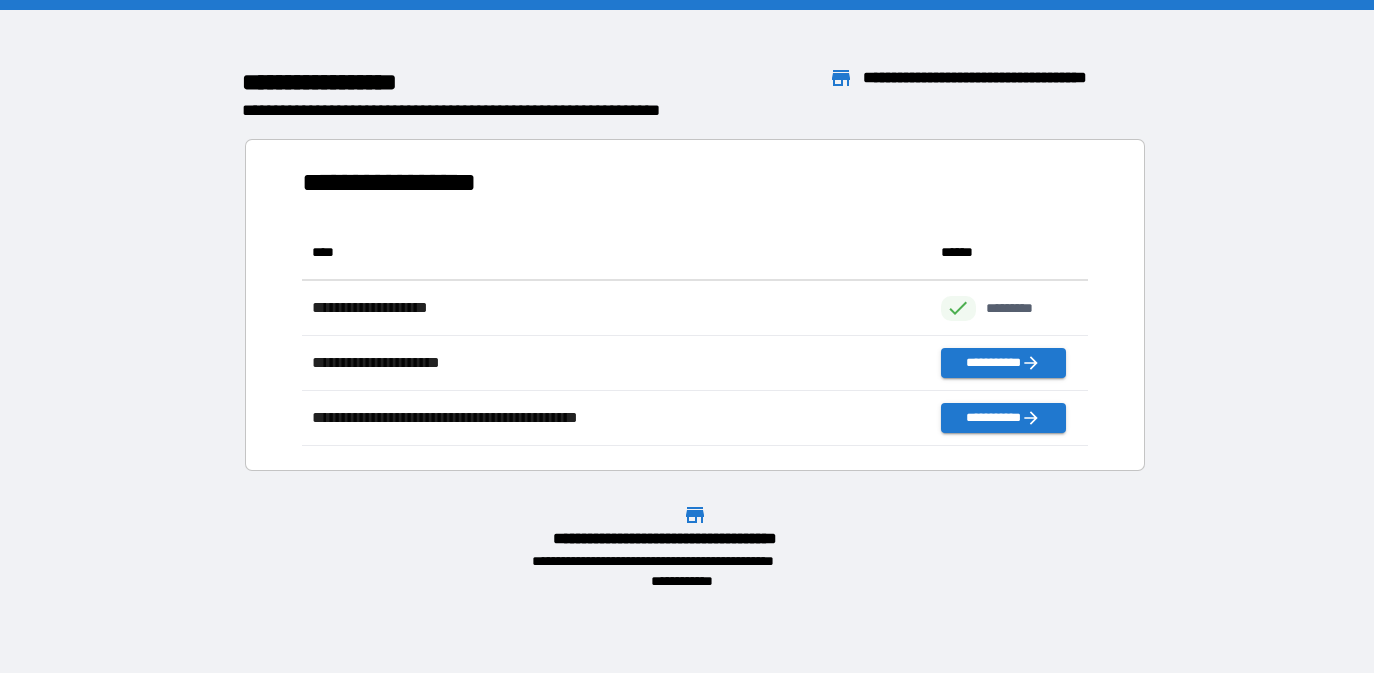 scroll, scrollTop: 1, scrollLeft: 1, axis: both 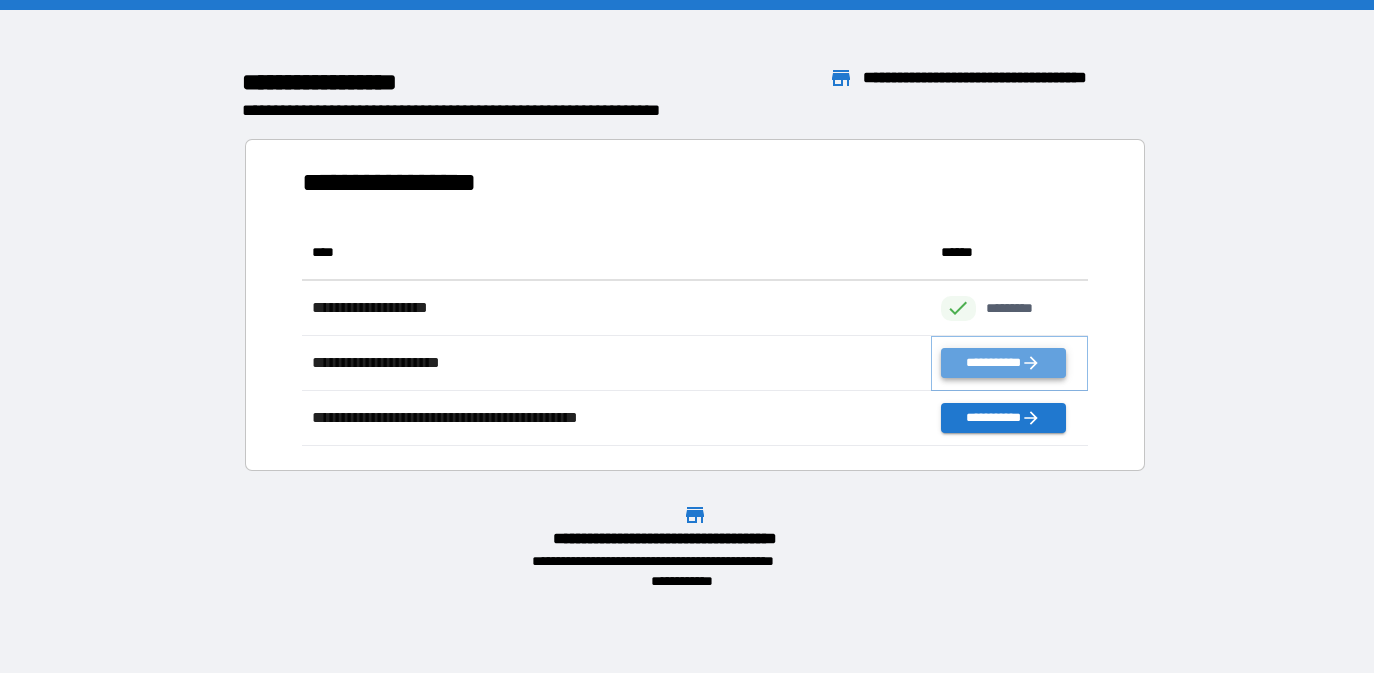 click on "**********" at bounding box center (1003, 363) 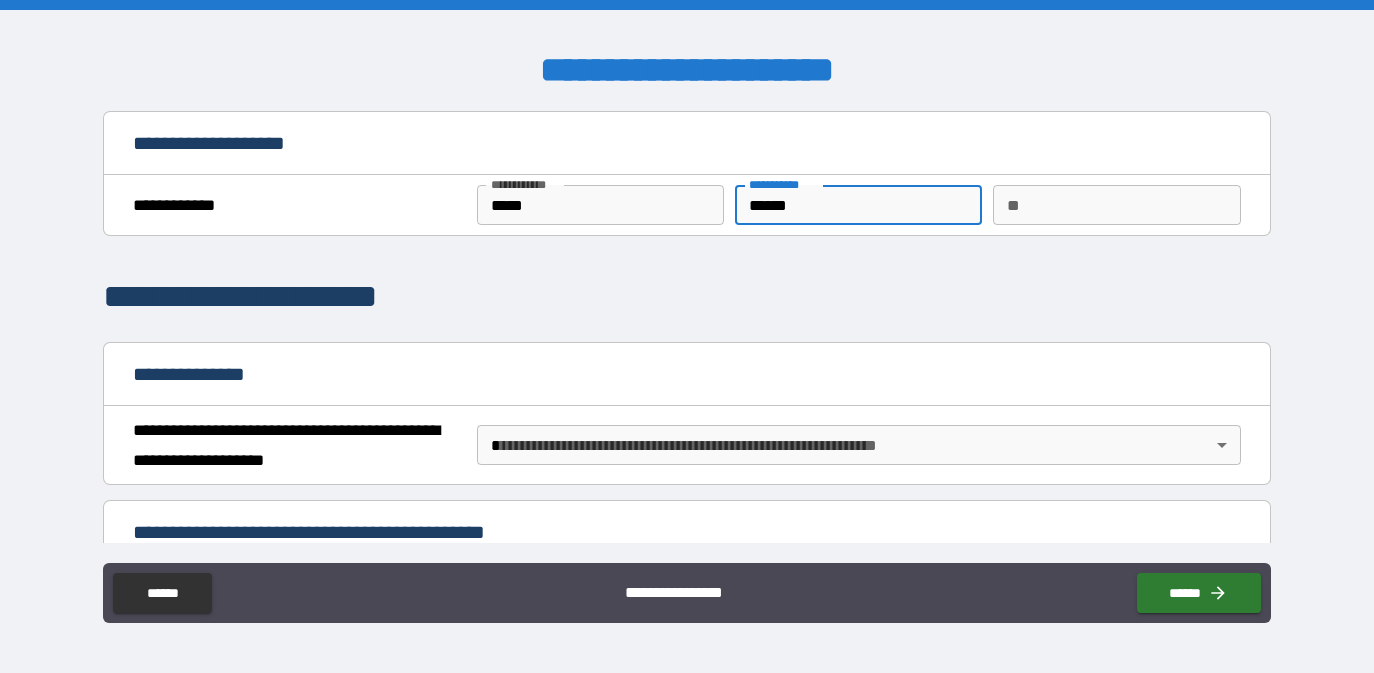 click on "******" at bounding box center [858, 205] 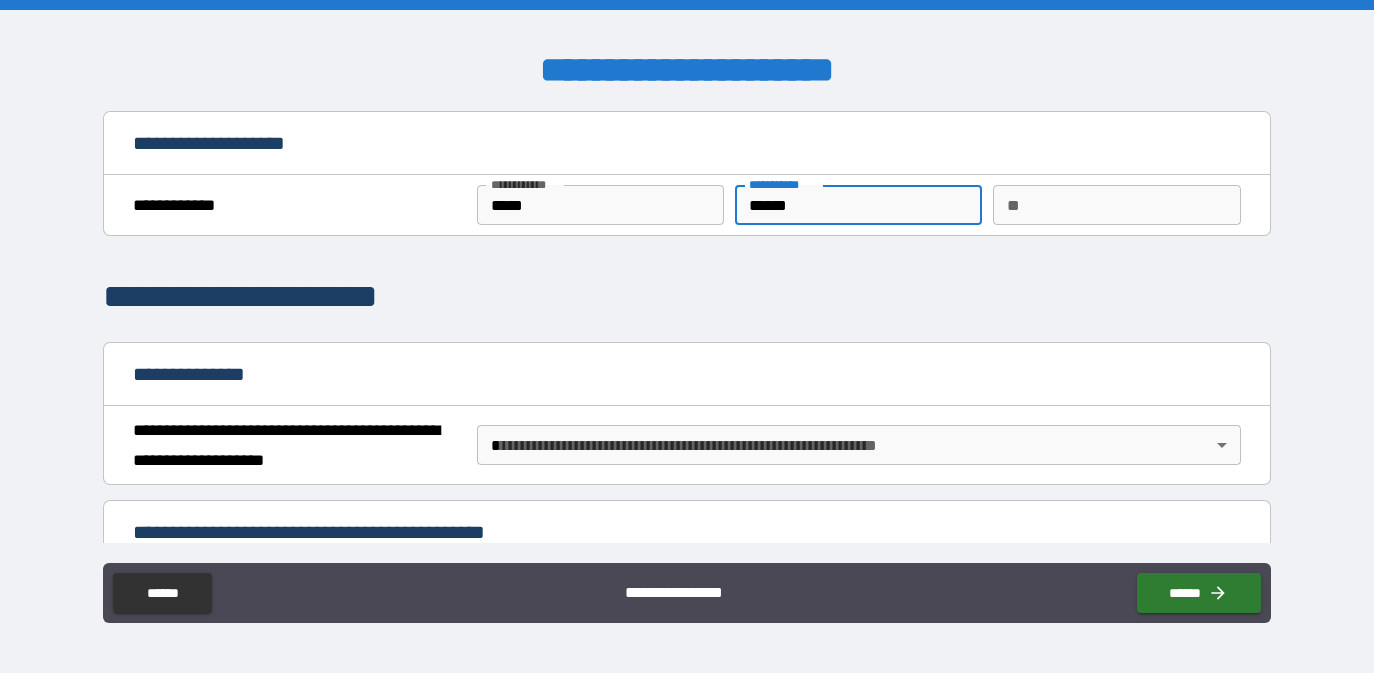 type on "******" 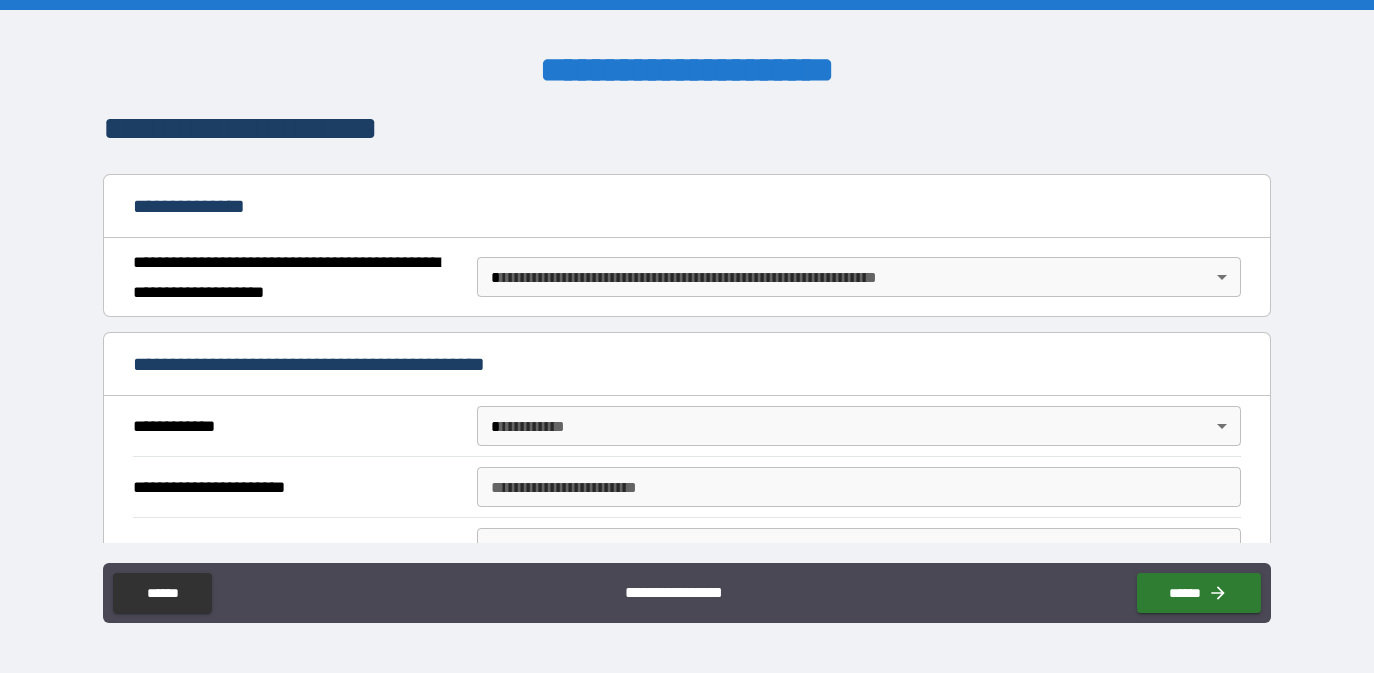 scroll, scrollTop: 179, scrollLeft: 0, axis: vertical 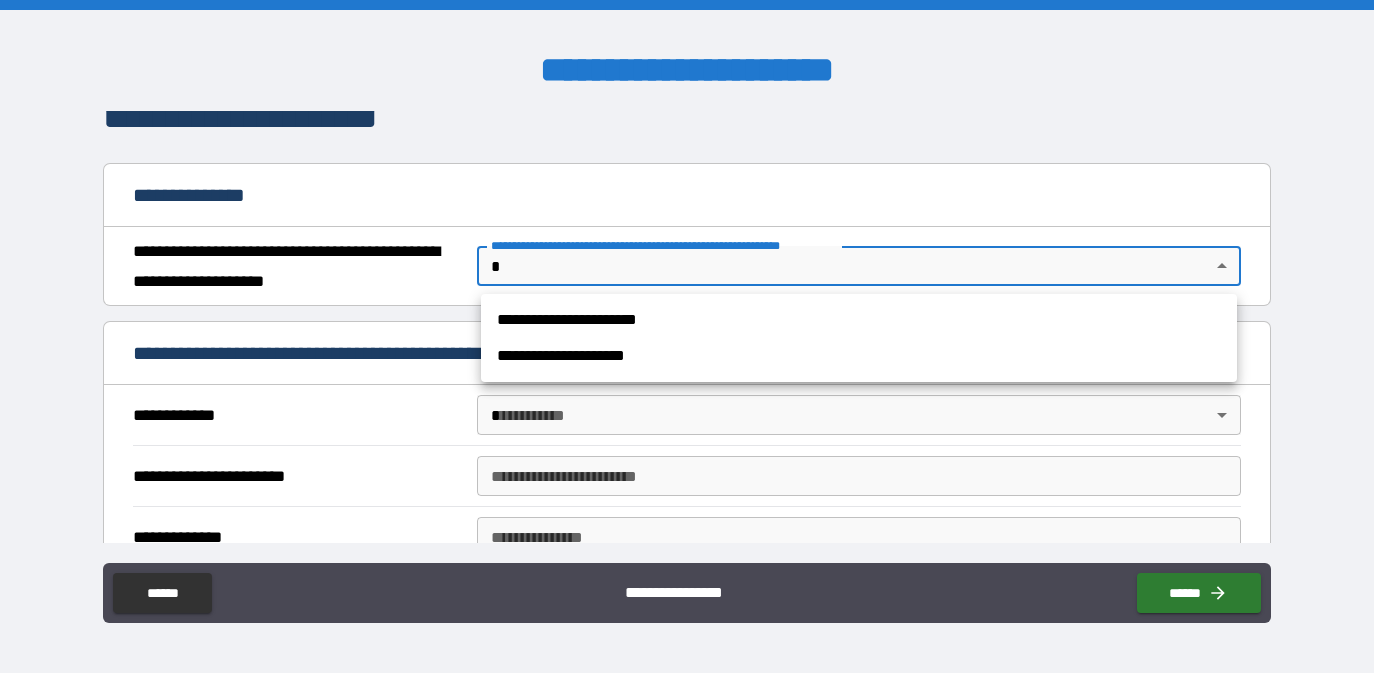 click on "**********" at bounding box center [687, 336] 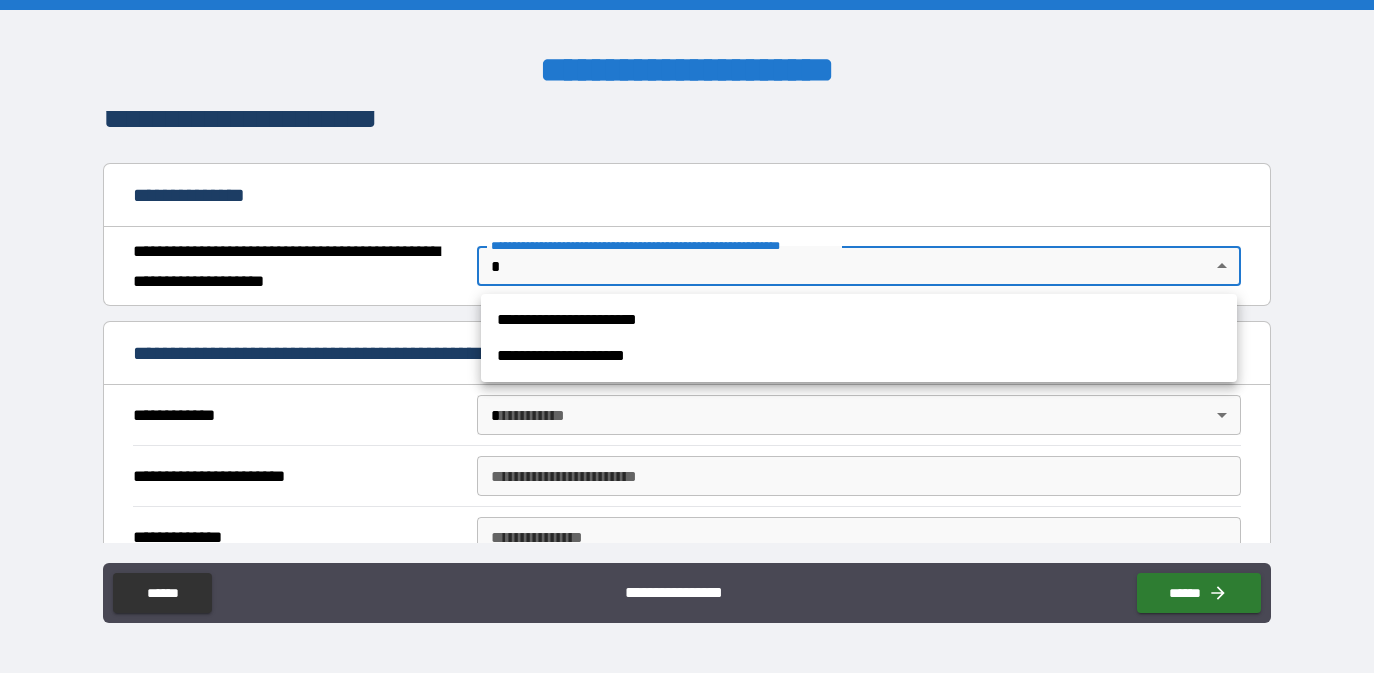 click on "**********" at bounding box center [859, 320] 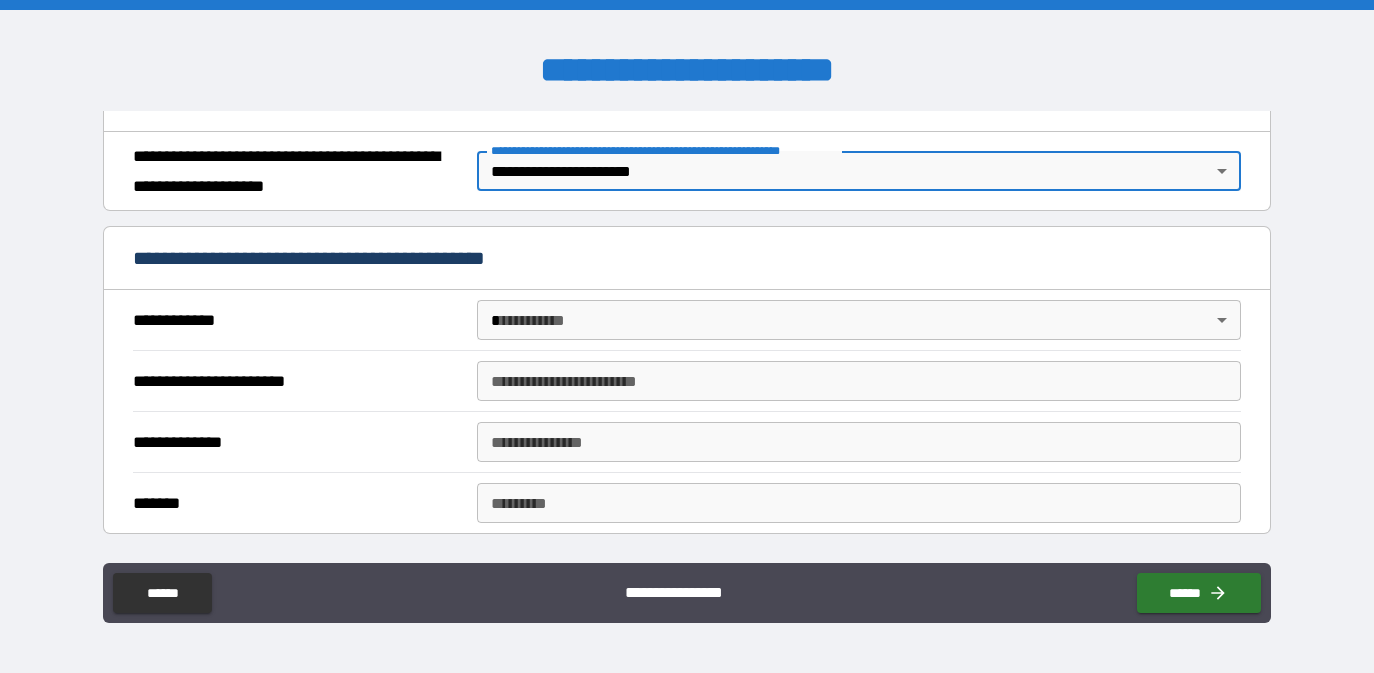 scroll, scrollTop: 284, scrollLeft: 0, axis: vertical 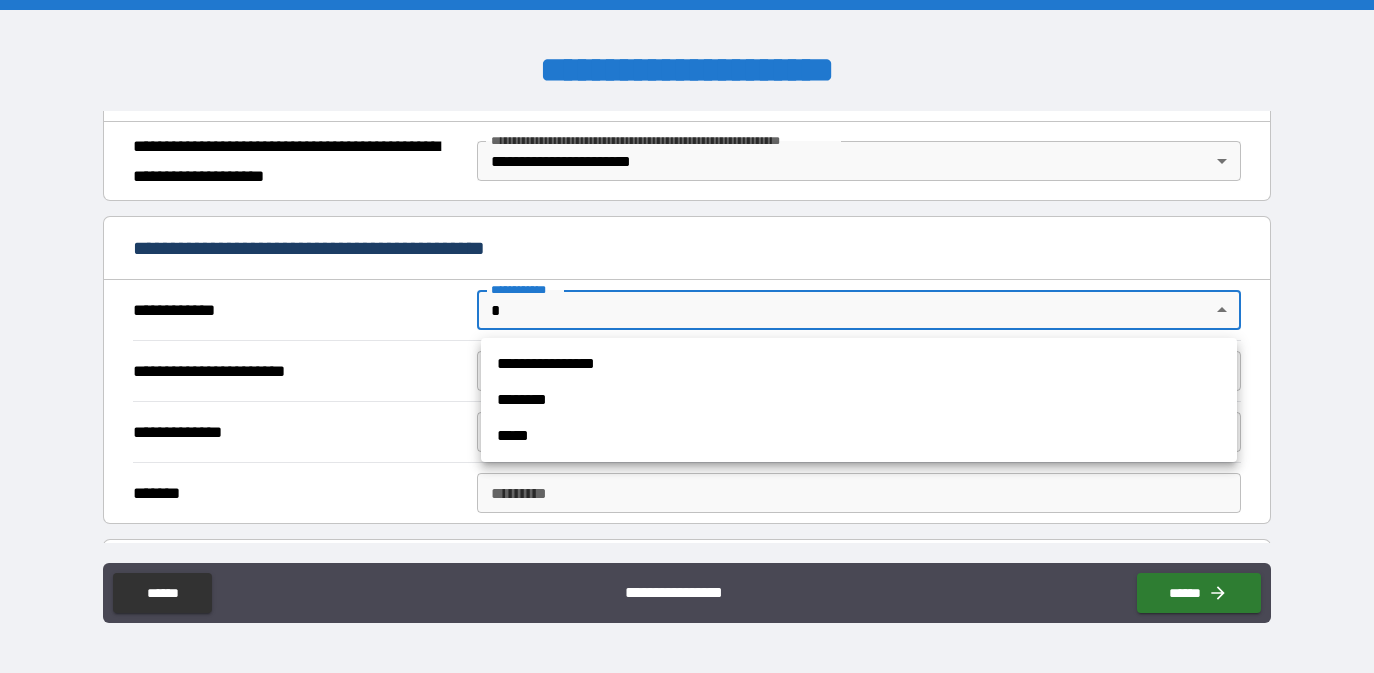 click on "**********" at bounding box center [687, 336] 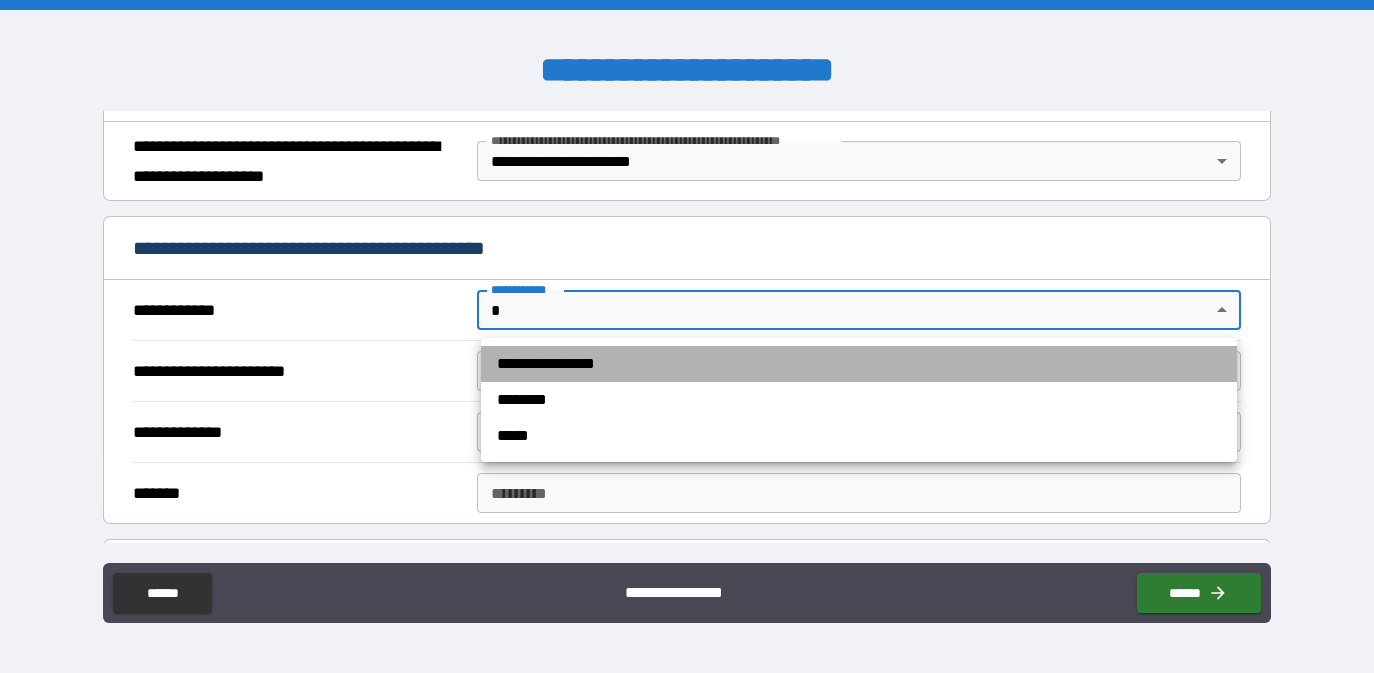 click on "**********" at bounding box center (859, 364) 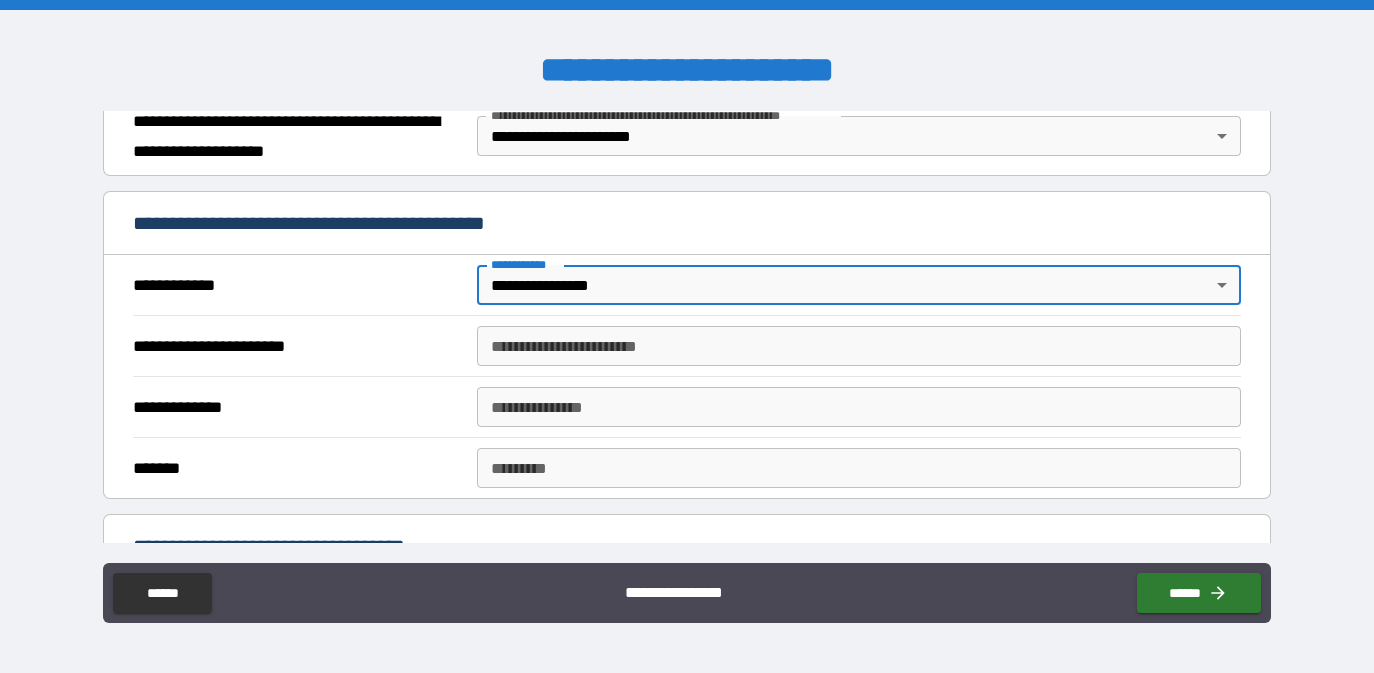scroll, scrollTop: 310, scrollLeft: 0, axis: vertical 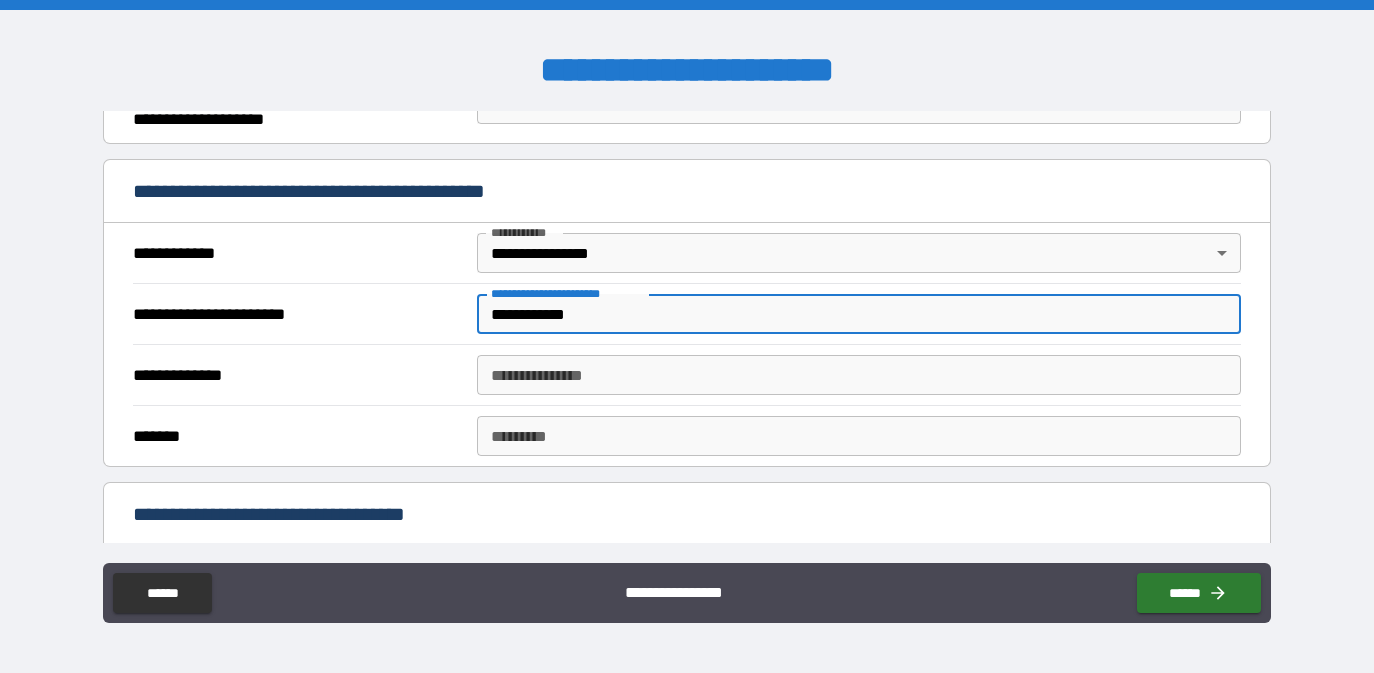 type on "**********" 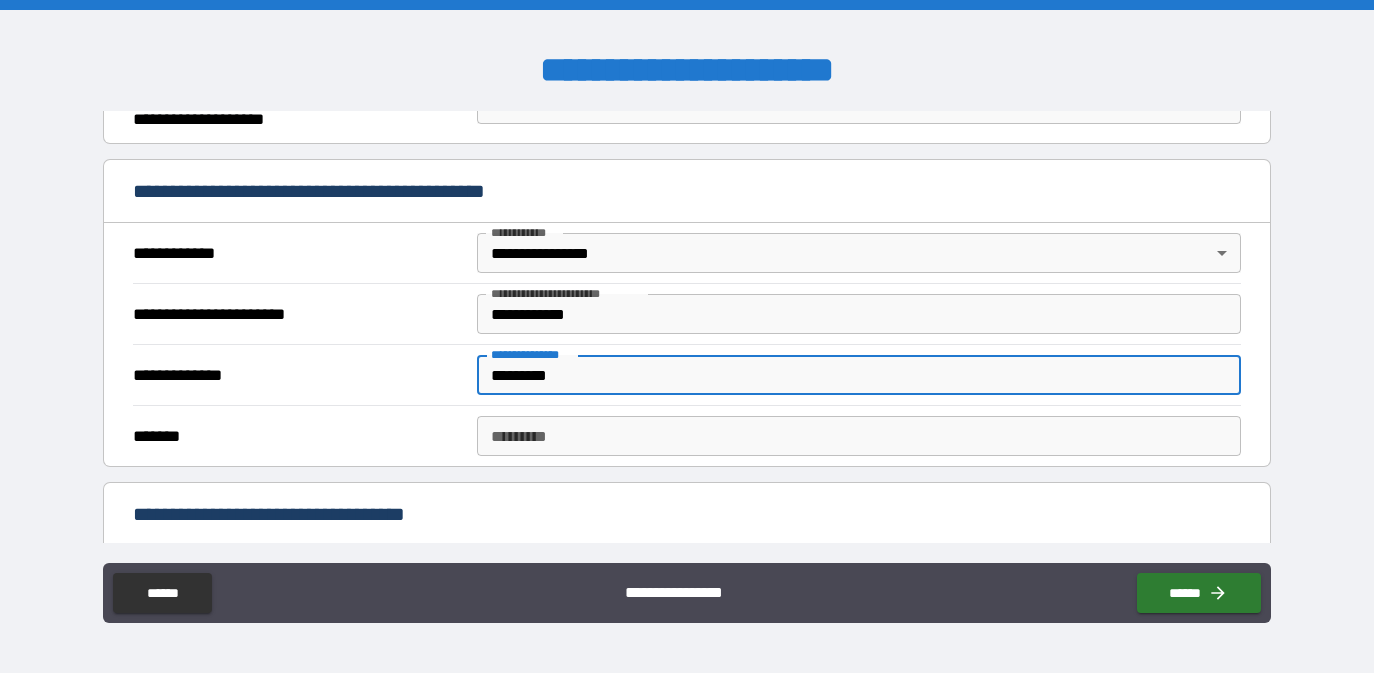 type on "*********" 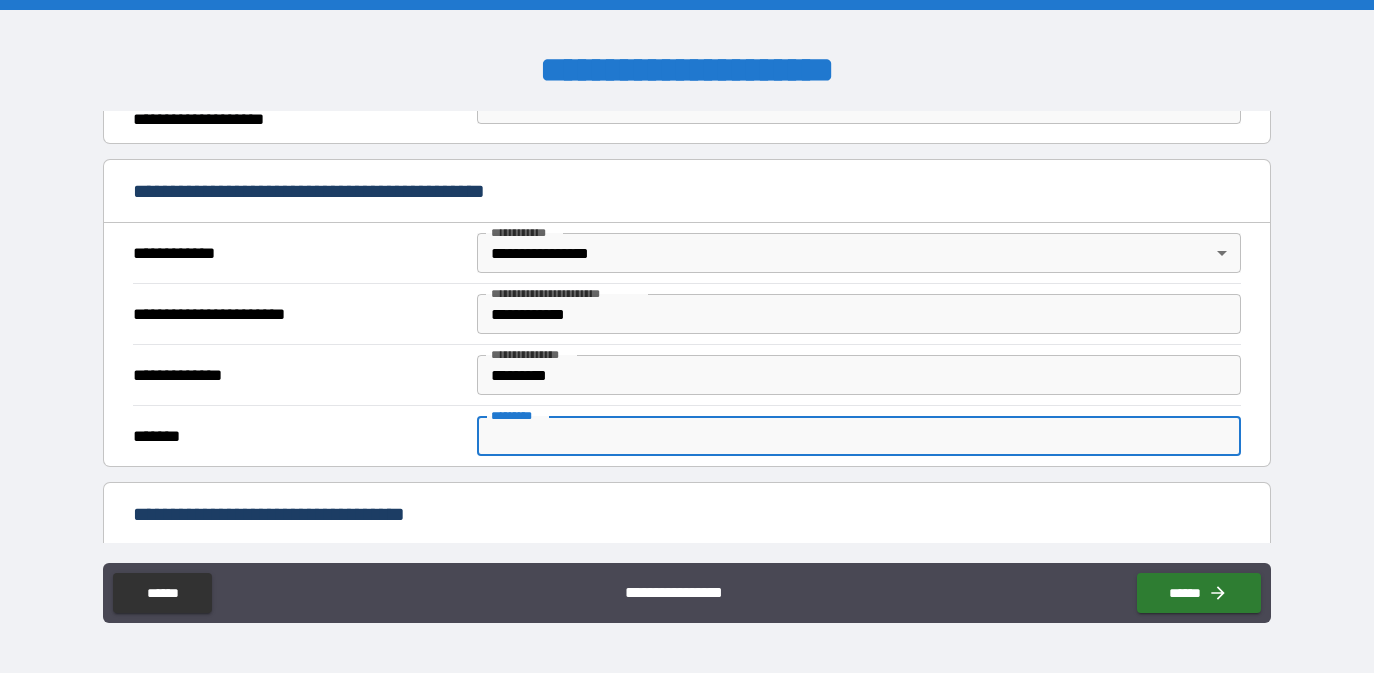 click on "*******   *" at bounding box center (859, 436) 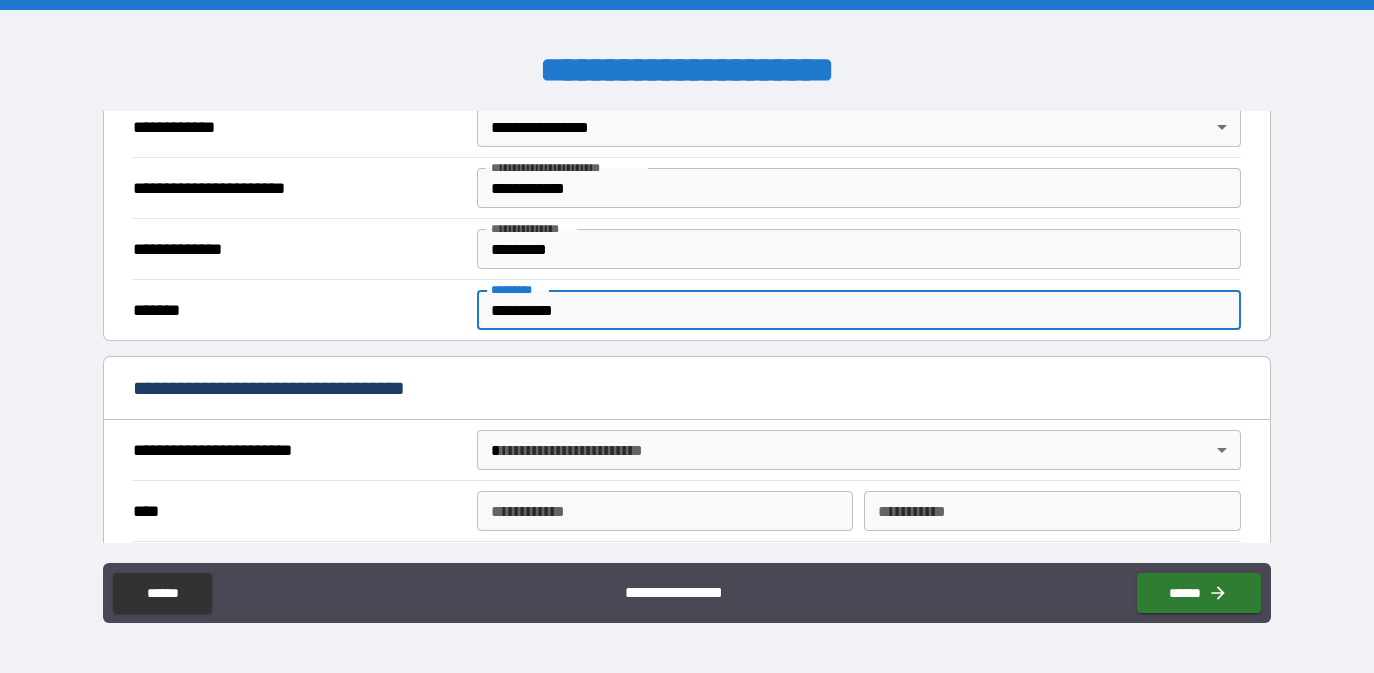 scroll, scrollTop: 499, scrollLeft: 0, axis: vertical 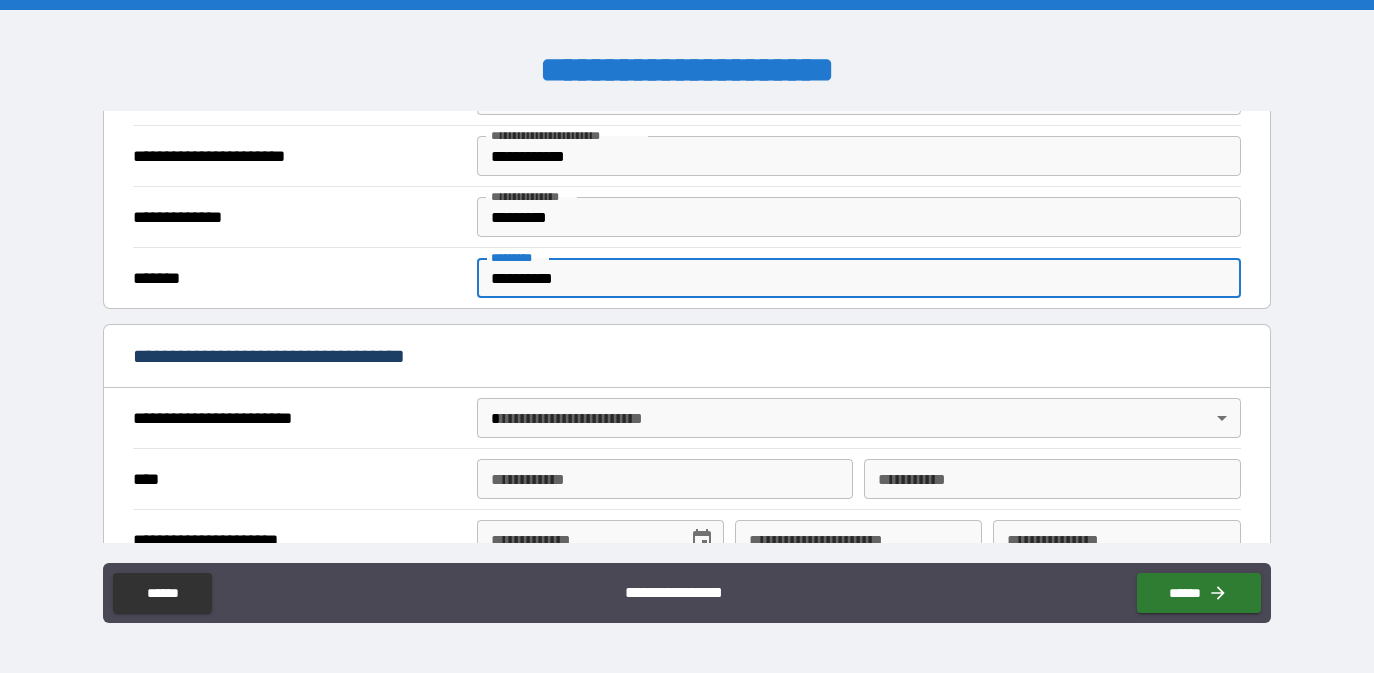 type on "**********" 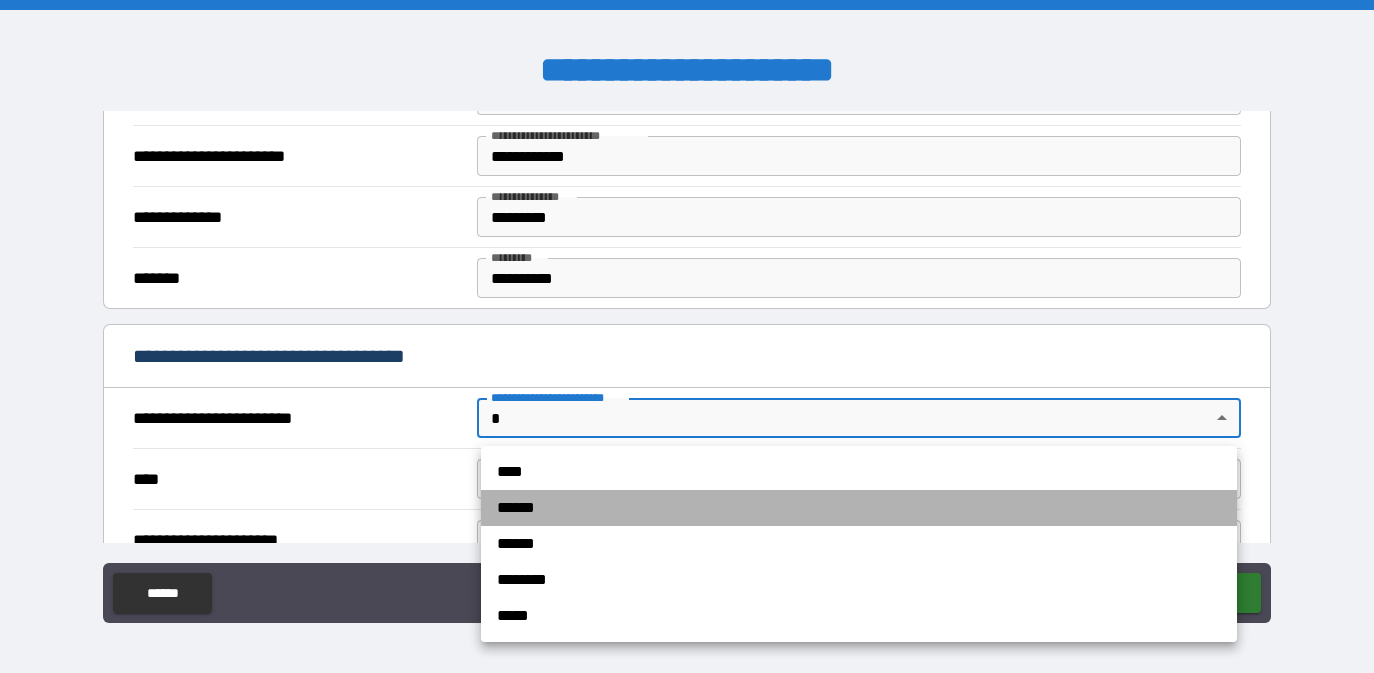 click on "******" at bounding box center [859, 508] 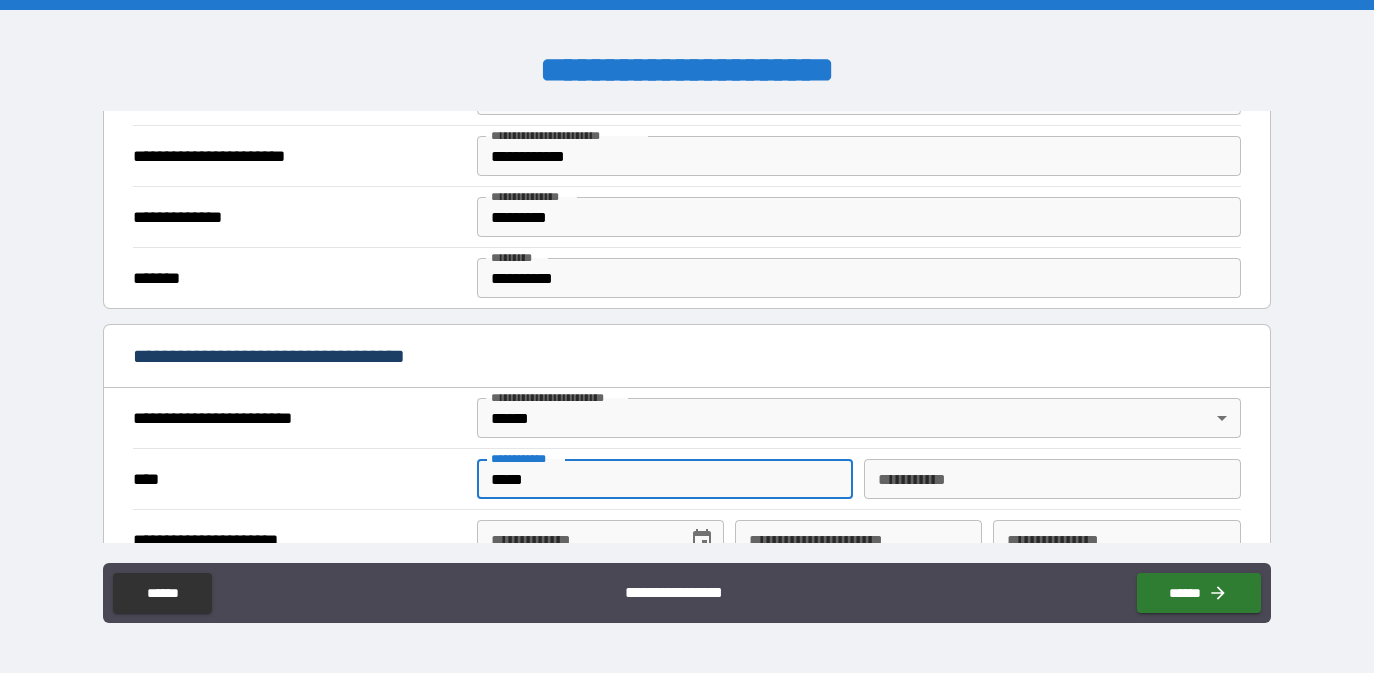 type on "*****" 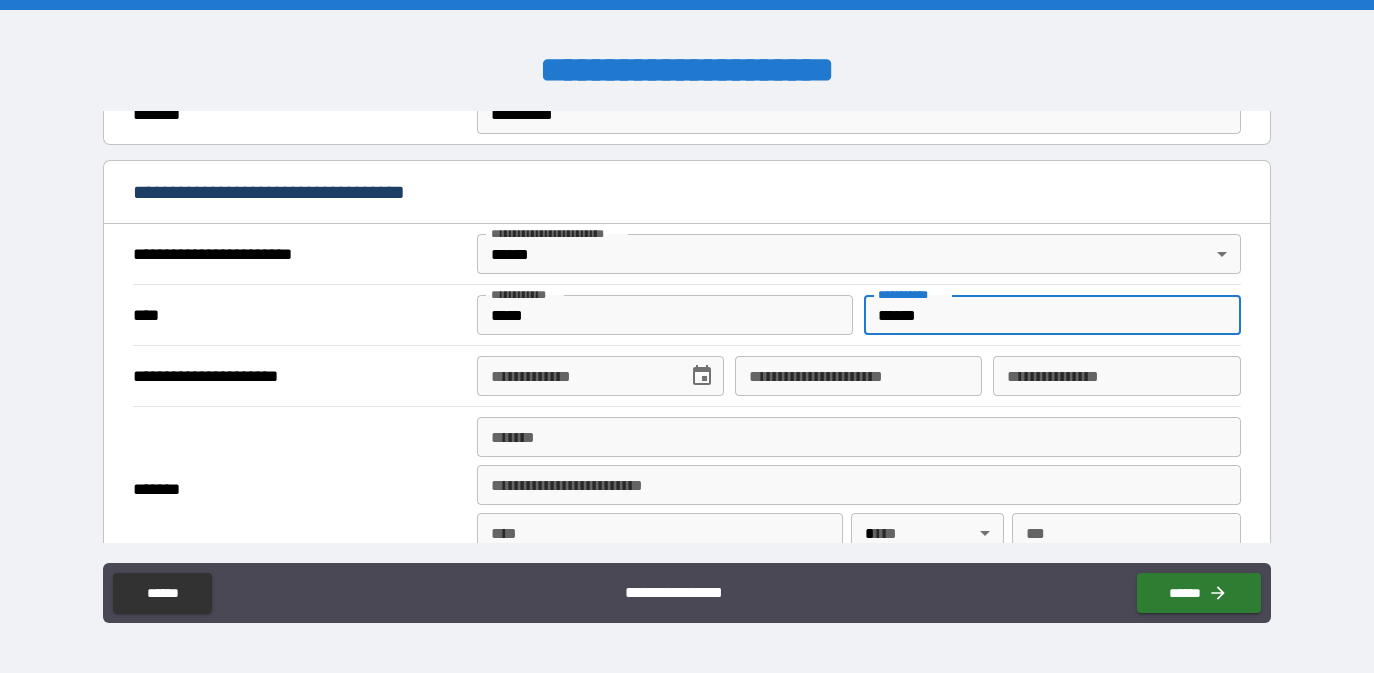 scroll, scrollTop: 672, scrollLeft: 0, axis: vertical 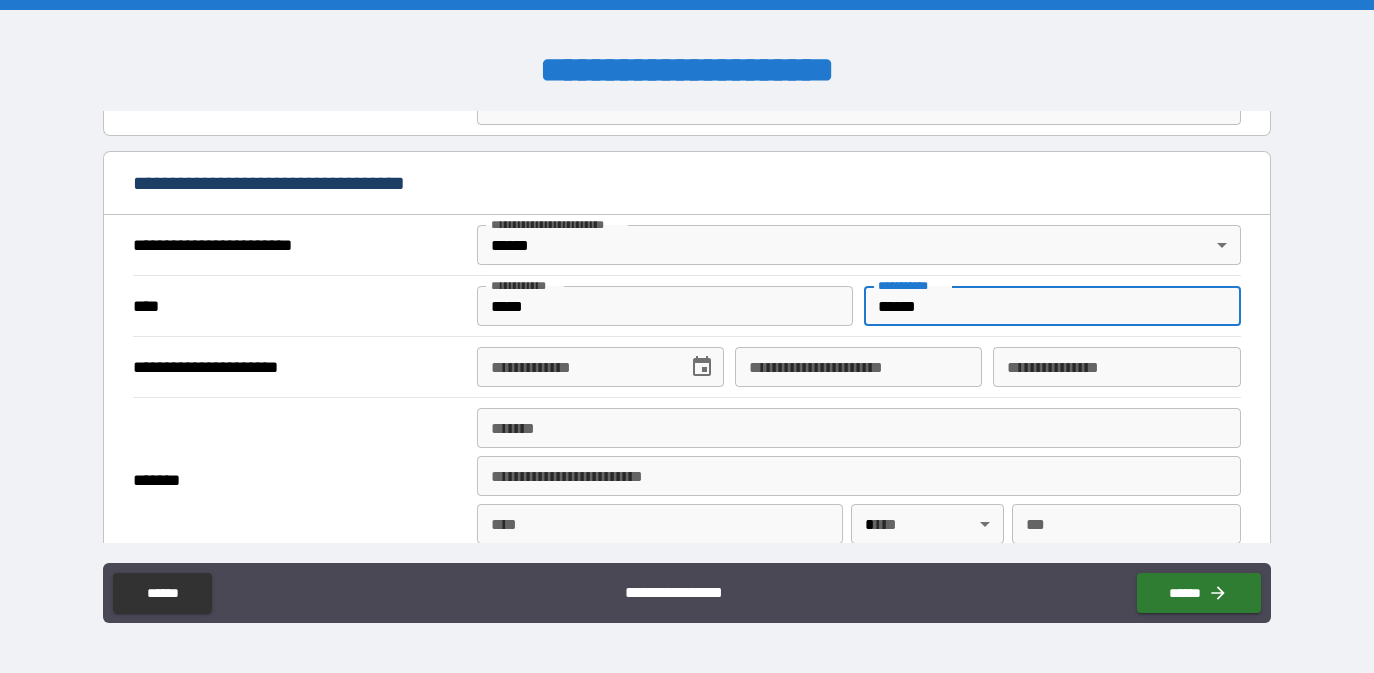 type on "******" 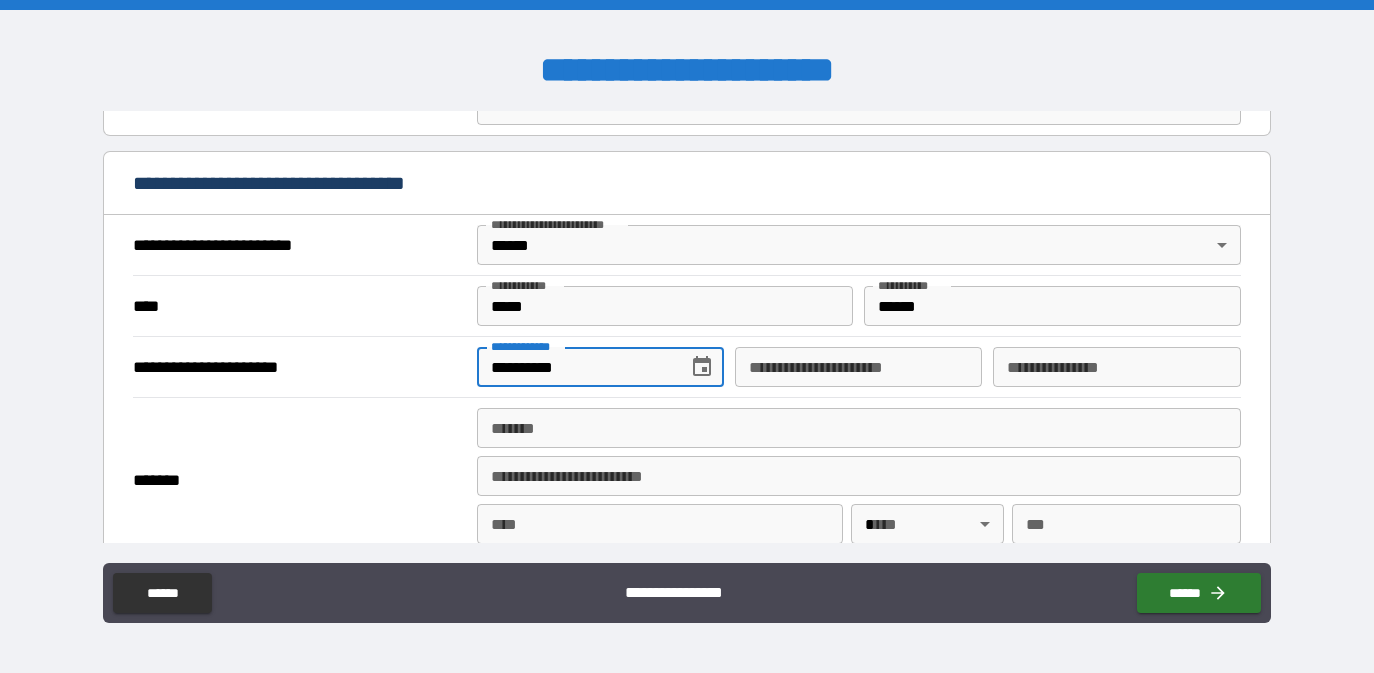 type on "**********" 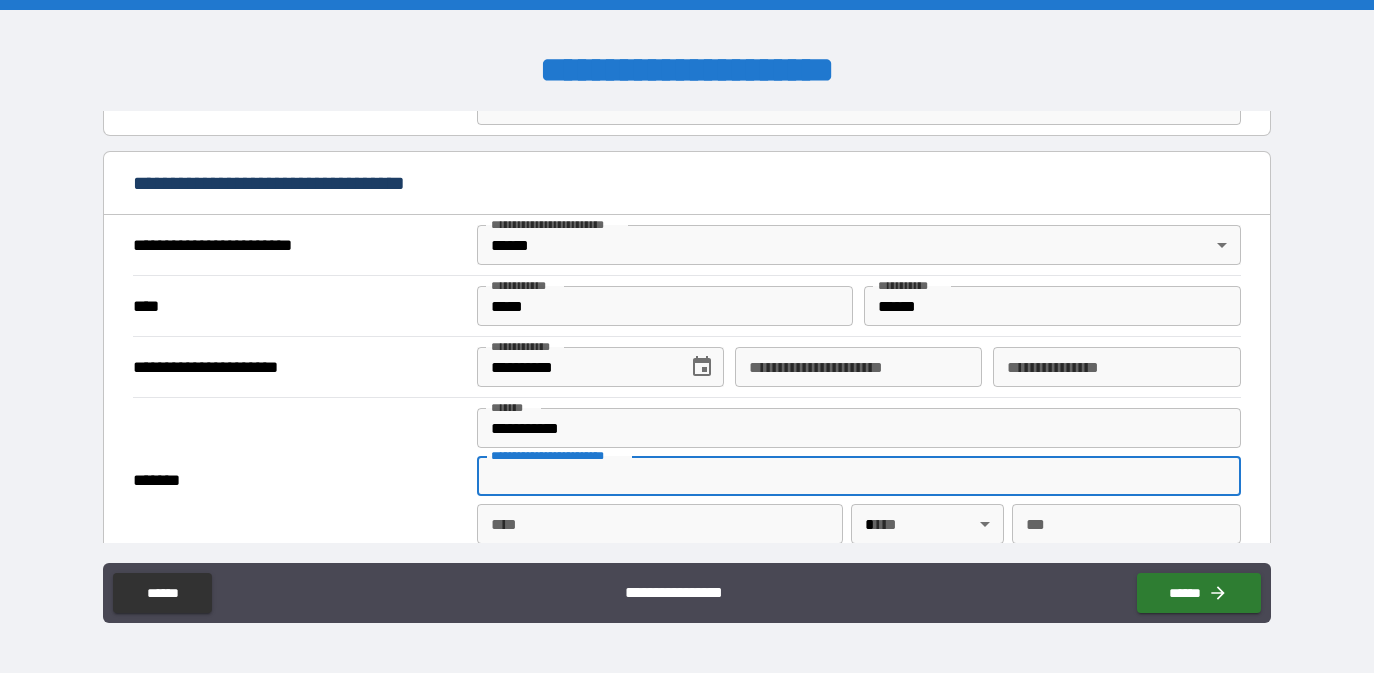 type on "**********" 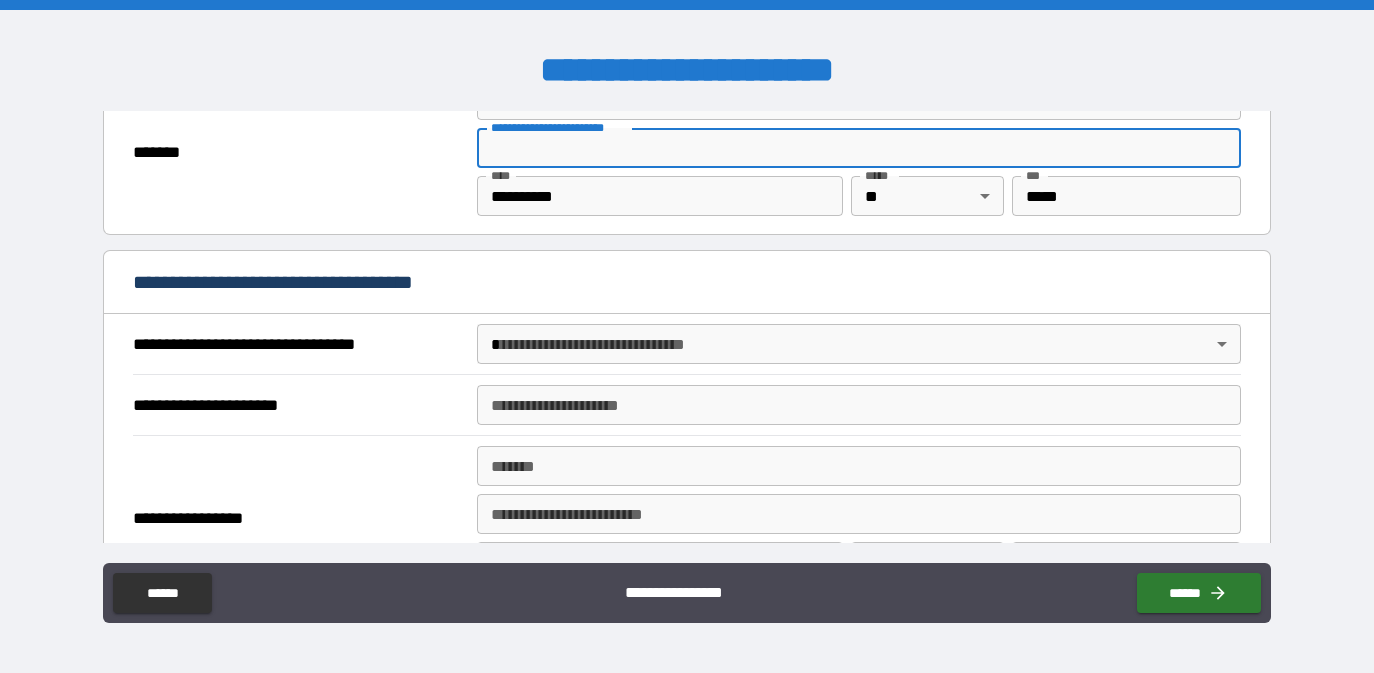scroll, scrollTop: 1028, scrollLeft: 0, axis: vertical 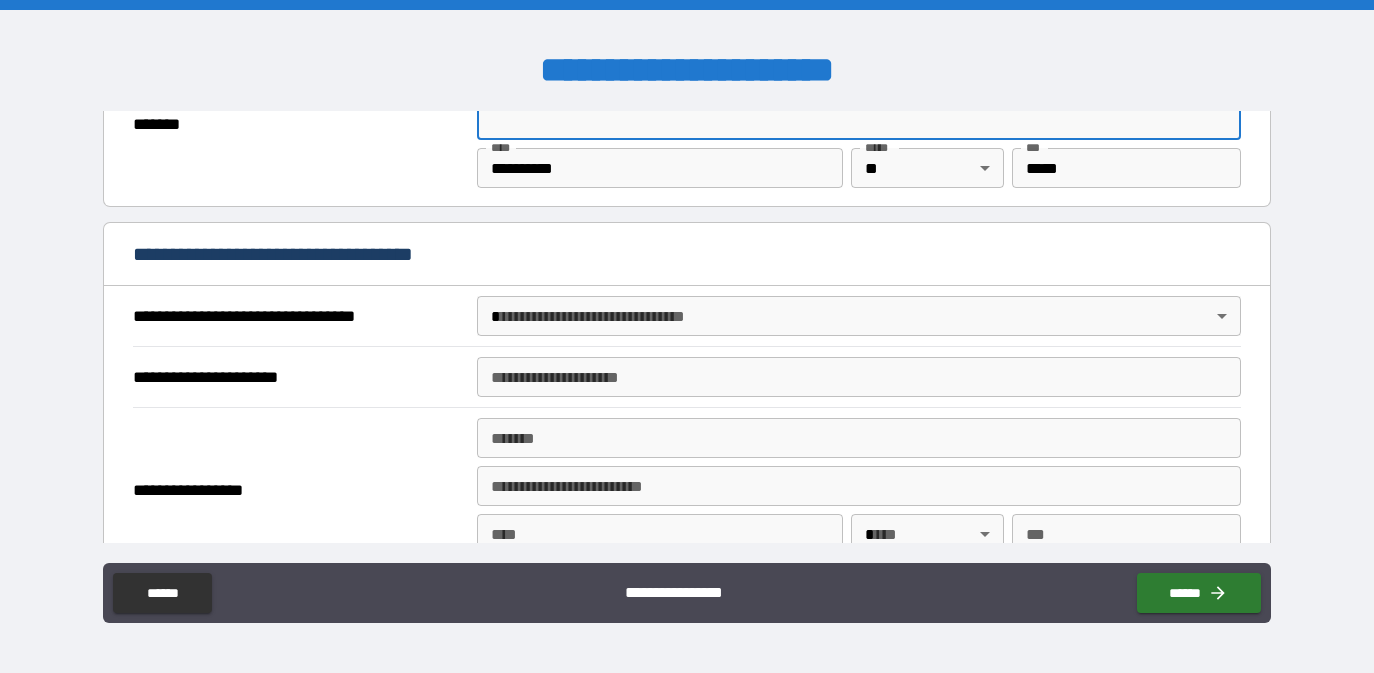 click on "**********" at bounding box center (687, 336) 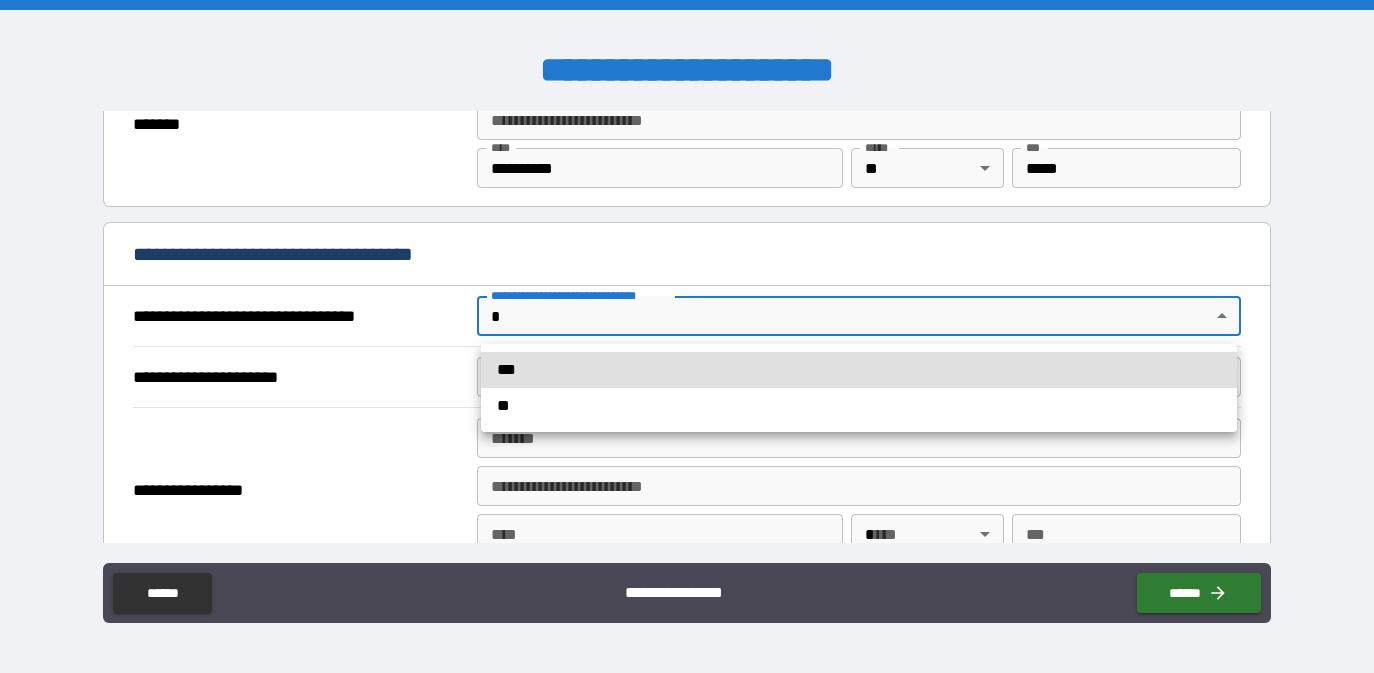 click on "***" at bounding box center (859, 370) 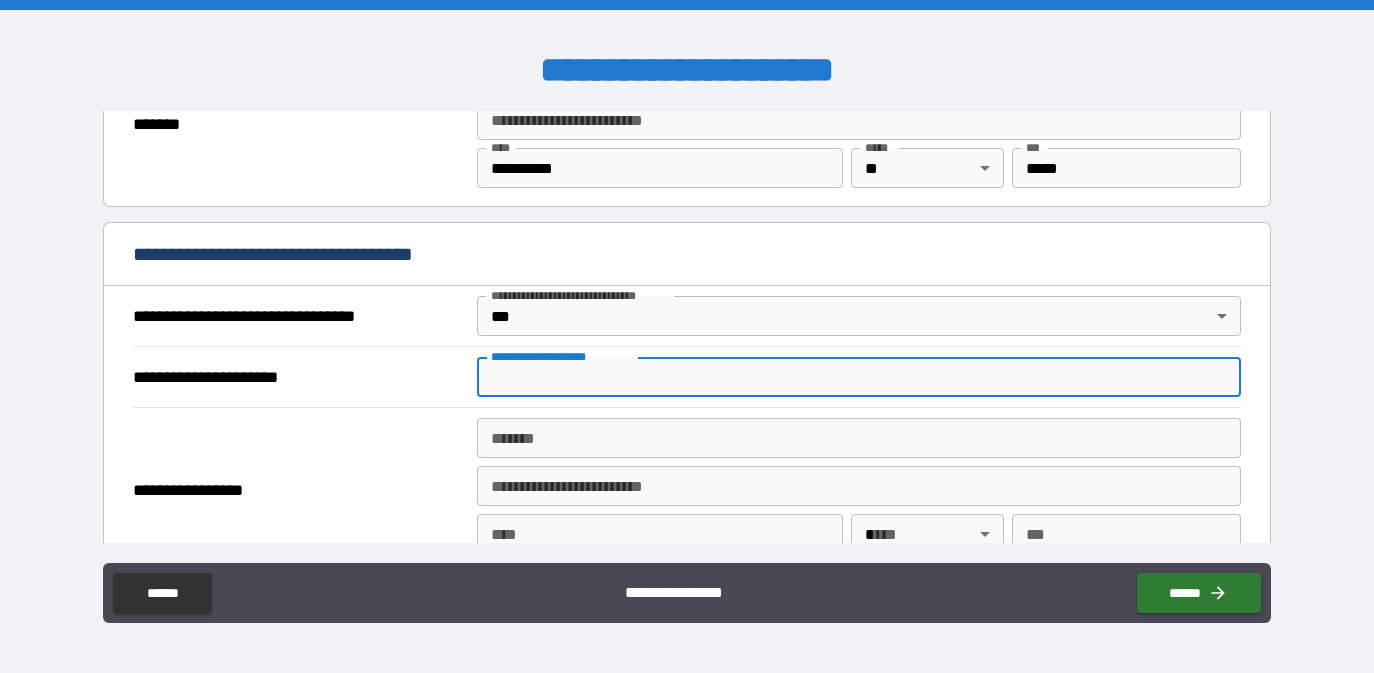 type on "*" 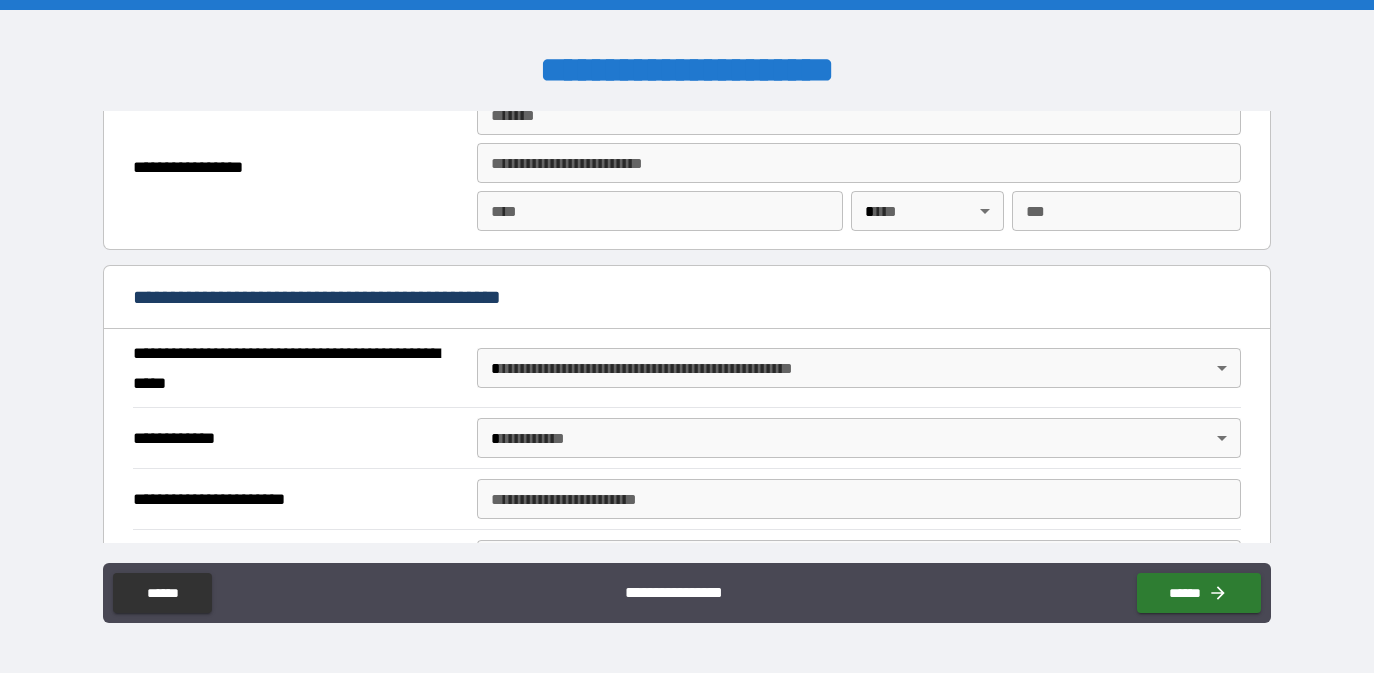 scroll, scrollTop: 1364, scrollLeft: 0, axis: vertical 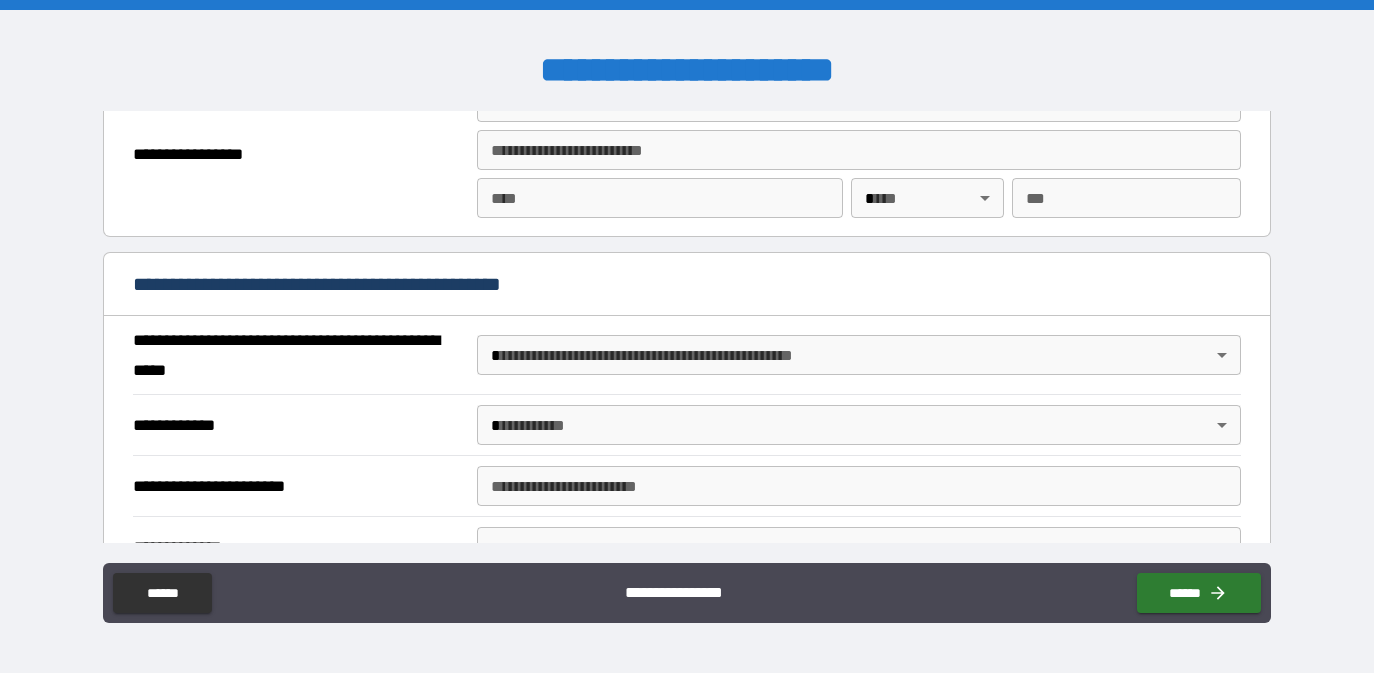 type on "******" 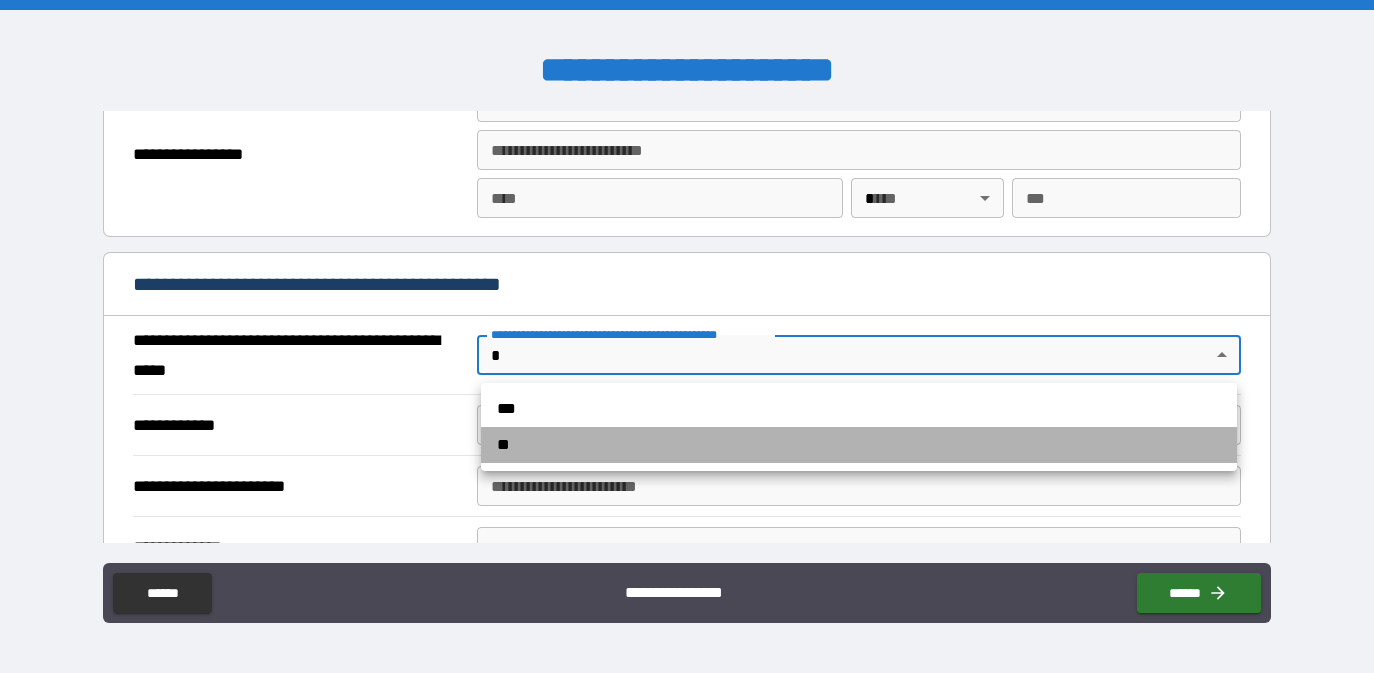 click on "**" at bounding box center [859, 445] 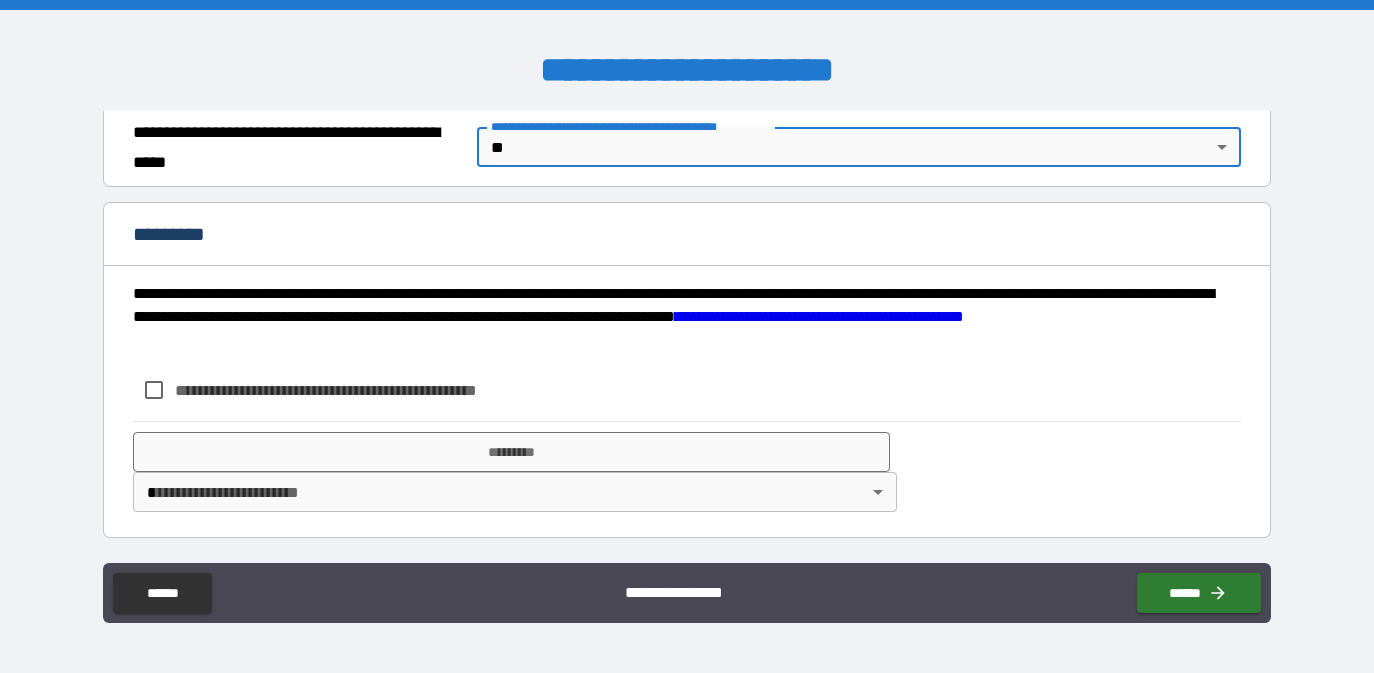 scroll, scrollTop: 1572, scrollLeft: 0, axis: vertical 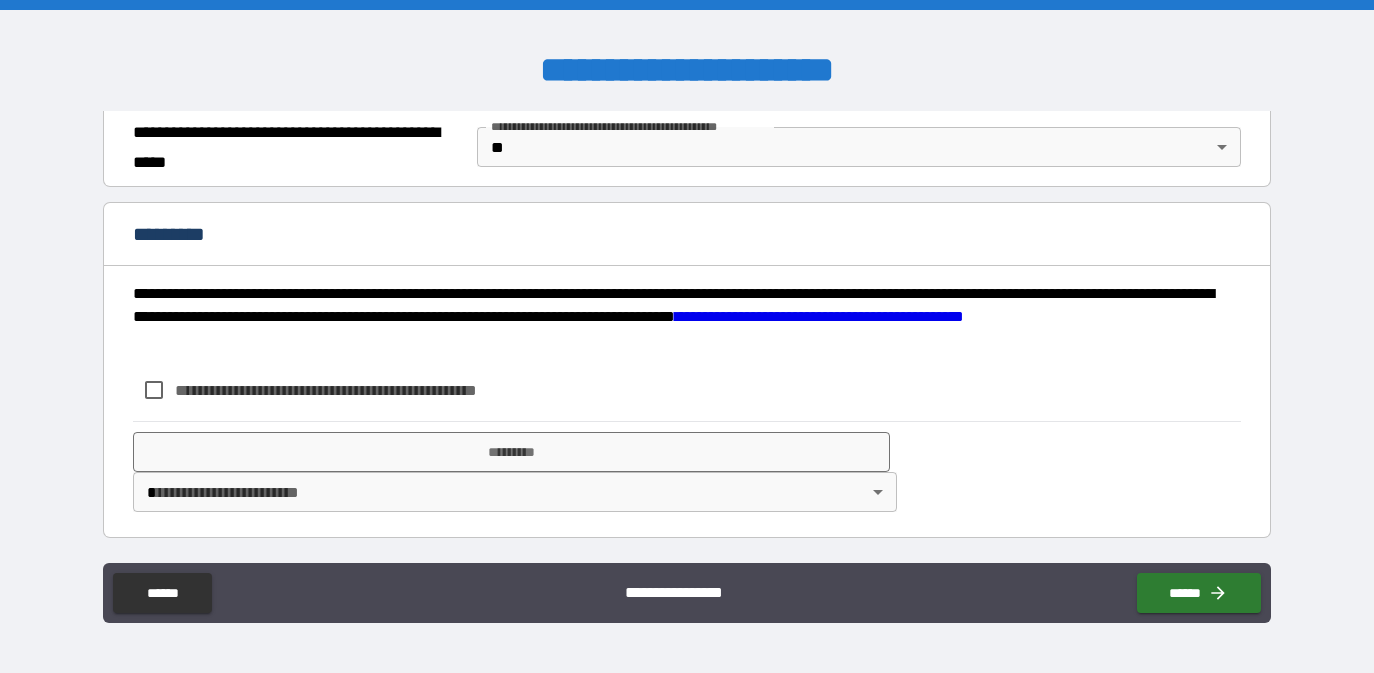 click on "**********" at bounding box center (359, 390) 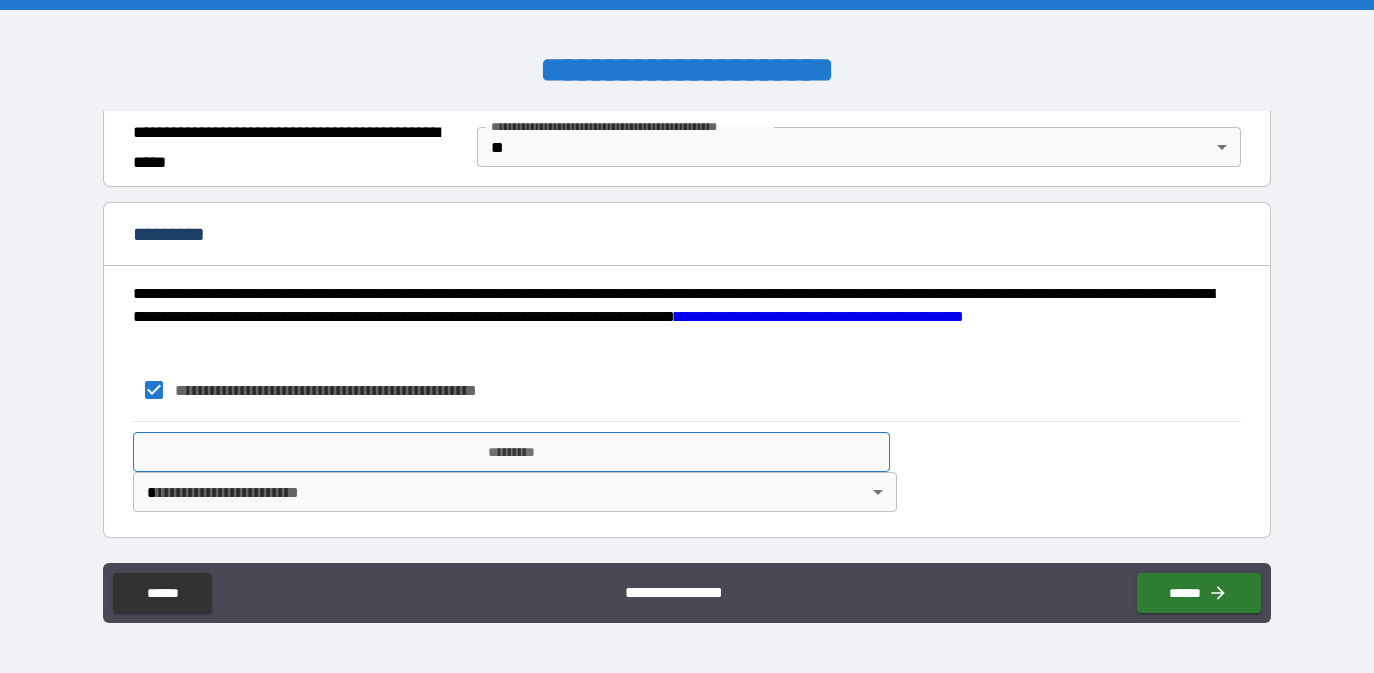 click on "*********" at bounding box center [511, 452] 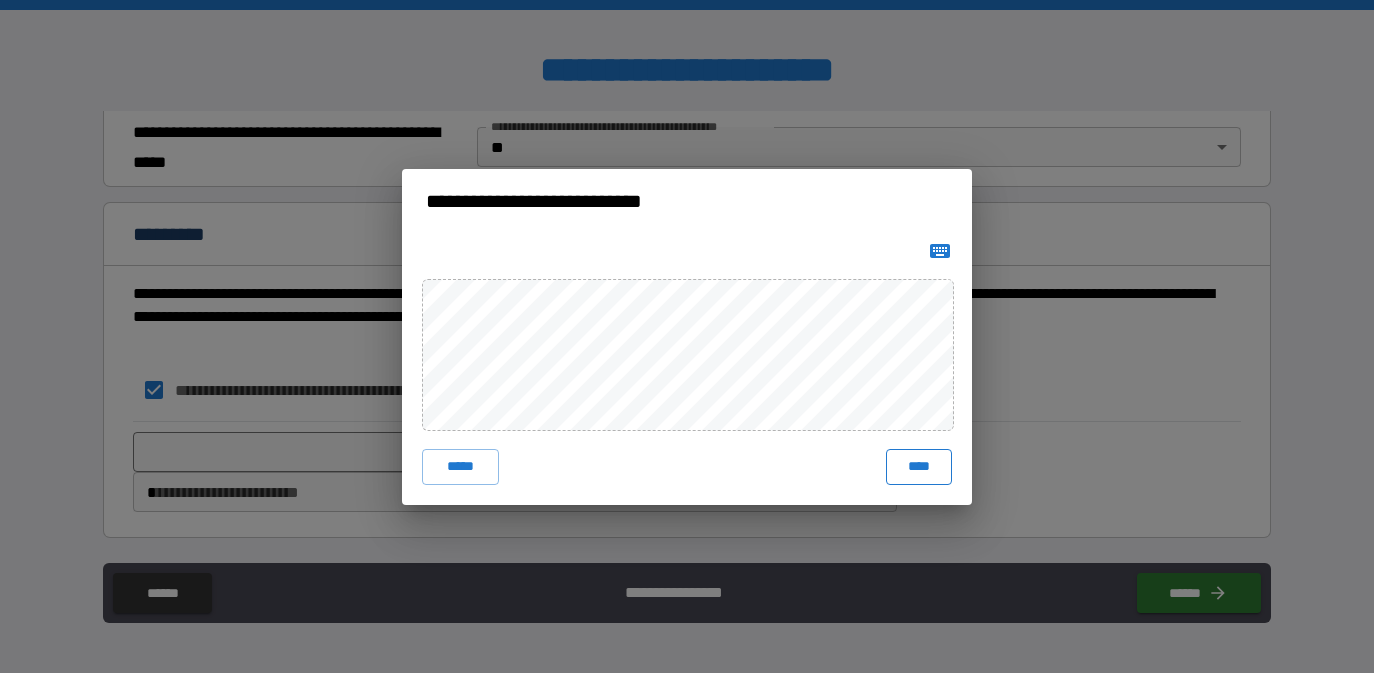 click on "****" at bounding box center [919, 467] 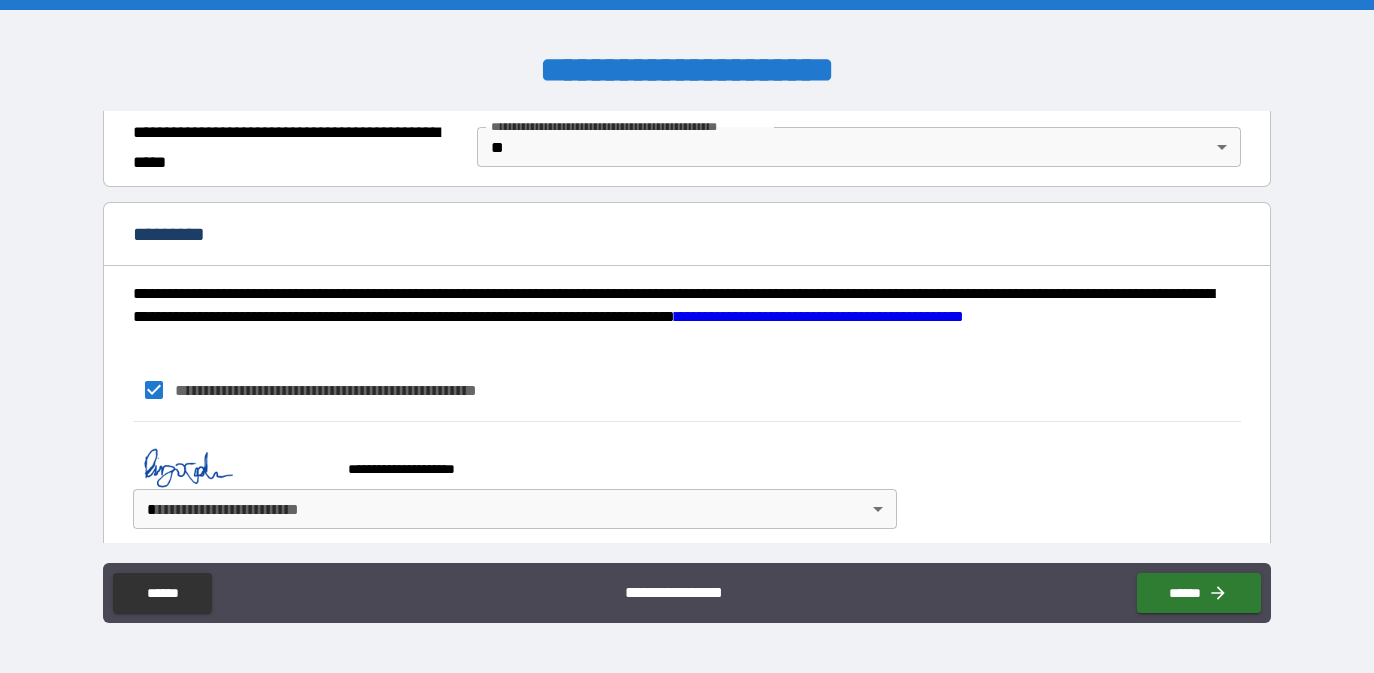 click on "**********" at bounding box center [687, 336] 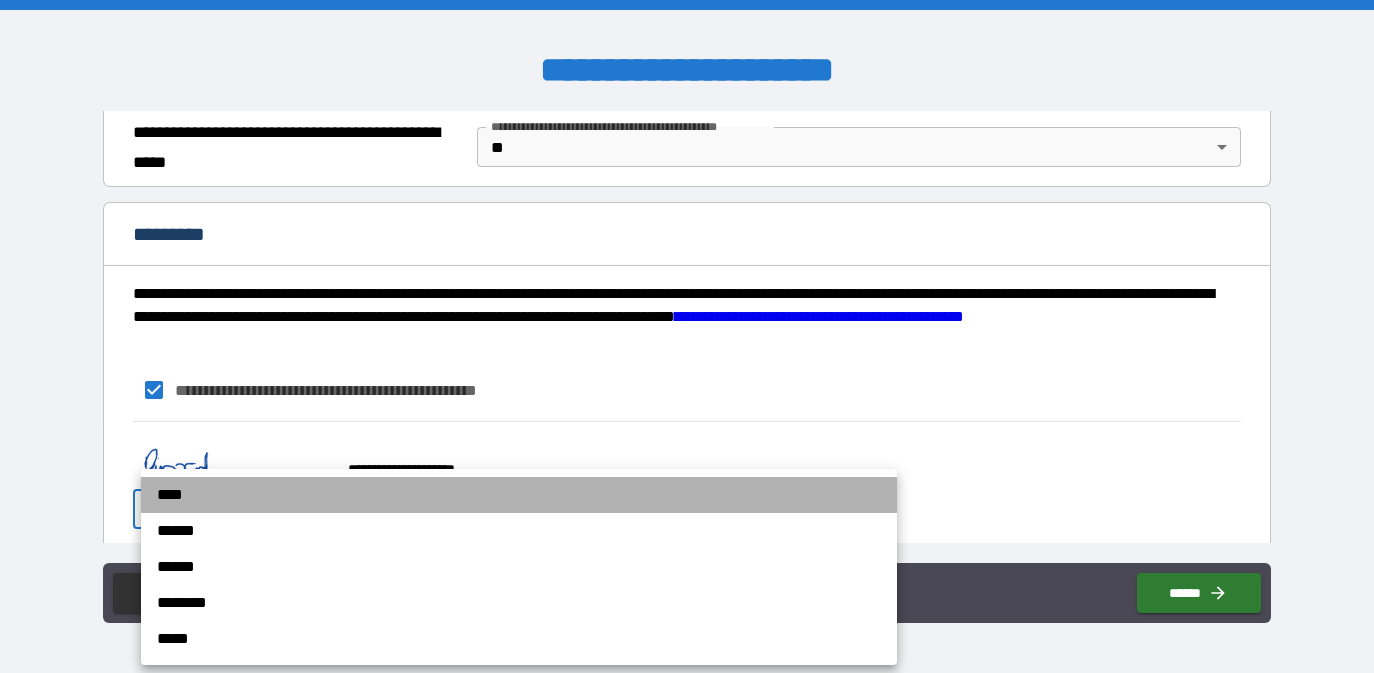 click on "****" at bounding box center [519, 495] 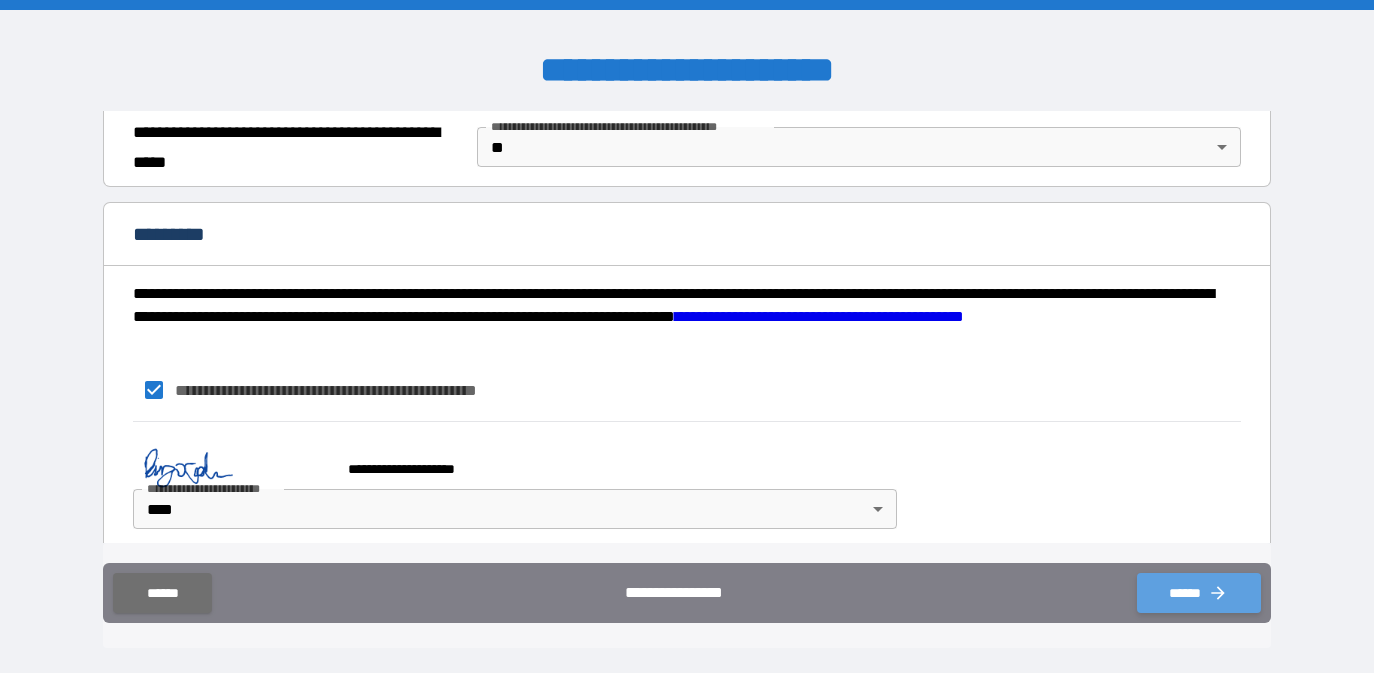 click on "******" at bounding box center (1199, 593) 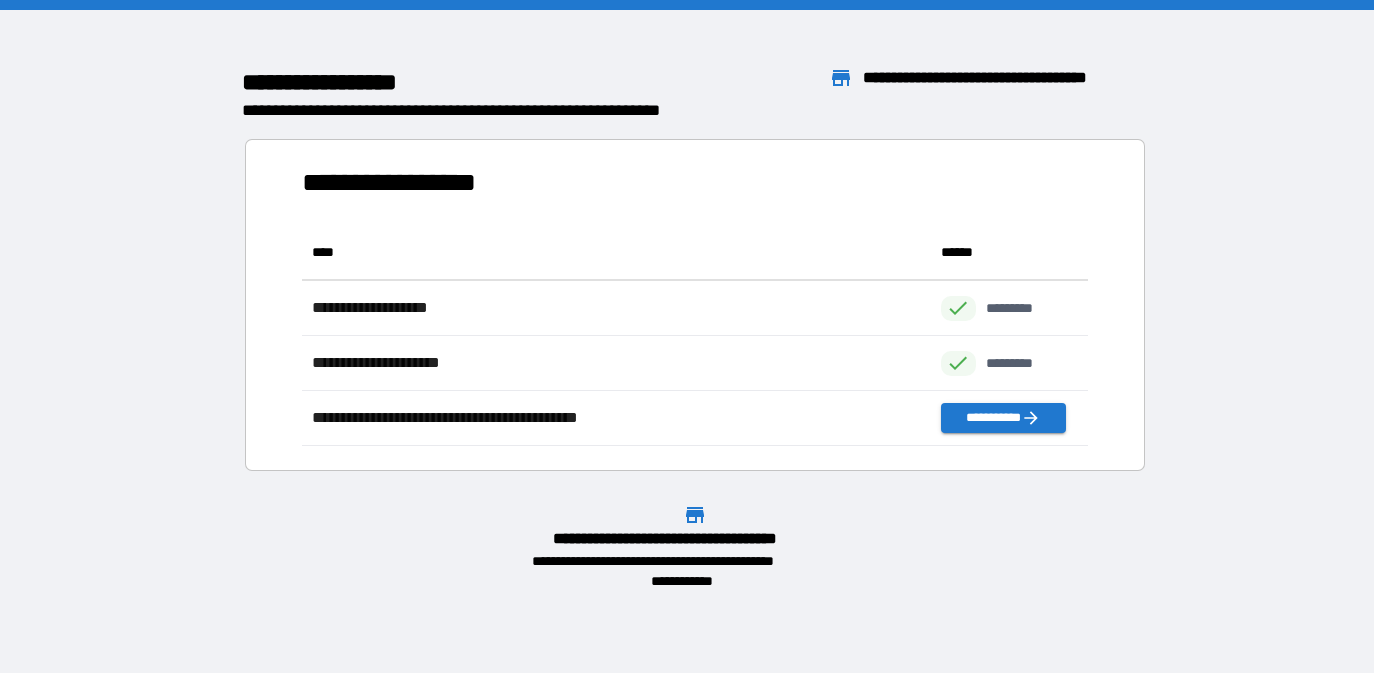 scroll, scrollTop: 1, scrollLeft: 1, axis: both 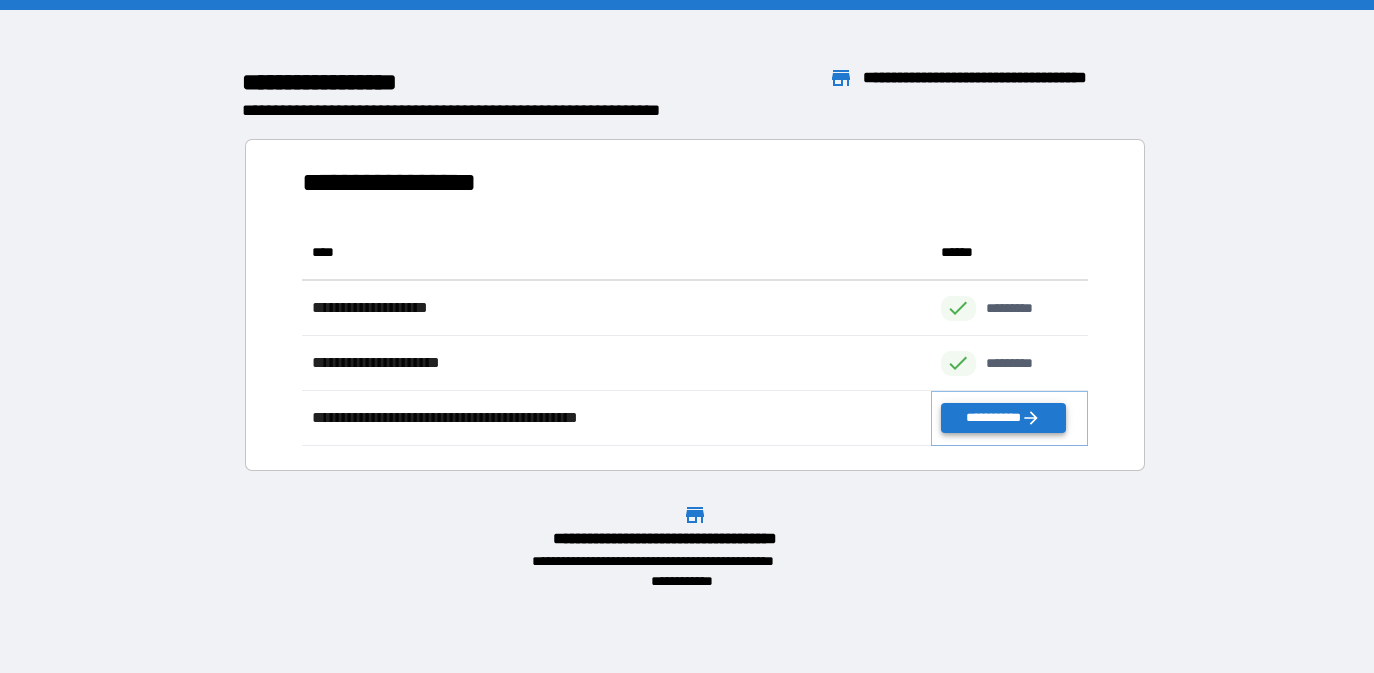 click on "**********" at bounding box center [1003, 418] 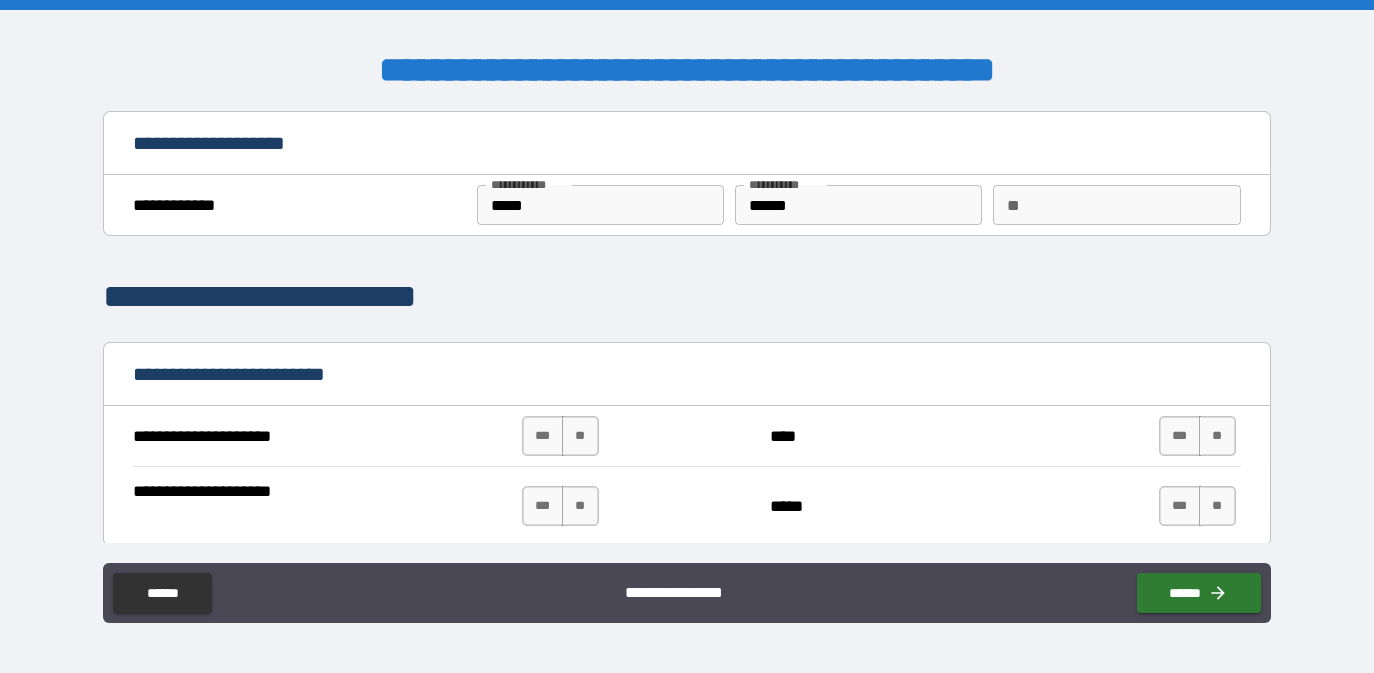 click on "******" at bounding box center (858, 205) 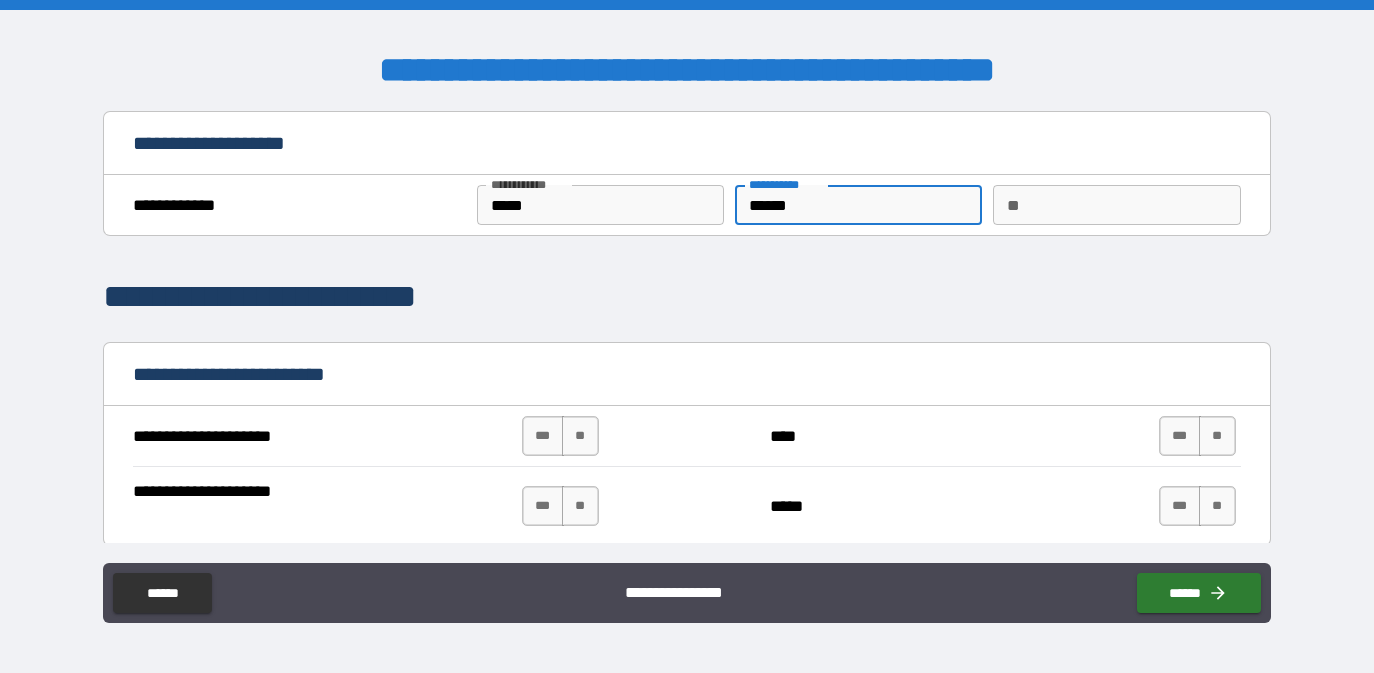 click on "******" at bounding box center [858, 205] 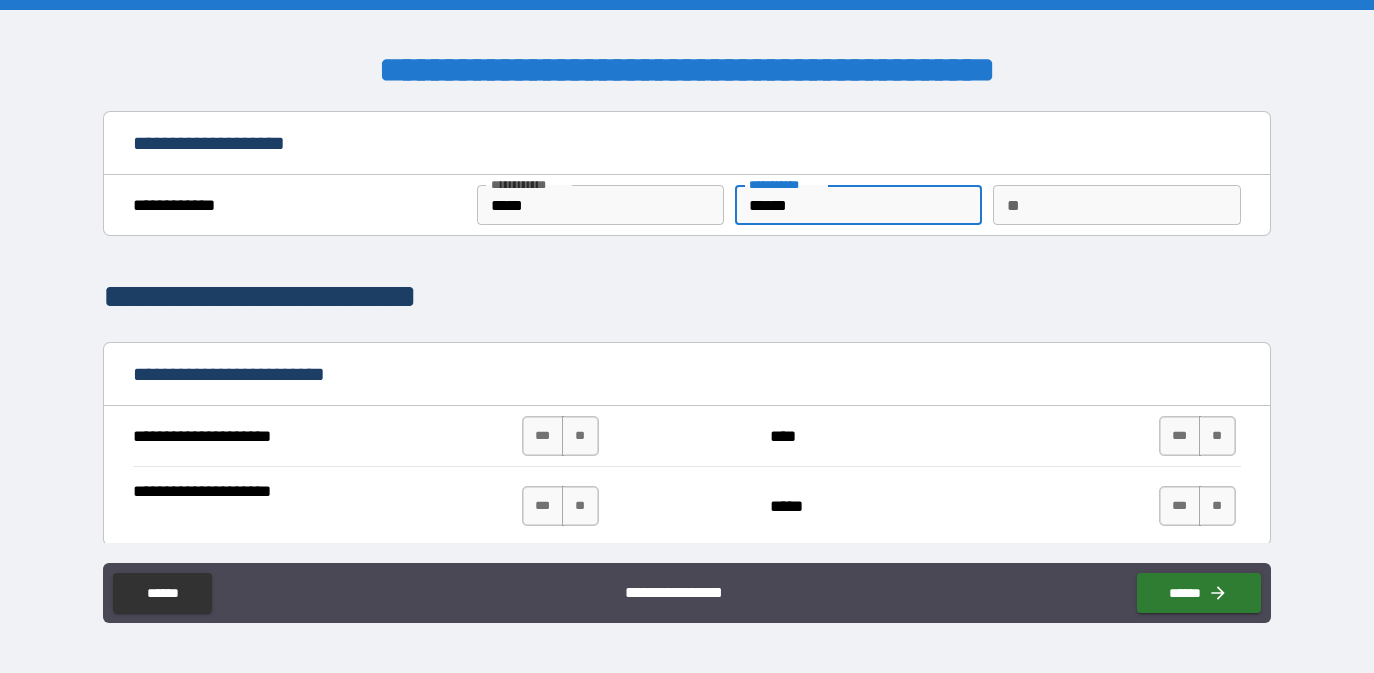 type on "******" 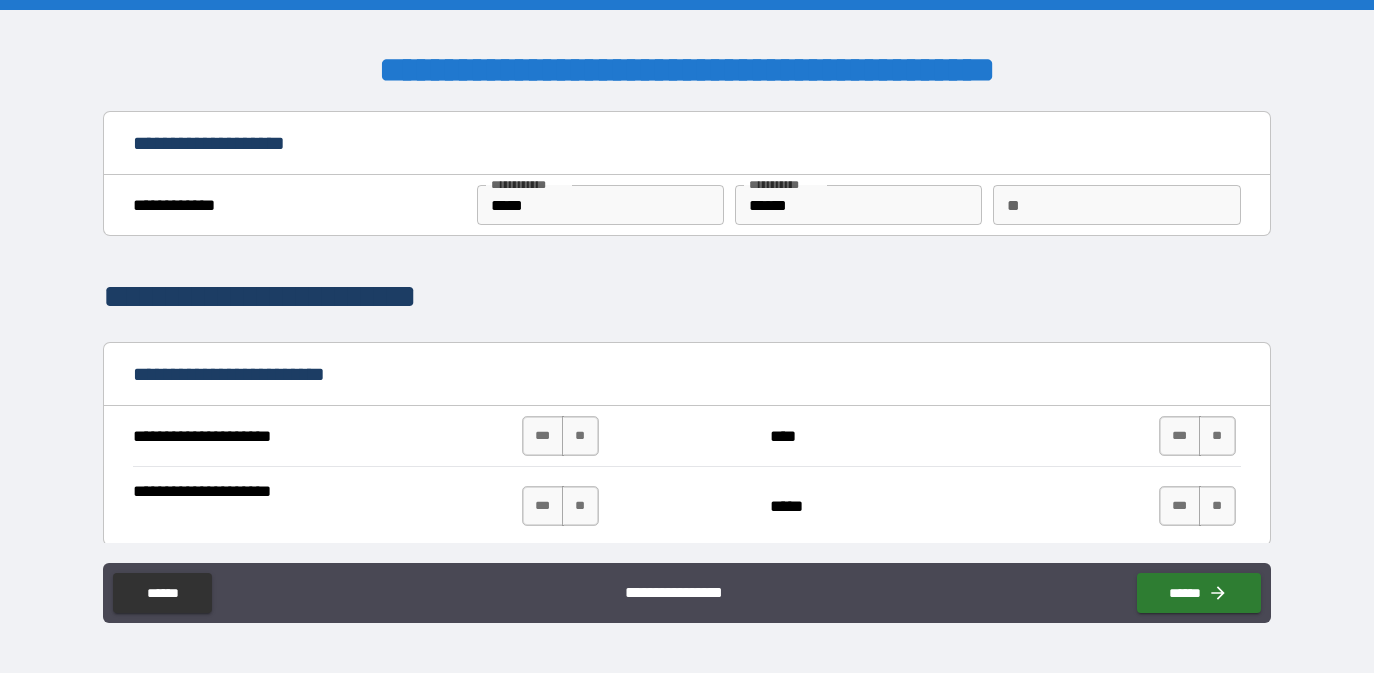 click on "**********" at bounding box center (687, 296) 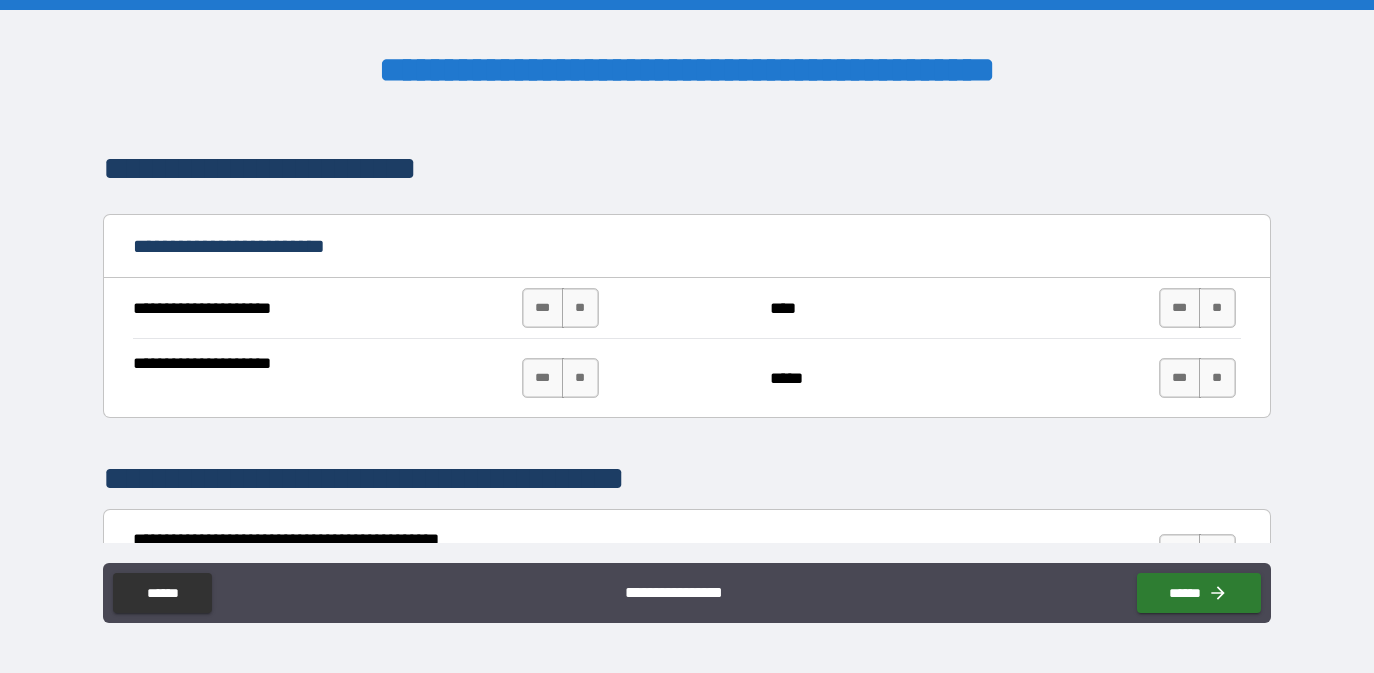 scroll, scrollTop: 130, scrollLeft: 0, axis: vertical 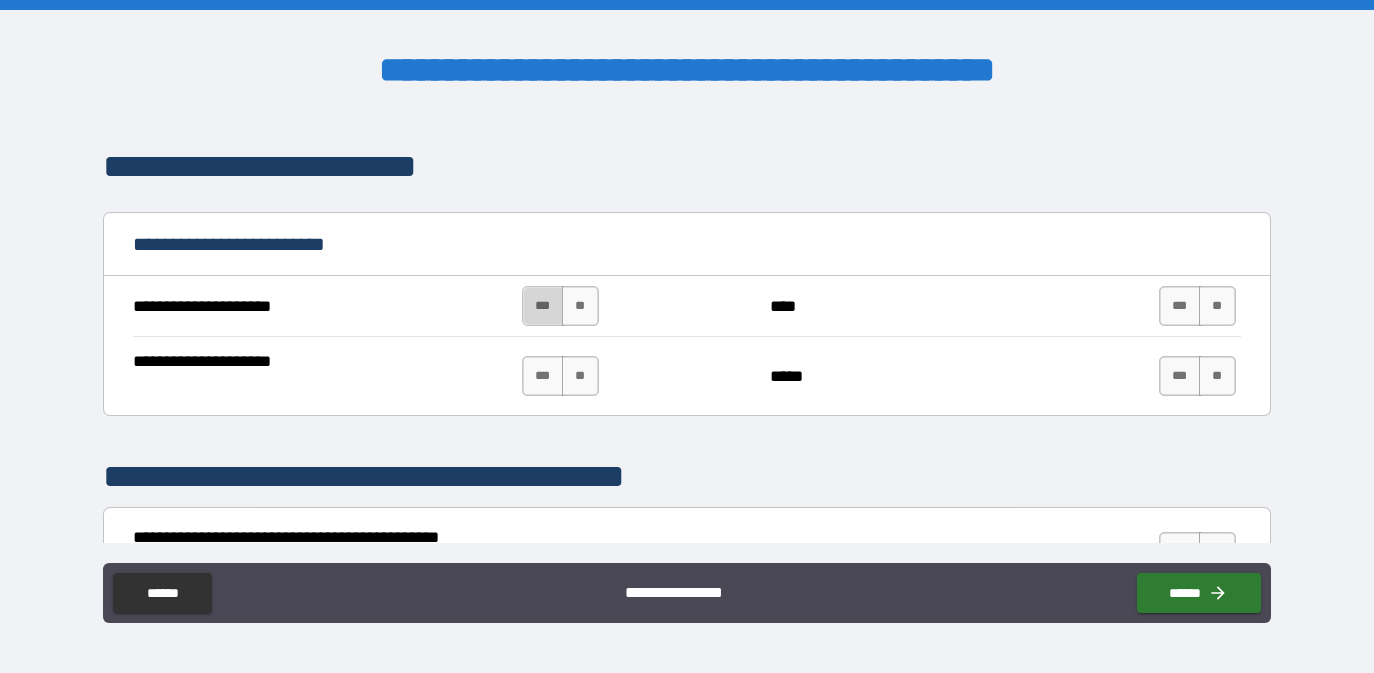 click on "***" at bounding box center (543, 306) 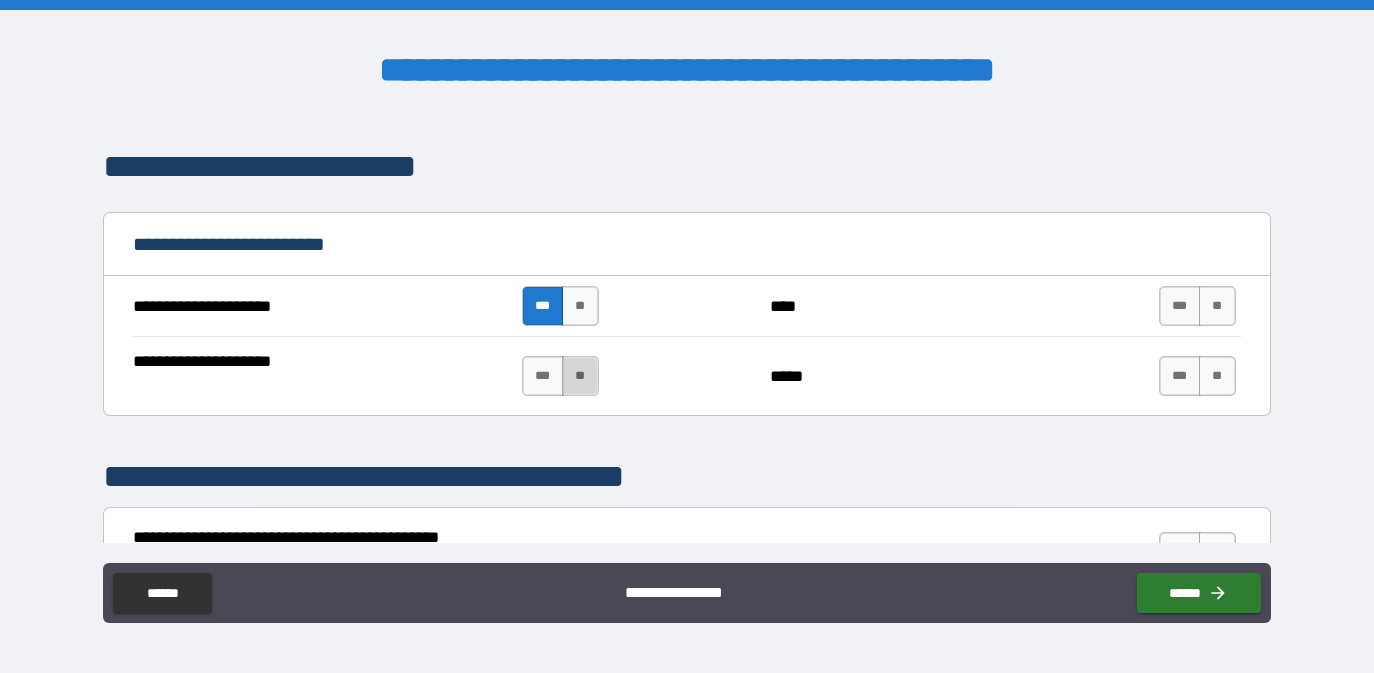 click on "**" at bounding box center [580, 376] 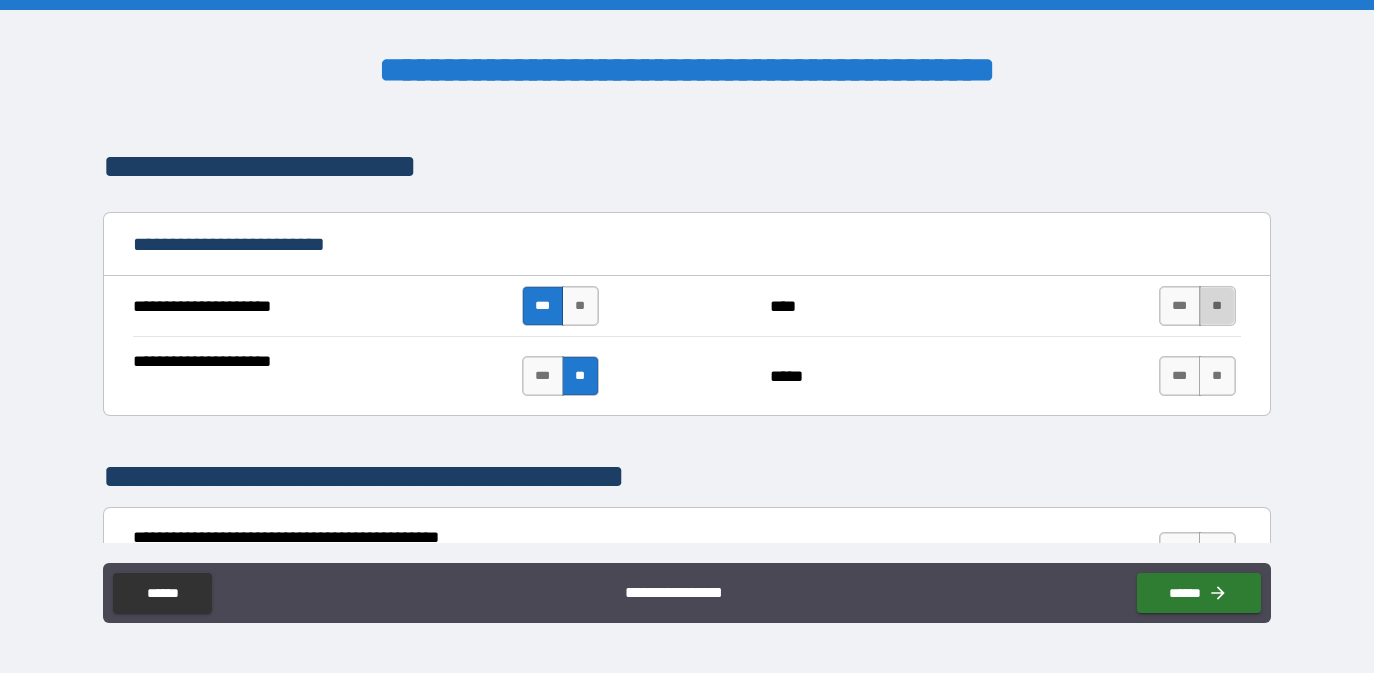 click on "**" at bounding box center (1217, 306) 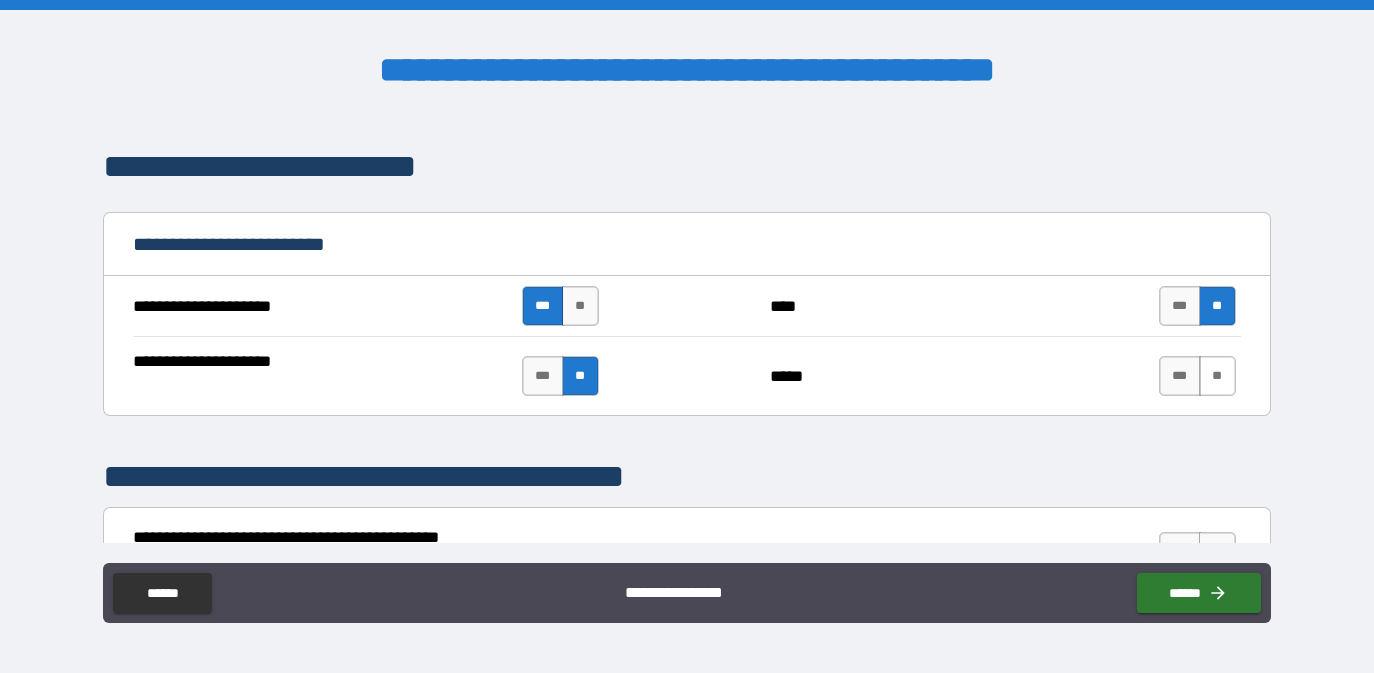 click on "**" at bounding box center (1217, 376) 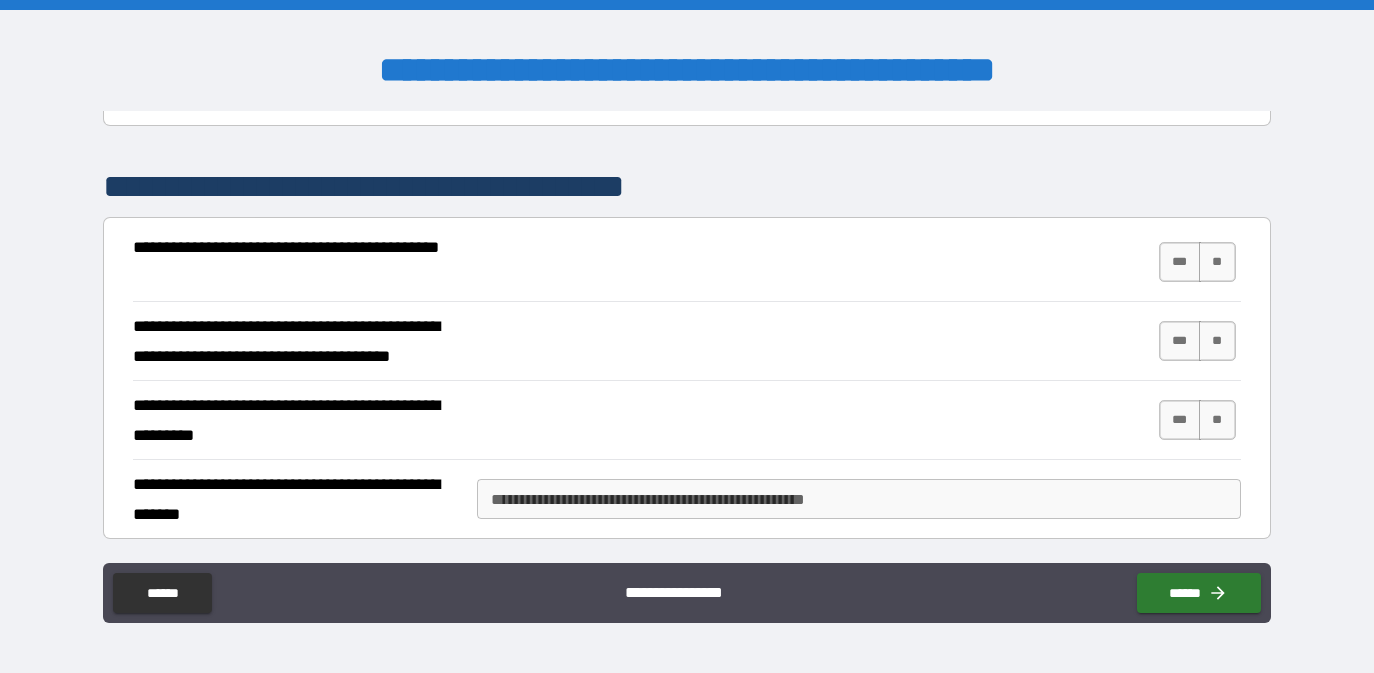 scroll, scrollTop: 423, scrollLeft: 0, axis: vertical 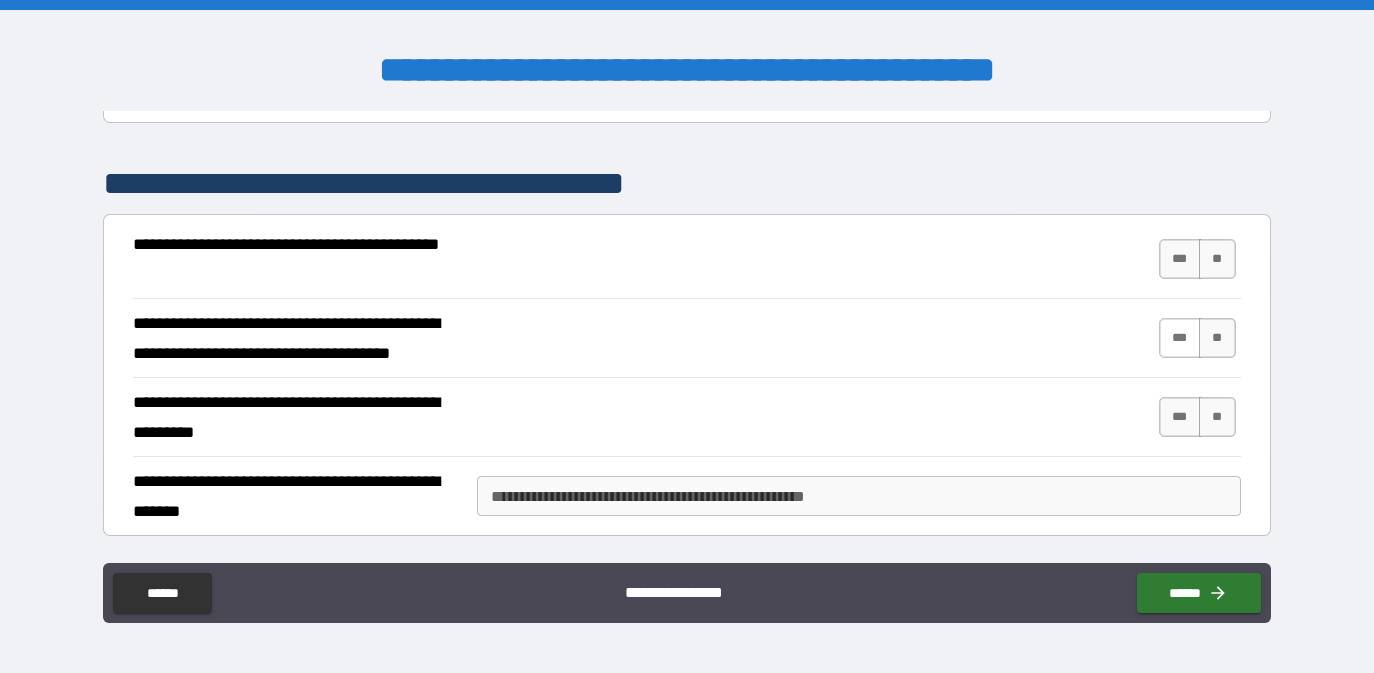 click on "***" at bounding box center (1180, 338) 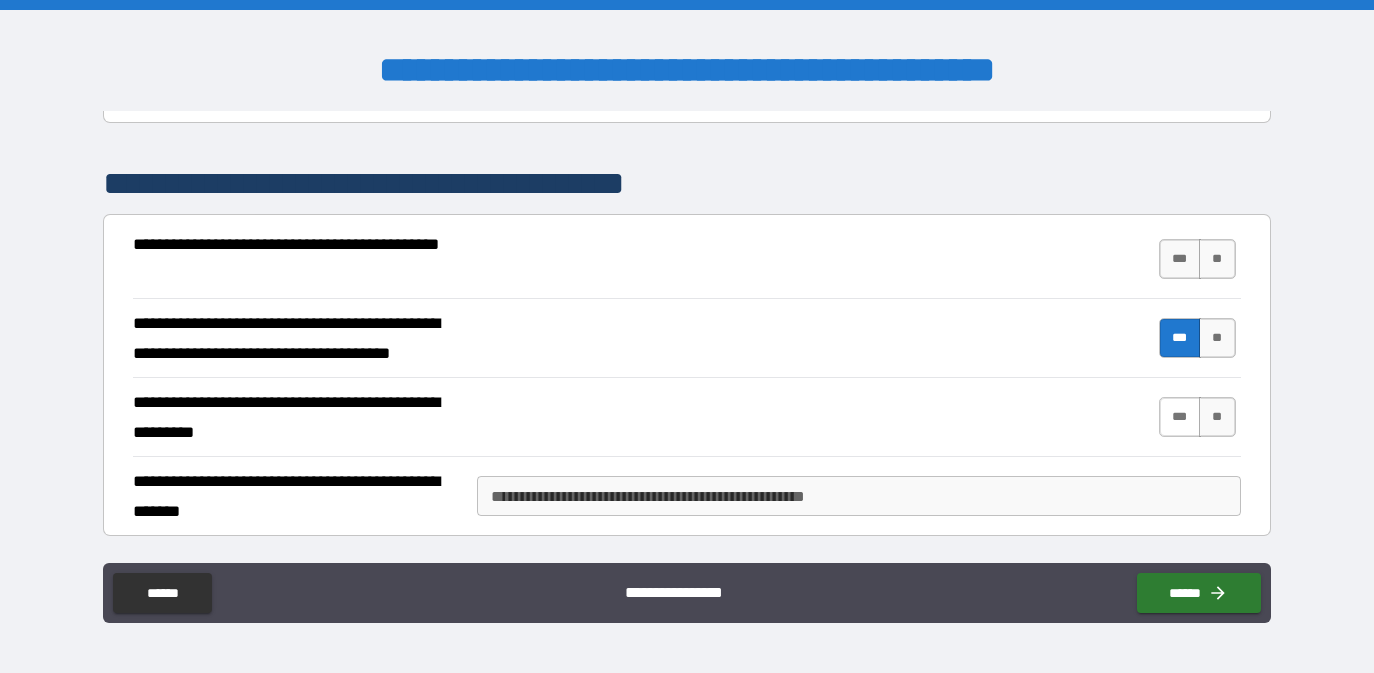 scroll, scrollTop: 435, scrollLeft: 0, axis: vertical 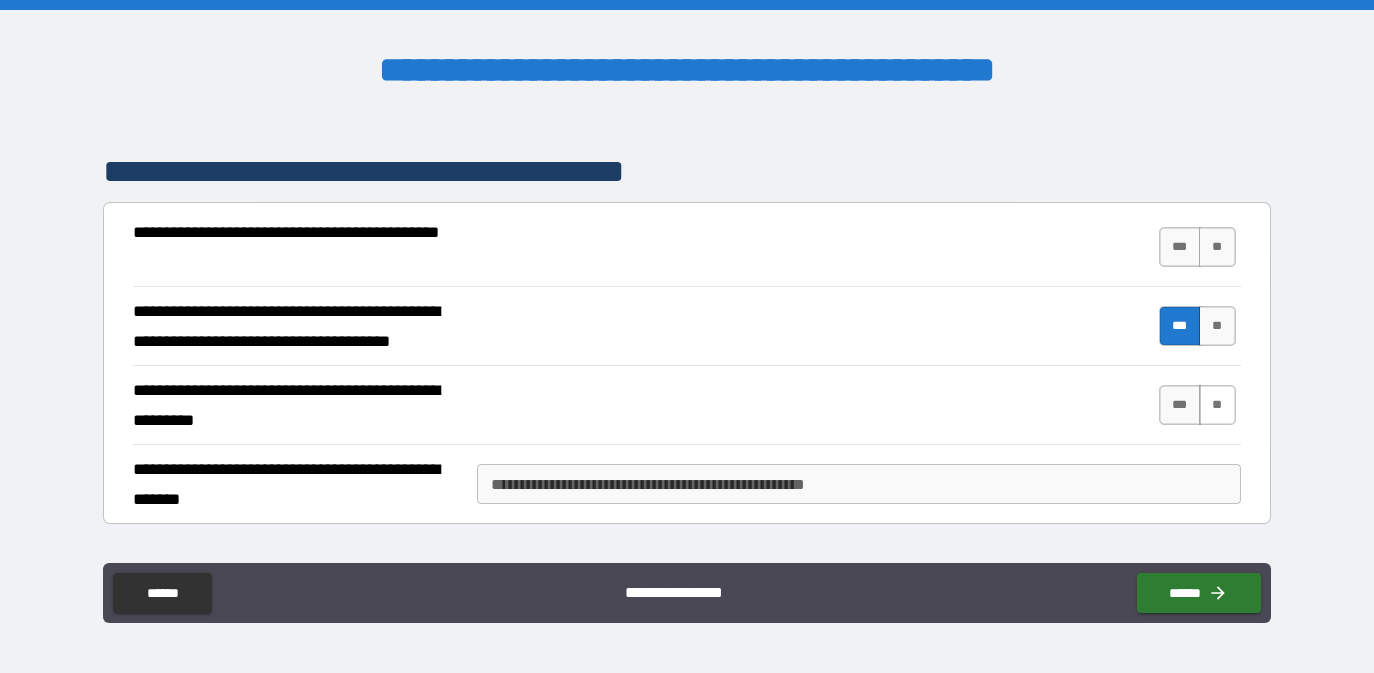 click on "**" at bounding box center (1217, 405) 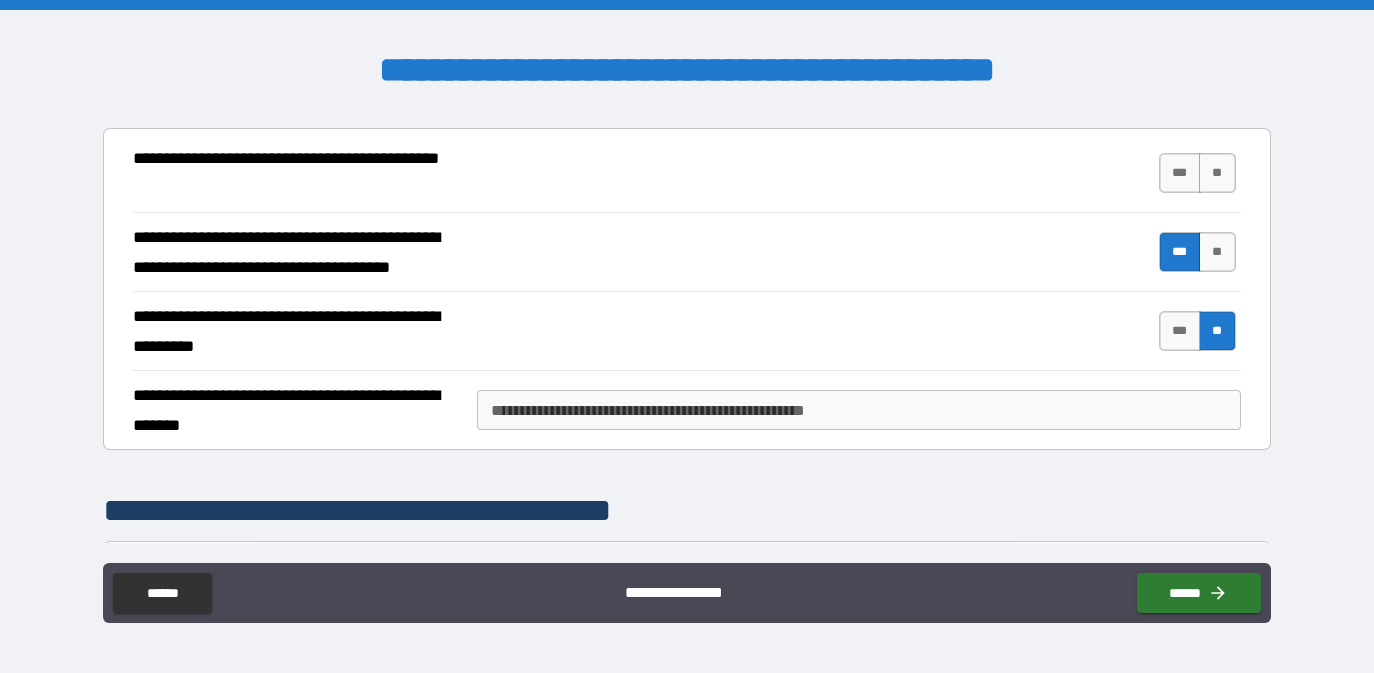scroll, scrollTop: 513, scrollLeft: 0, axis: vertical 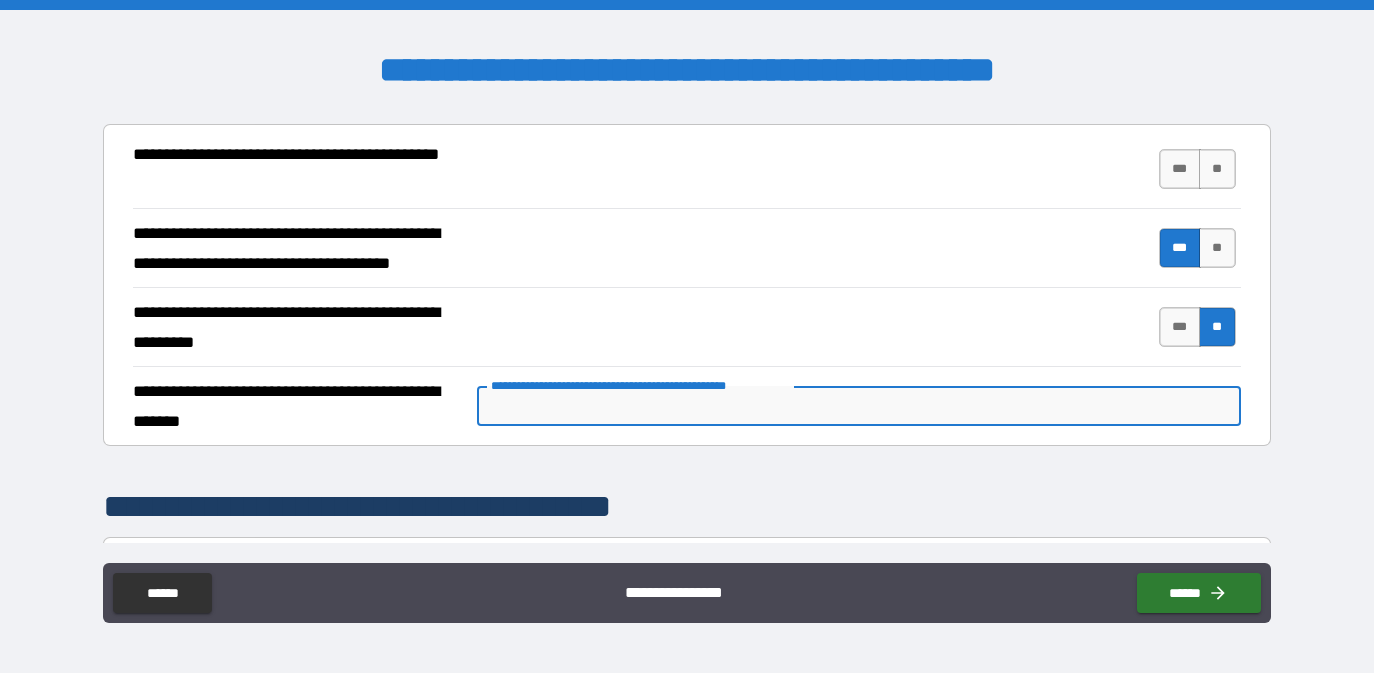 click on "**********" at bounding box center (859, 406) 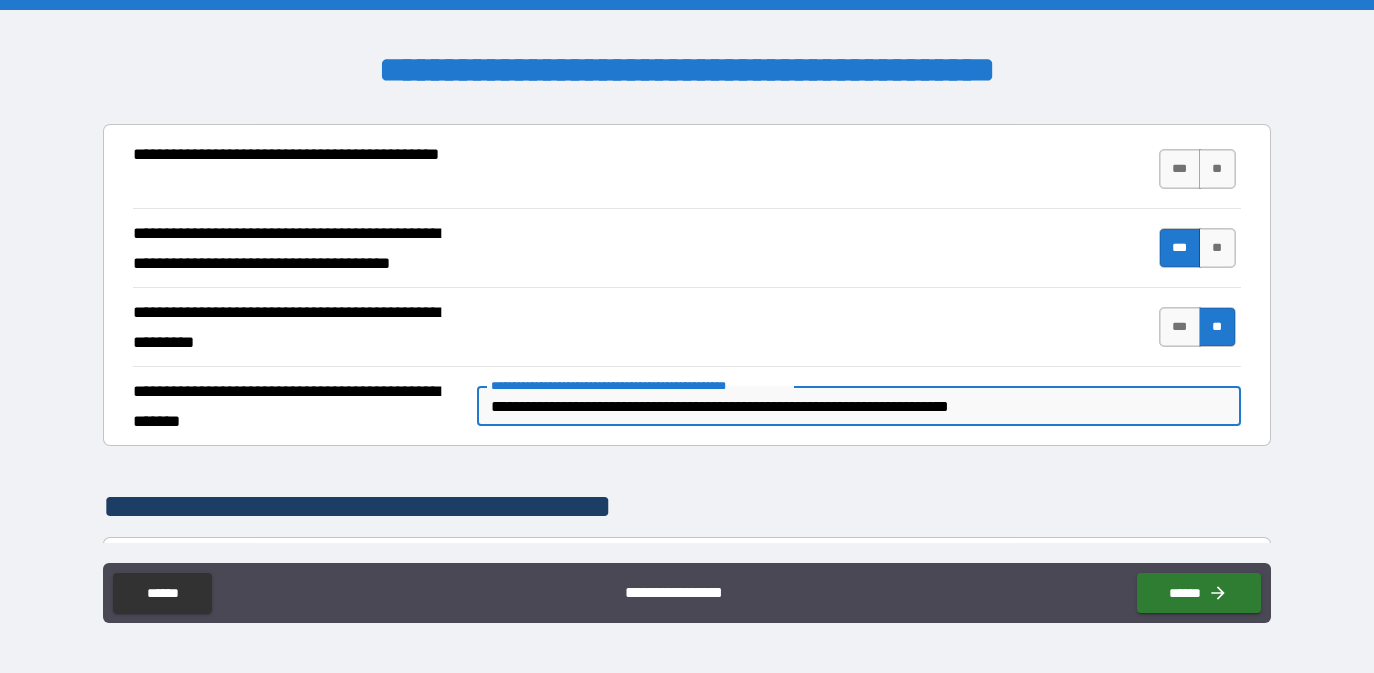 click on "**********" at bounding box center [859, 406] 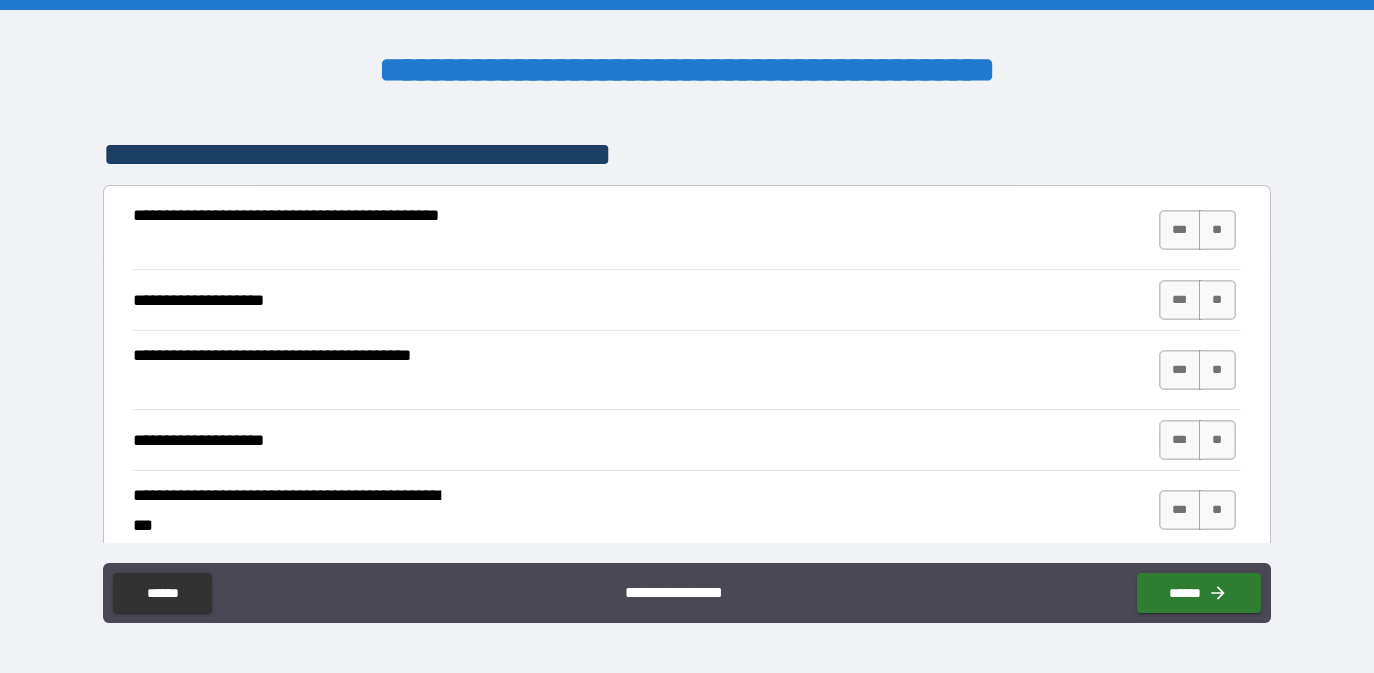 scroll, scrollTop: 866, scrollLeft: 0, axis: vertical 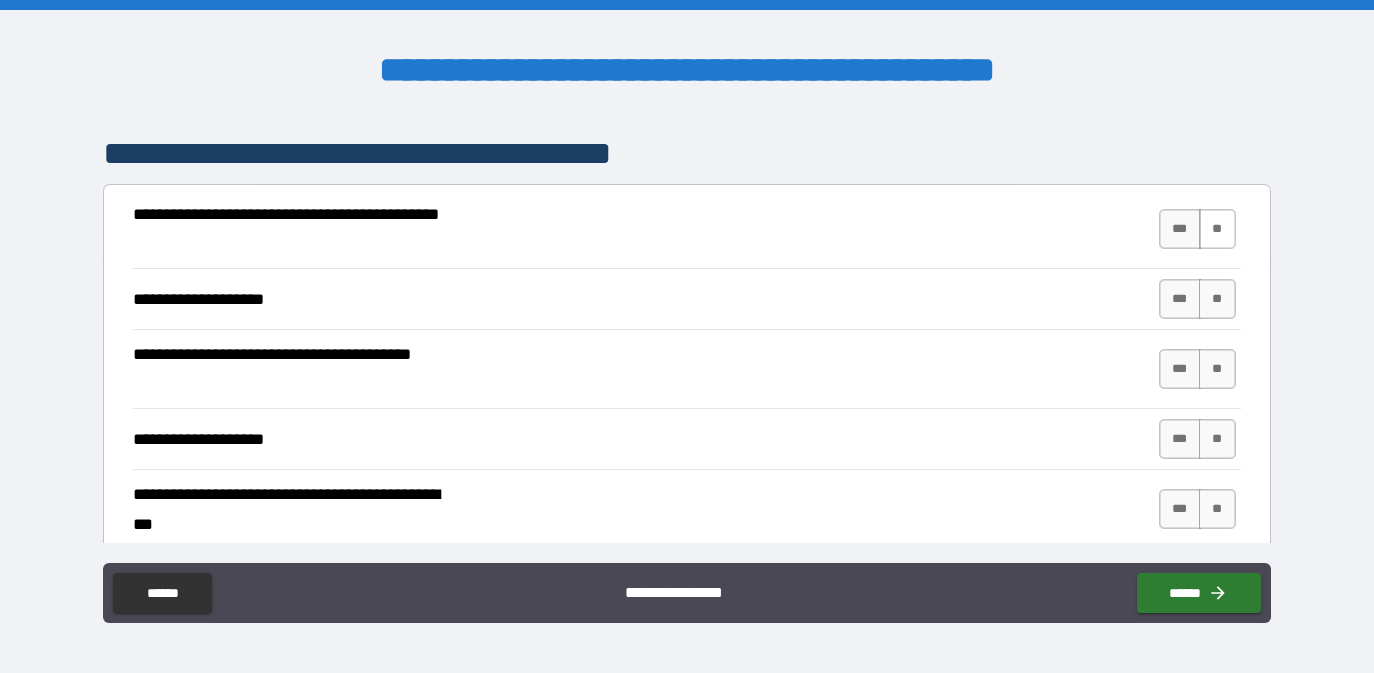 type on "**********" 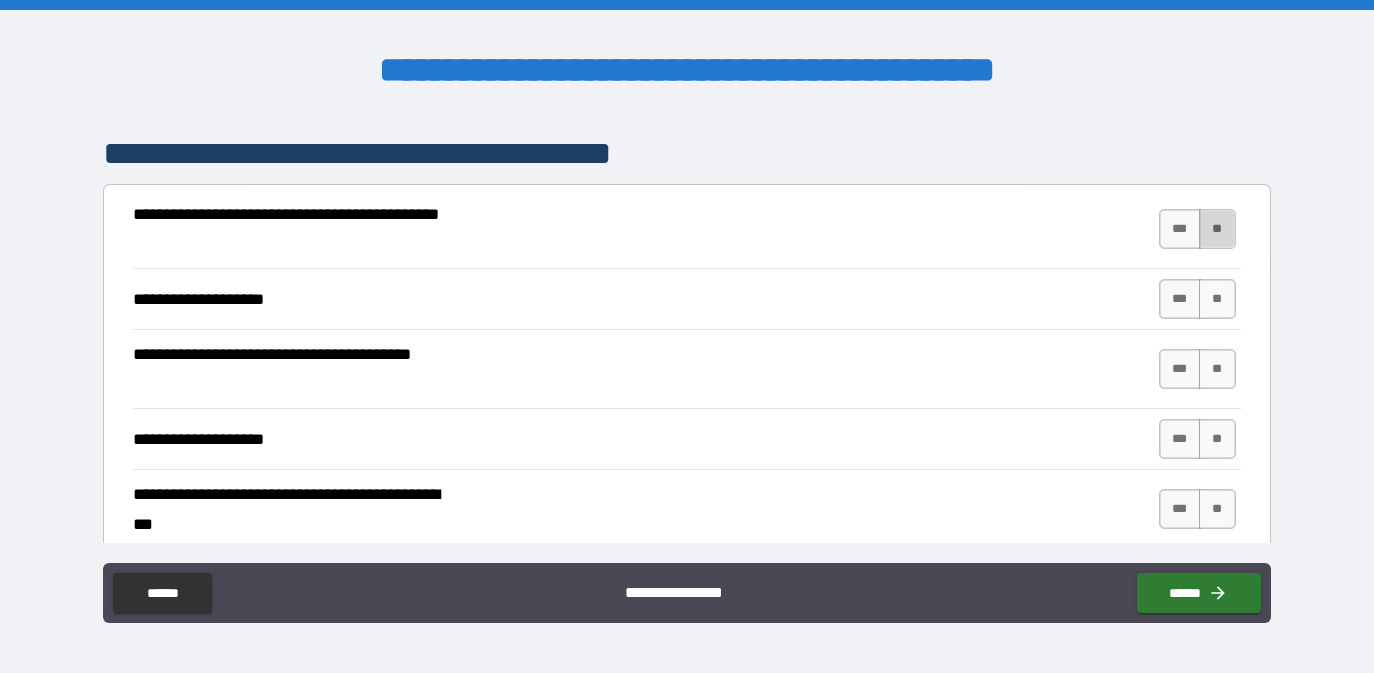 click on "**" at bounding box center [1217, 229] 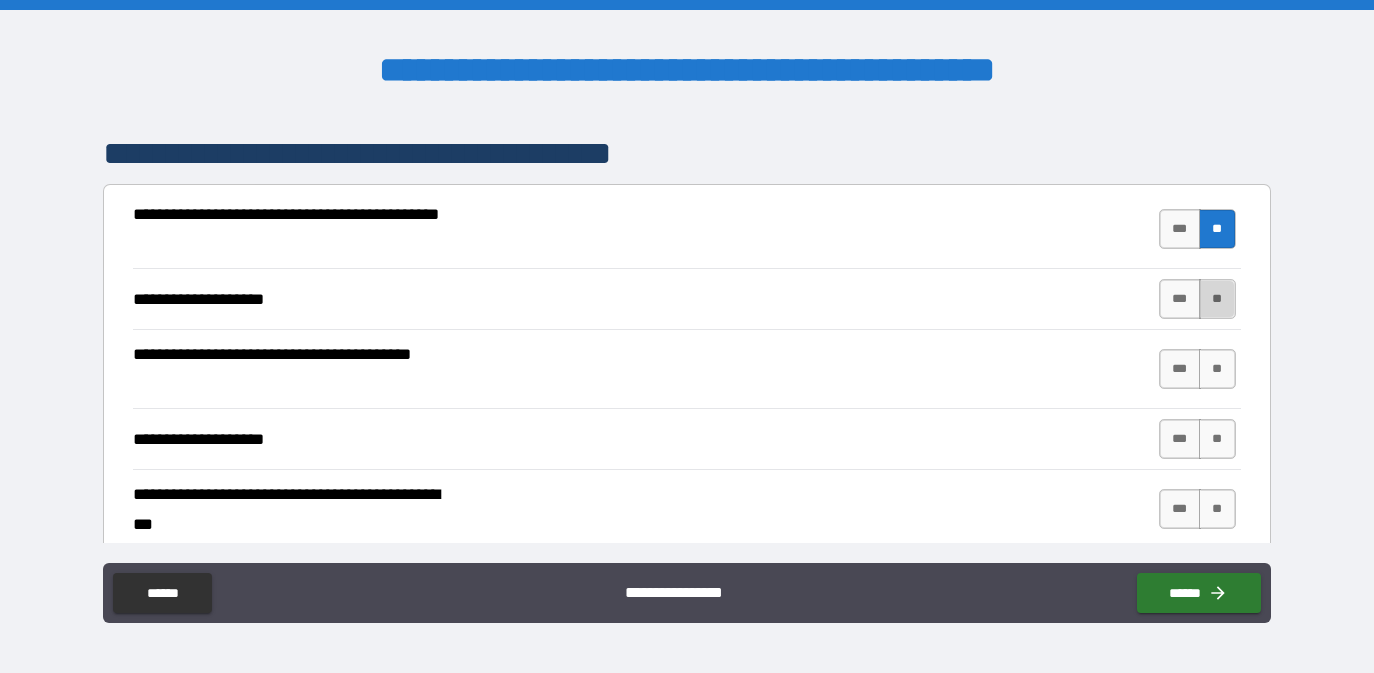 click on "**" at bounding box center [1217, 299] 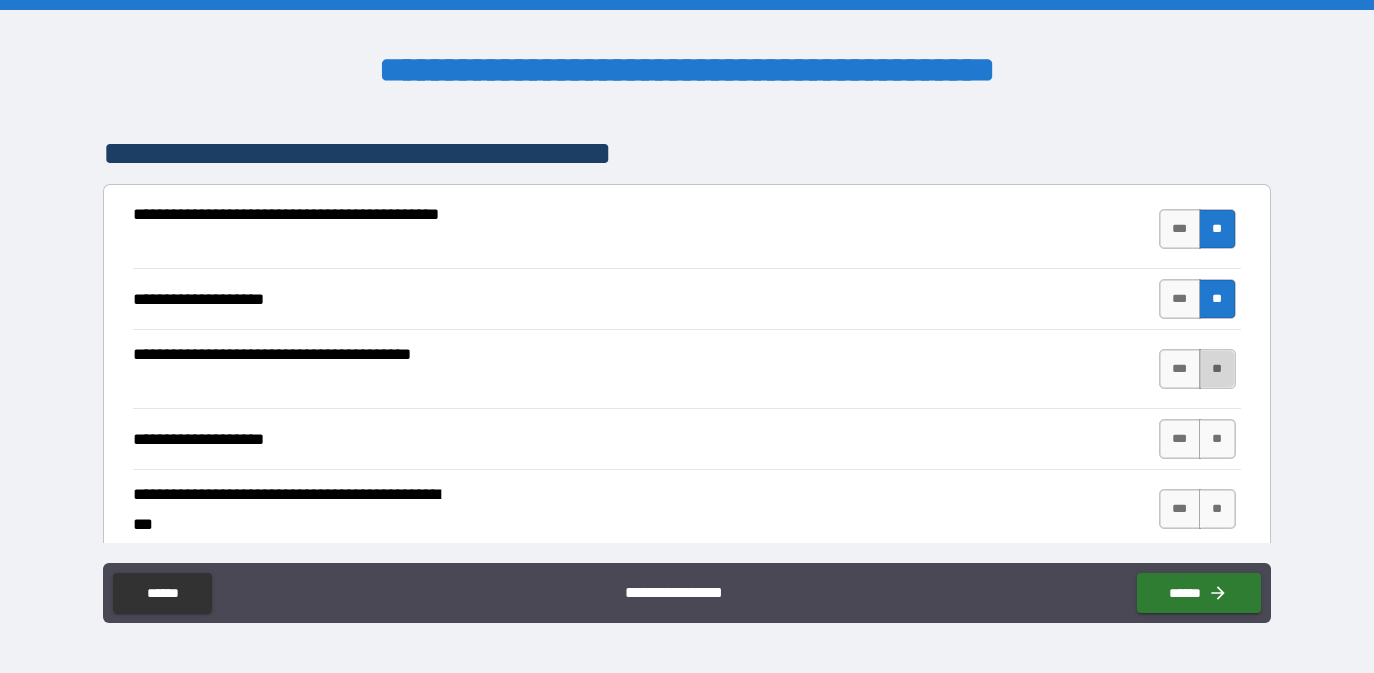 click on "**" at bounding box center (1217, 369) 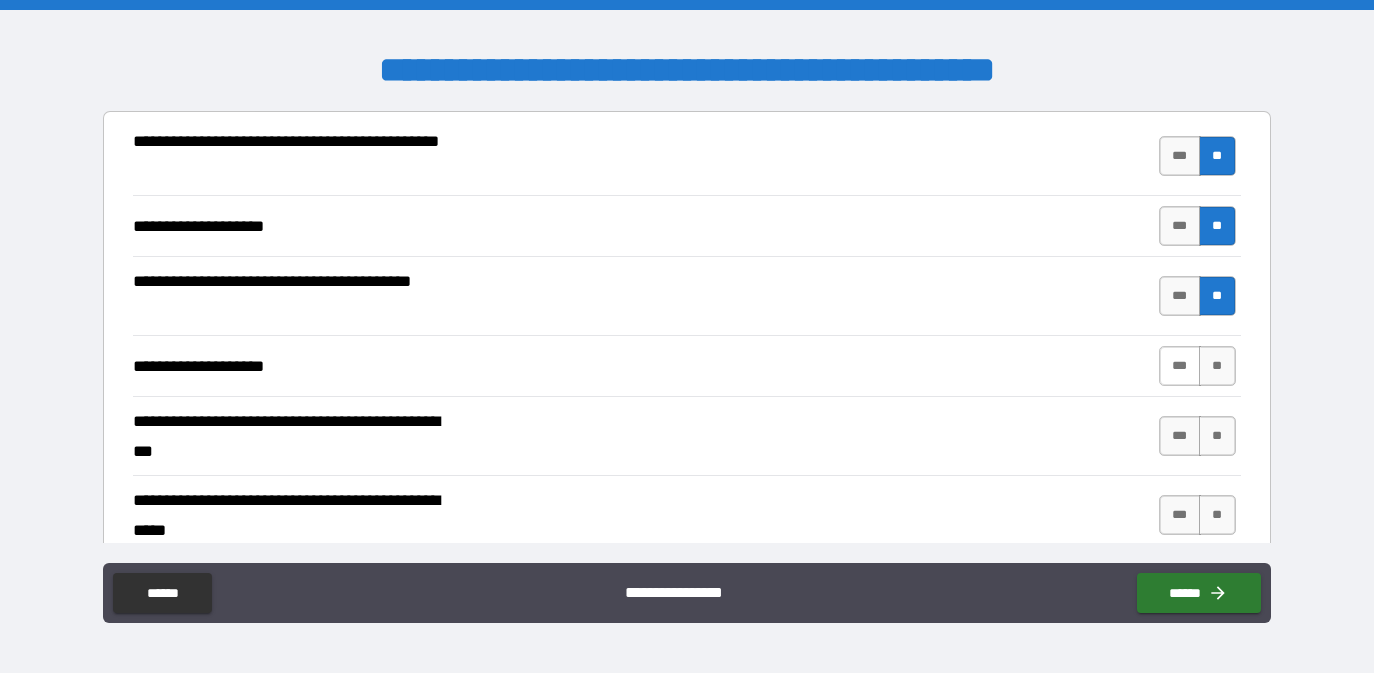 scroll, scrollTop: 940, scrollLeft: 0, axis: vertical 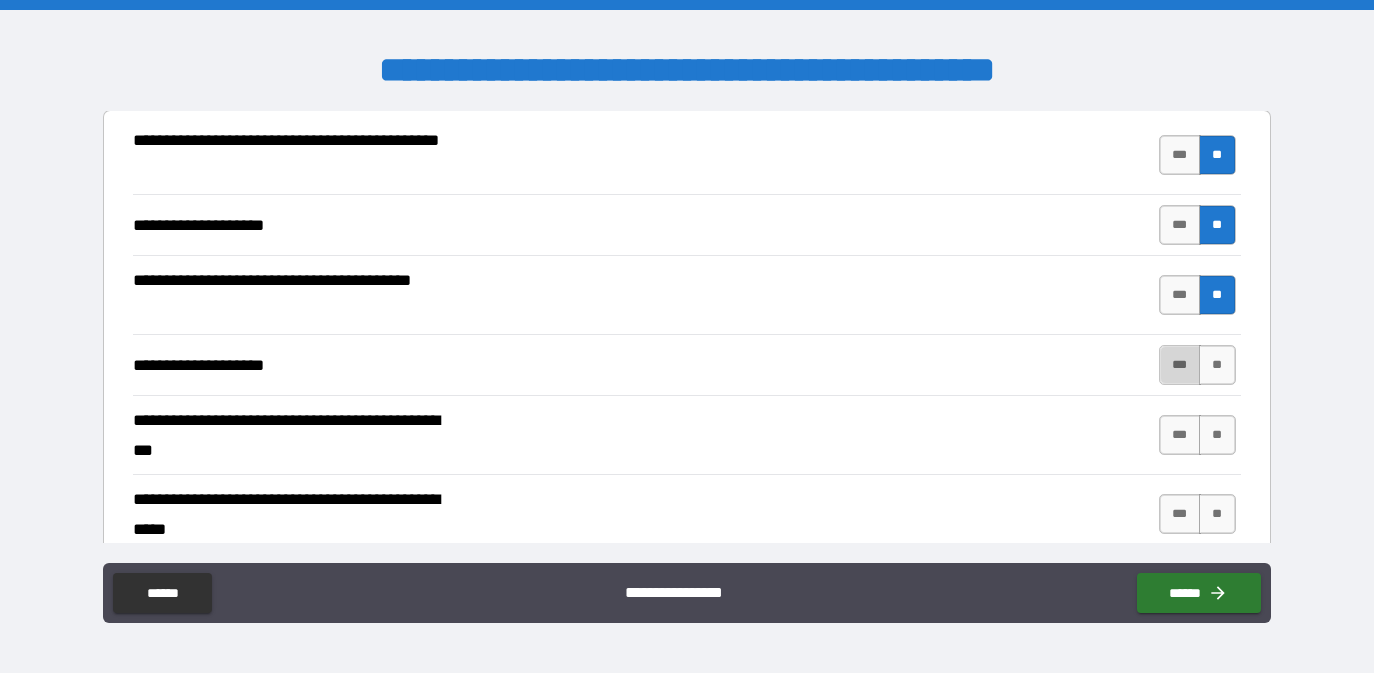 click on "***" at bounding box center [1180, 365] 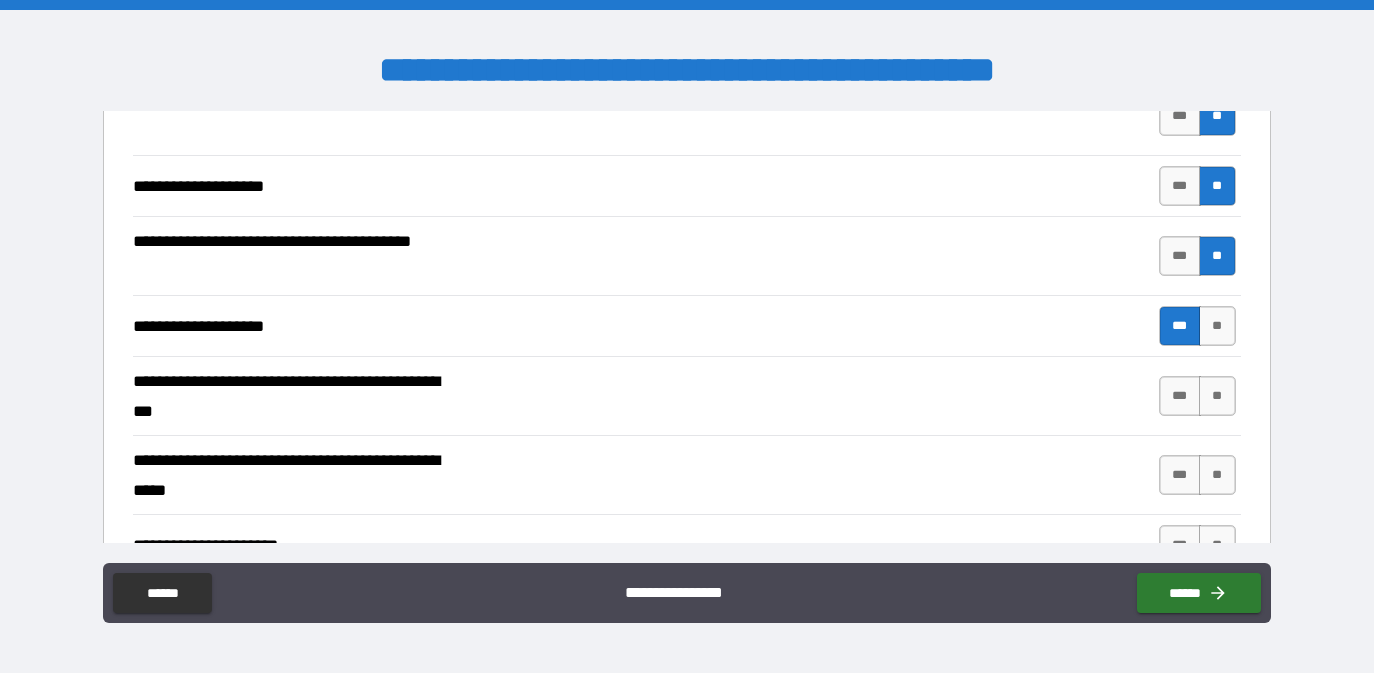 scroll, scrollTop: 991, scrollLeft: 0, axis: vertical 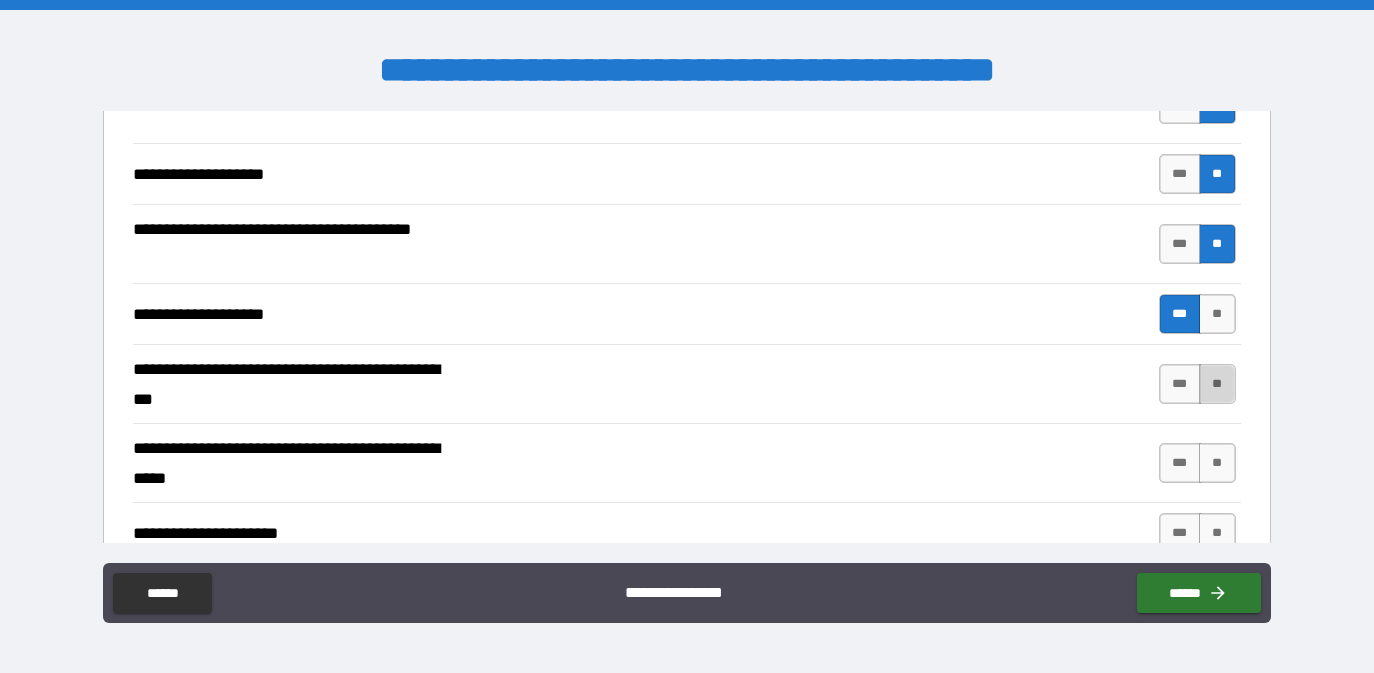 click on "**" at bounding box center (1217, 384) 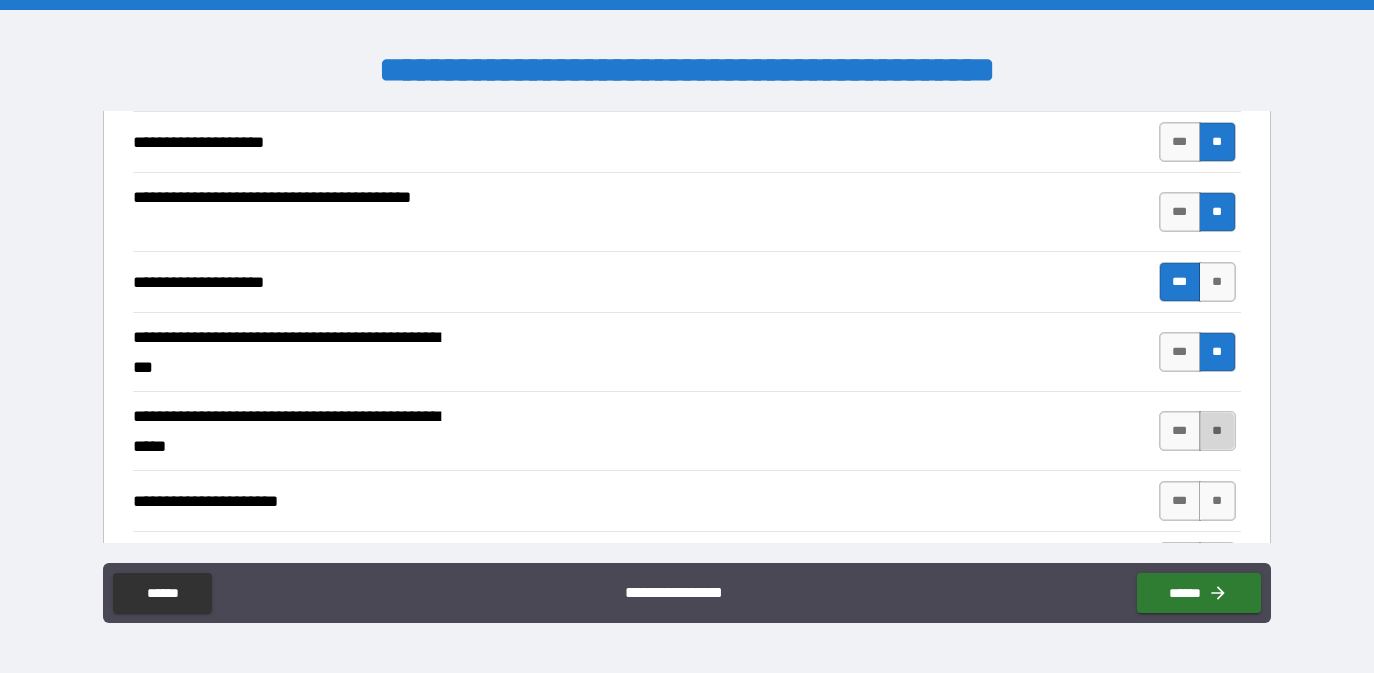 click on "**" at bounding box center [1217, 431] 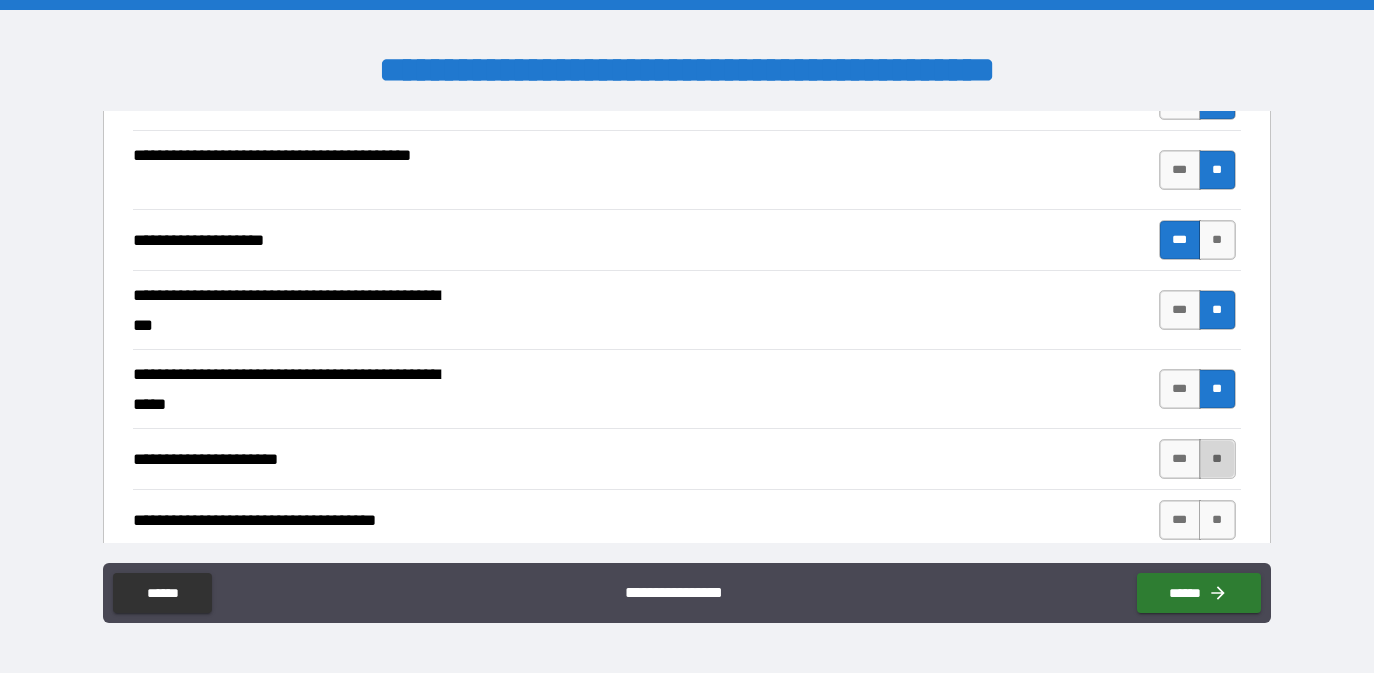 click on "**" at bounding box center (1217, 459) 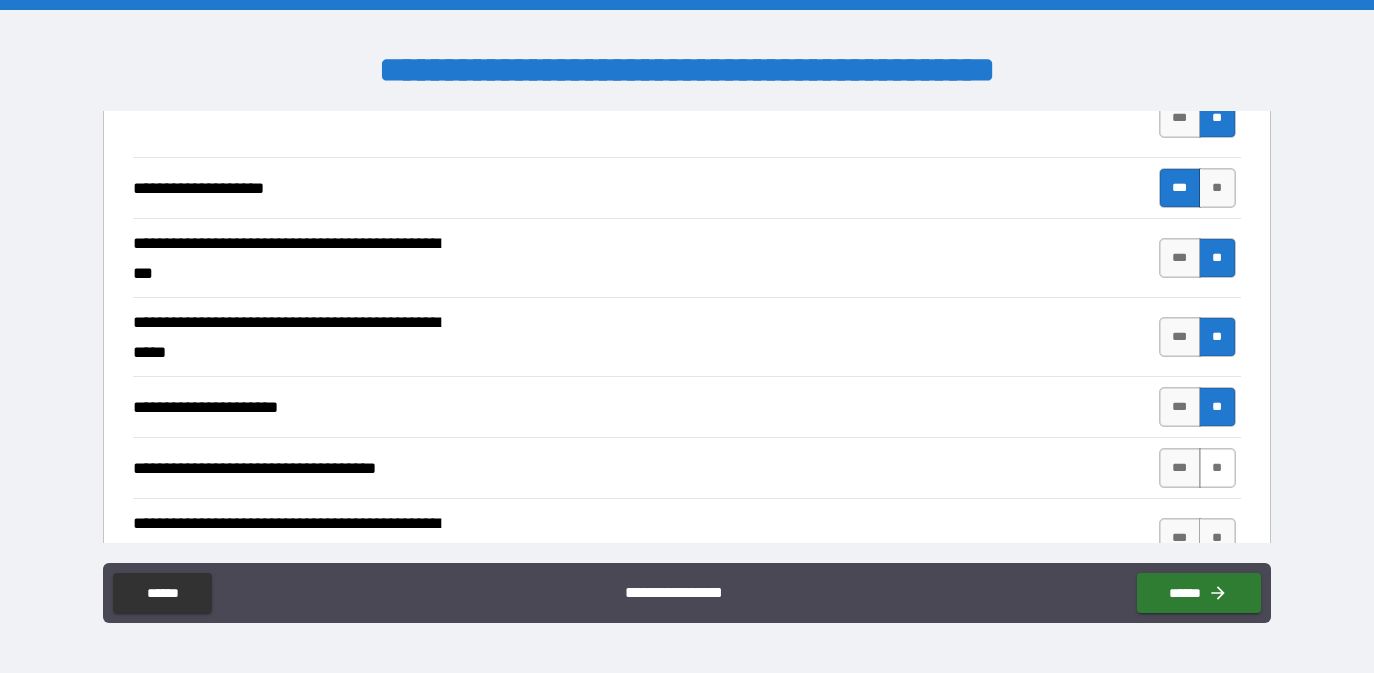 click on "**" at bounding box center [1217, 468] 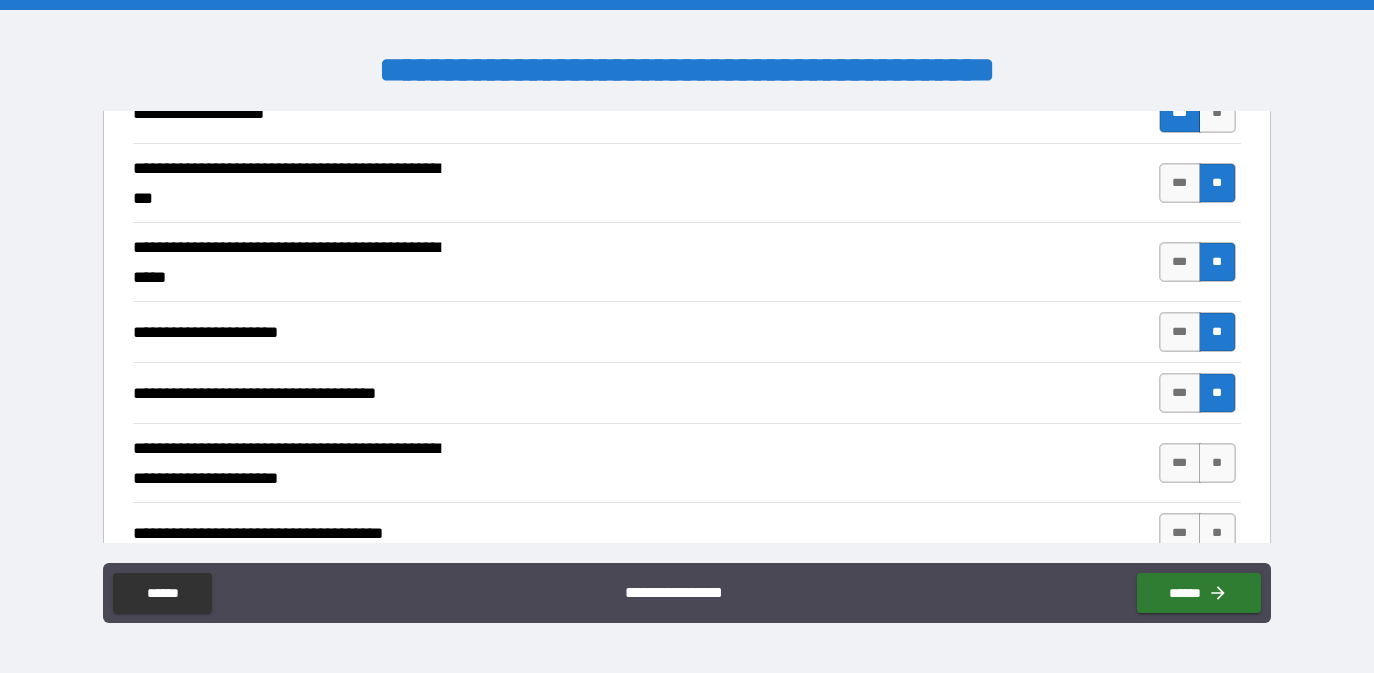 click on "**" at bounding box center [1217, 463] 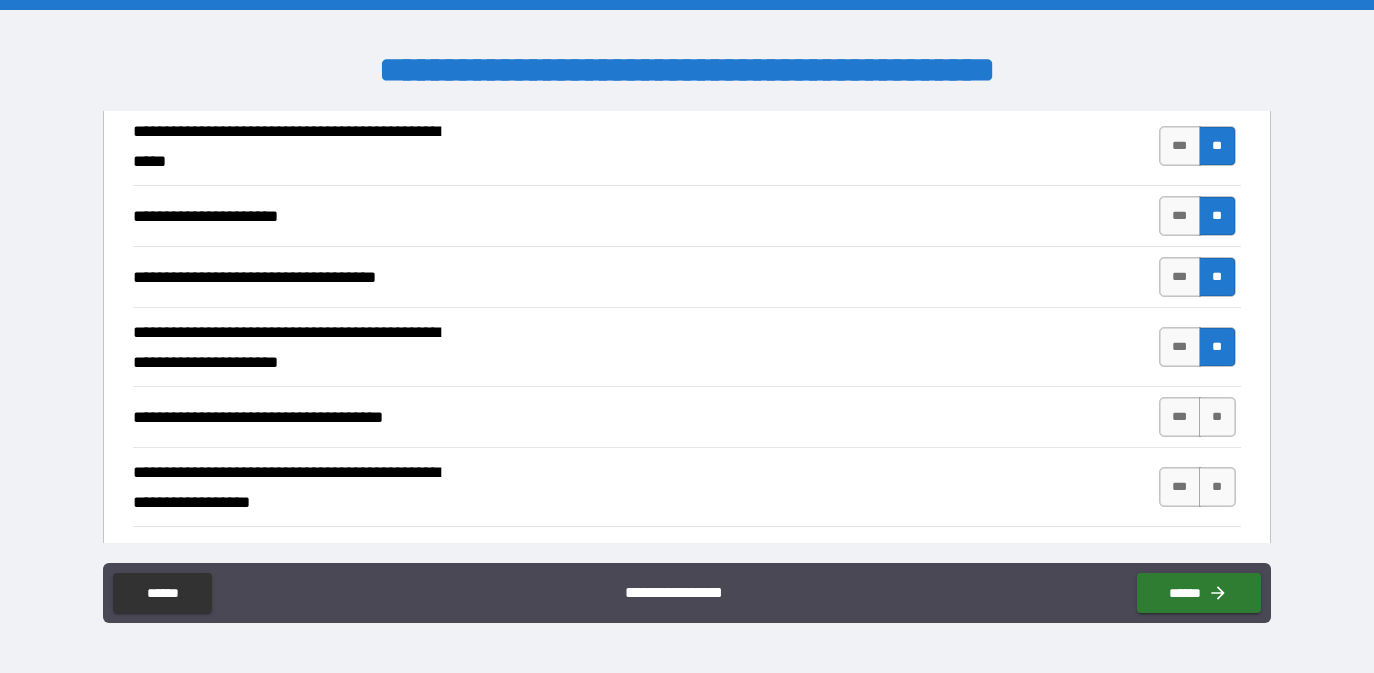 scroll, scrollTop: 1310, scrollLeft: 0, axis: vertical 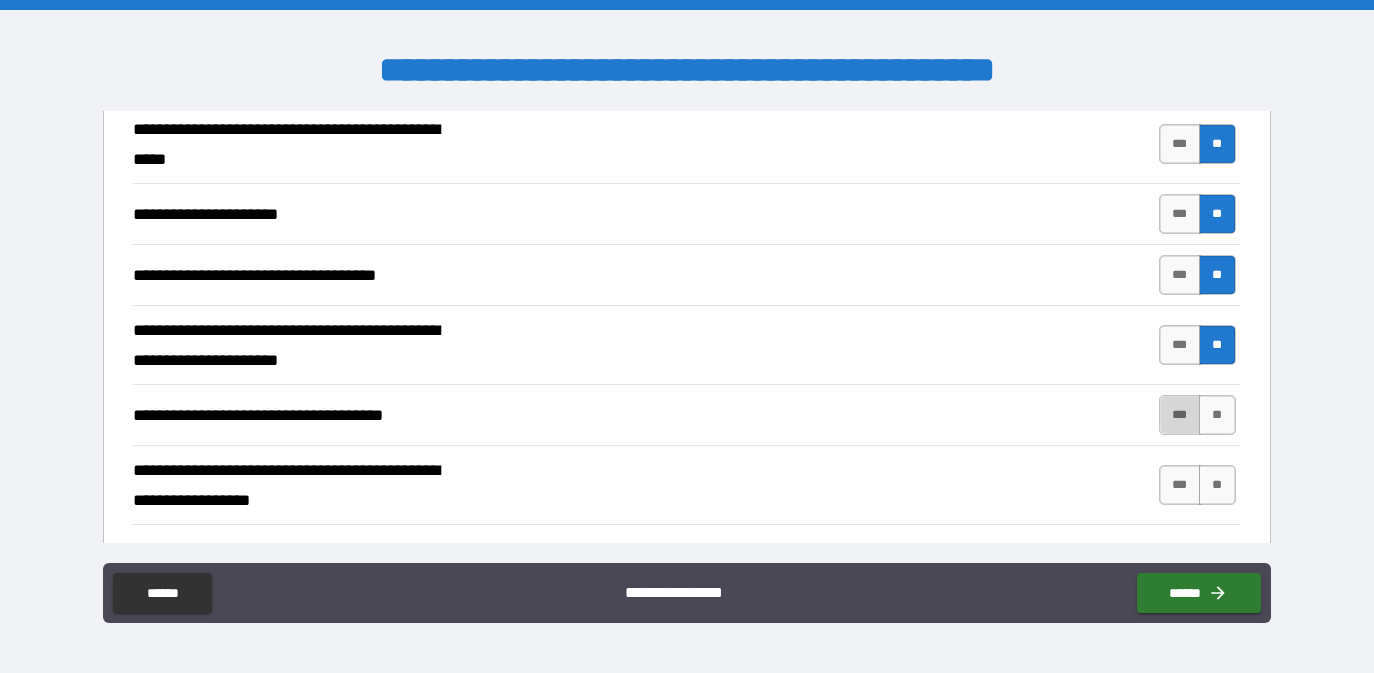 click on "***" at bounding box center (1180, 415) 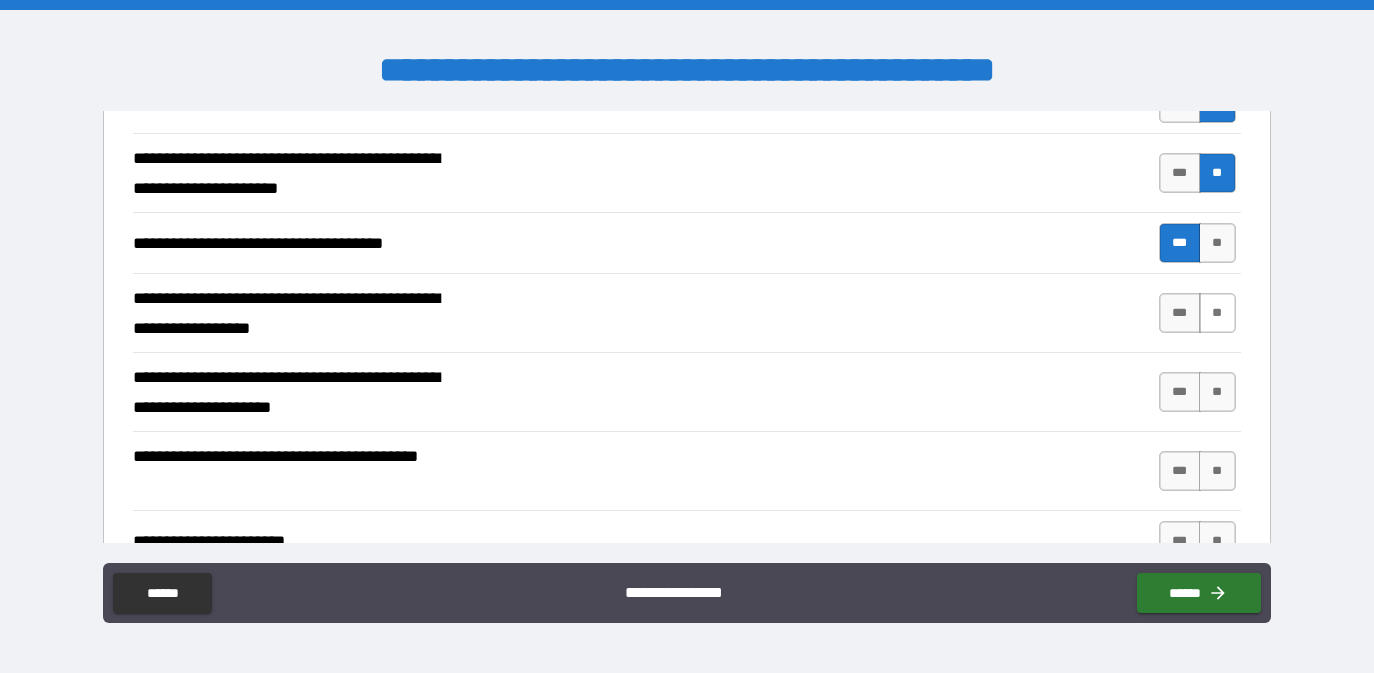 scroll, scrollTop: 1485, scrollLeft: 0, axis: vertical 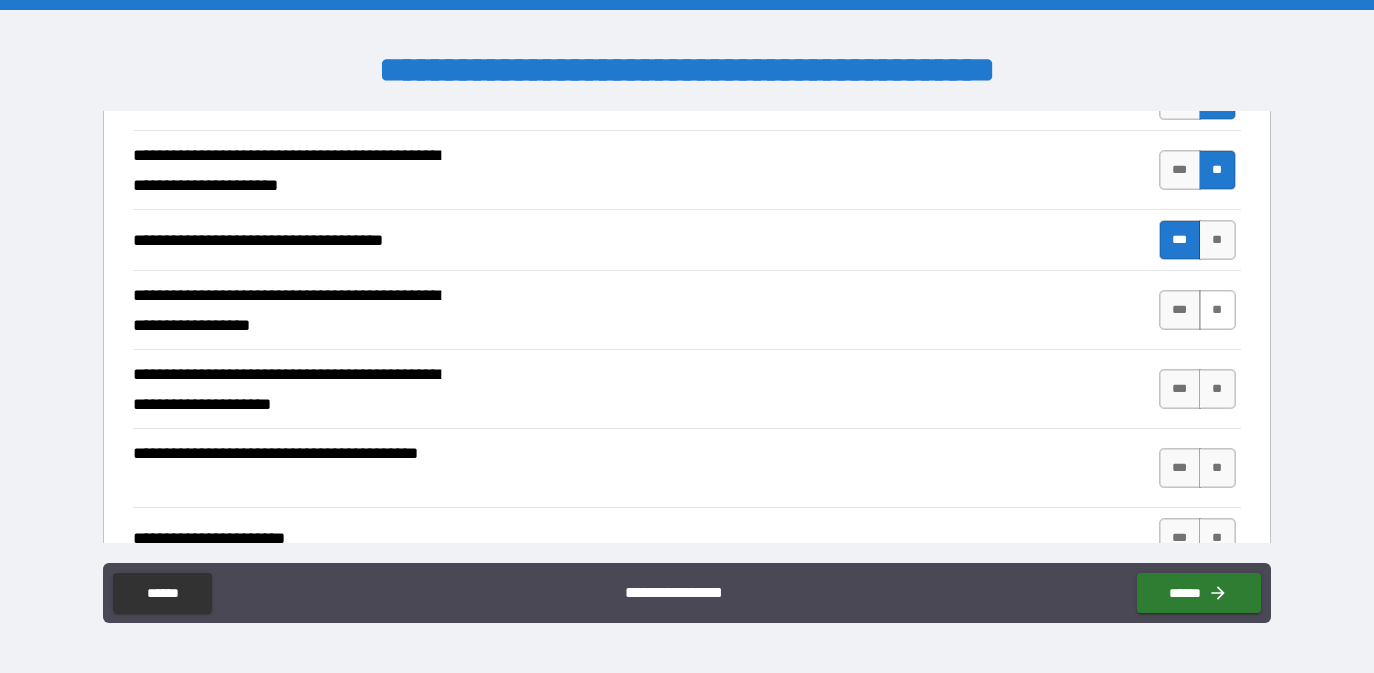 click on "**" at bounding box center (1217, 310) 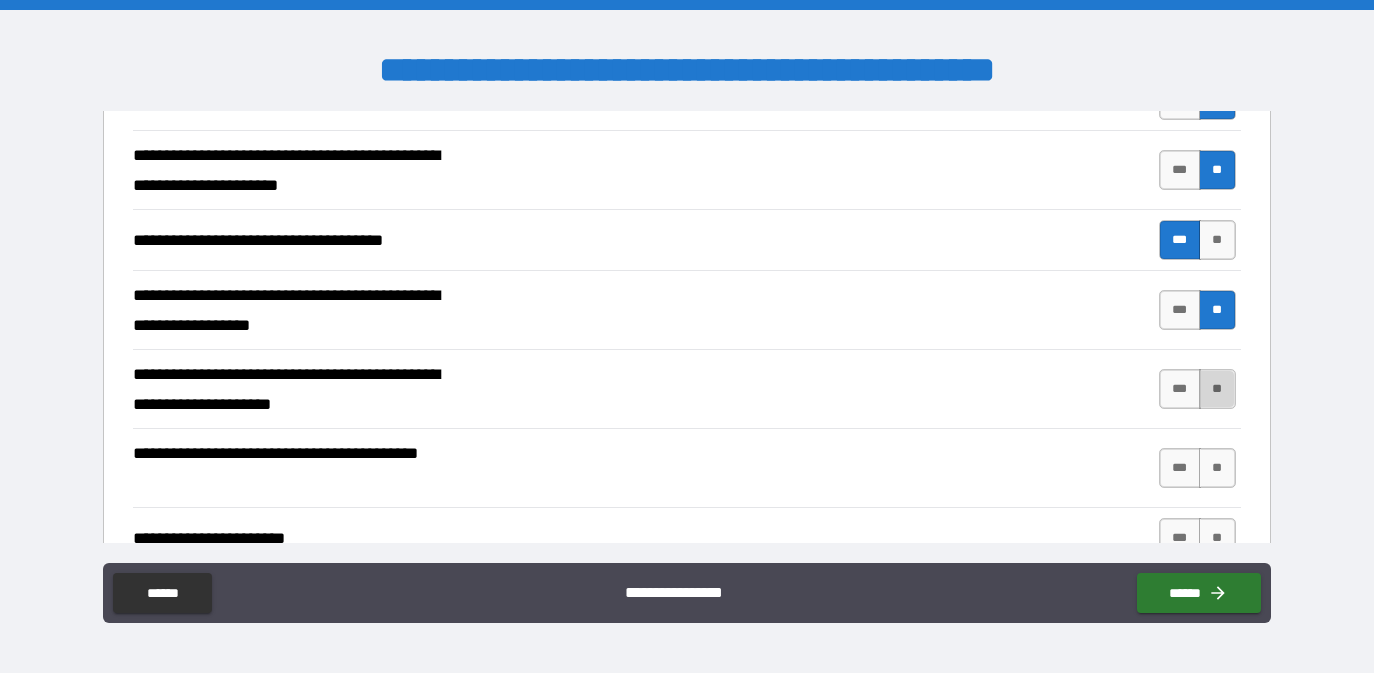 click on "**" at bounding box center [1217, 389] 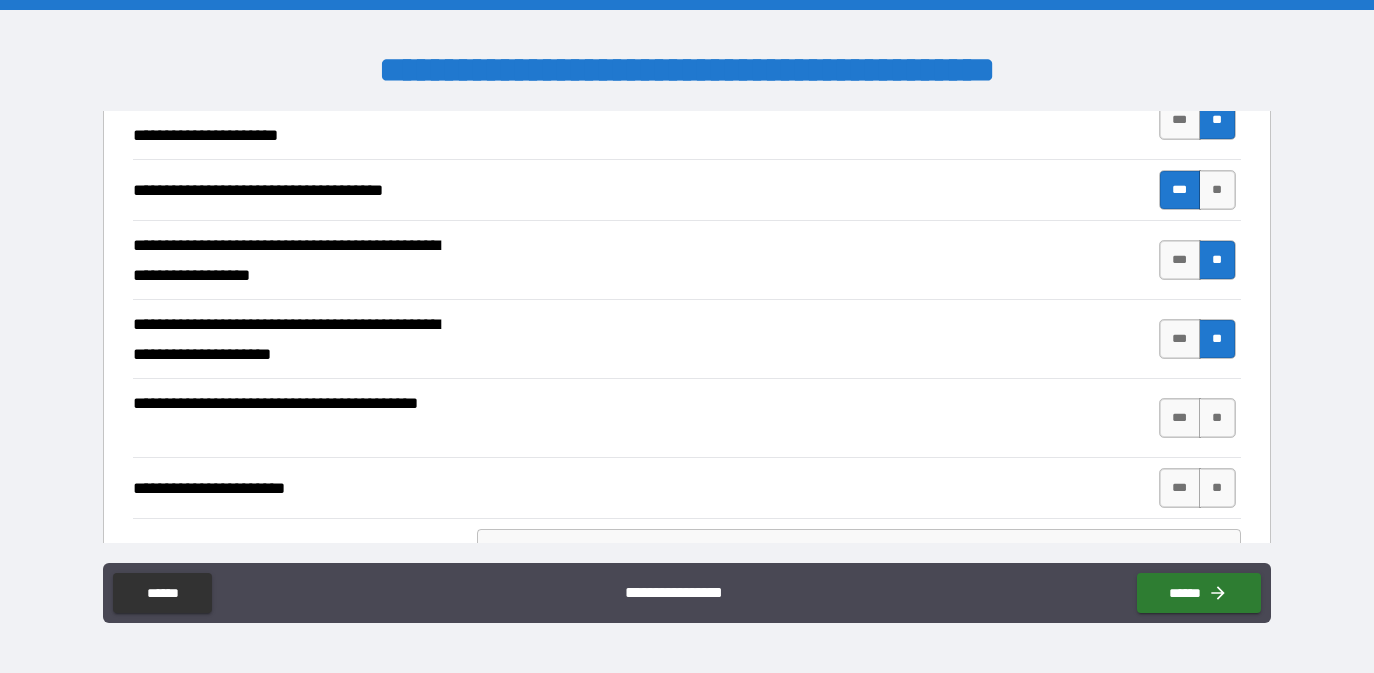 scroll, scrollTop: 1536, scrollLeft: 0, axis: vertical 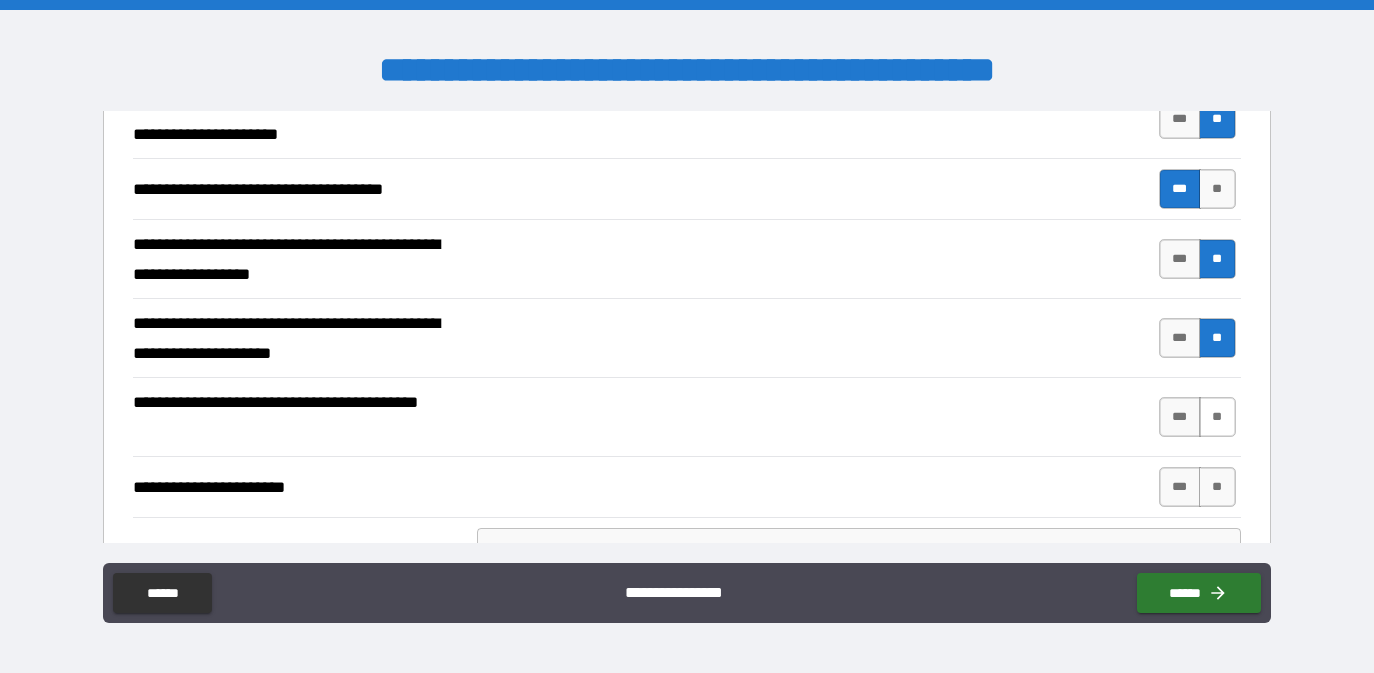 click on "**" at bounding box center (1217, 417) 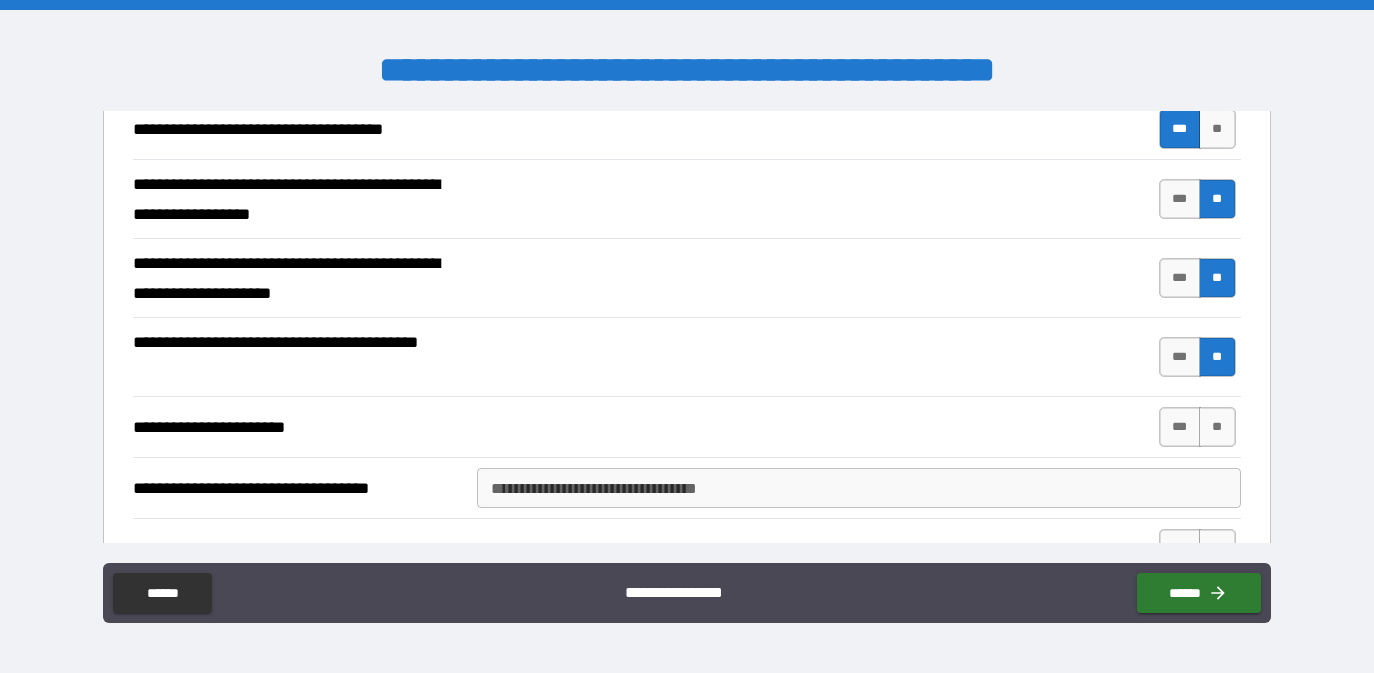 scroll, scrollTop: 1597, scrollLeft: 0, axis: vertical 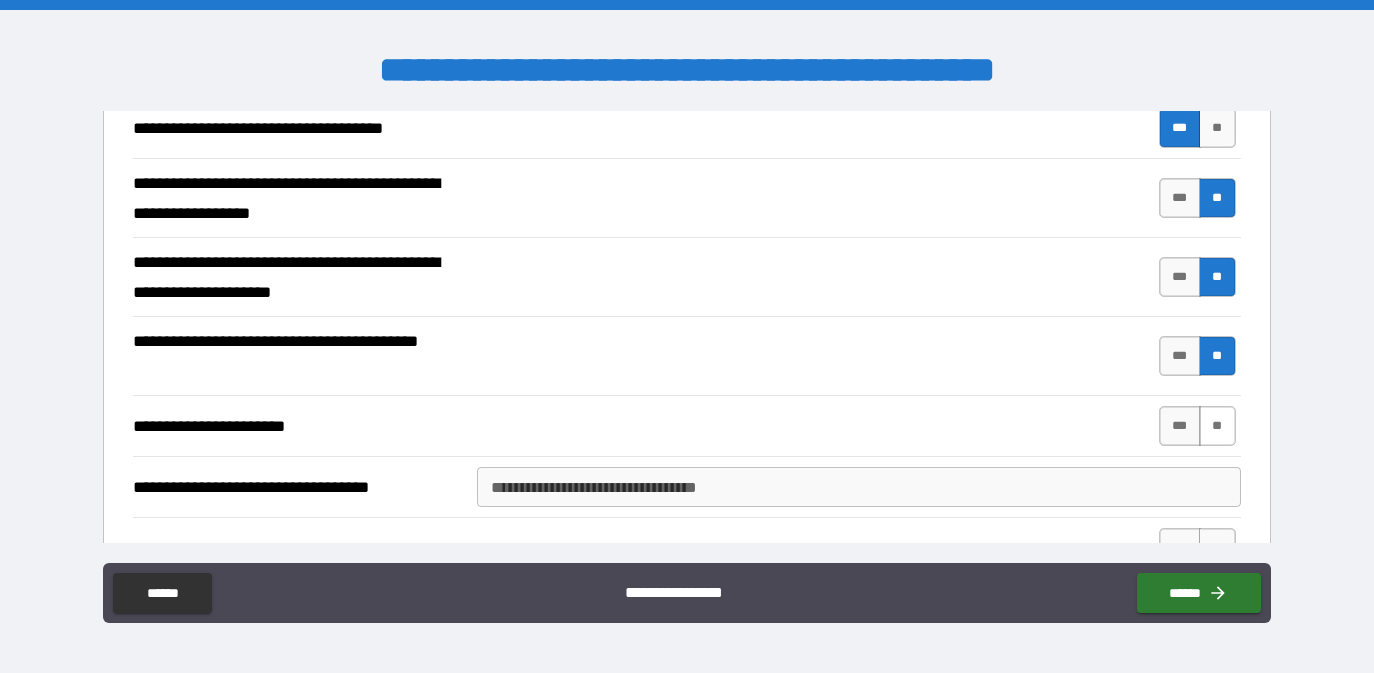 click on "**" at bounding box center [1217, 426] 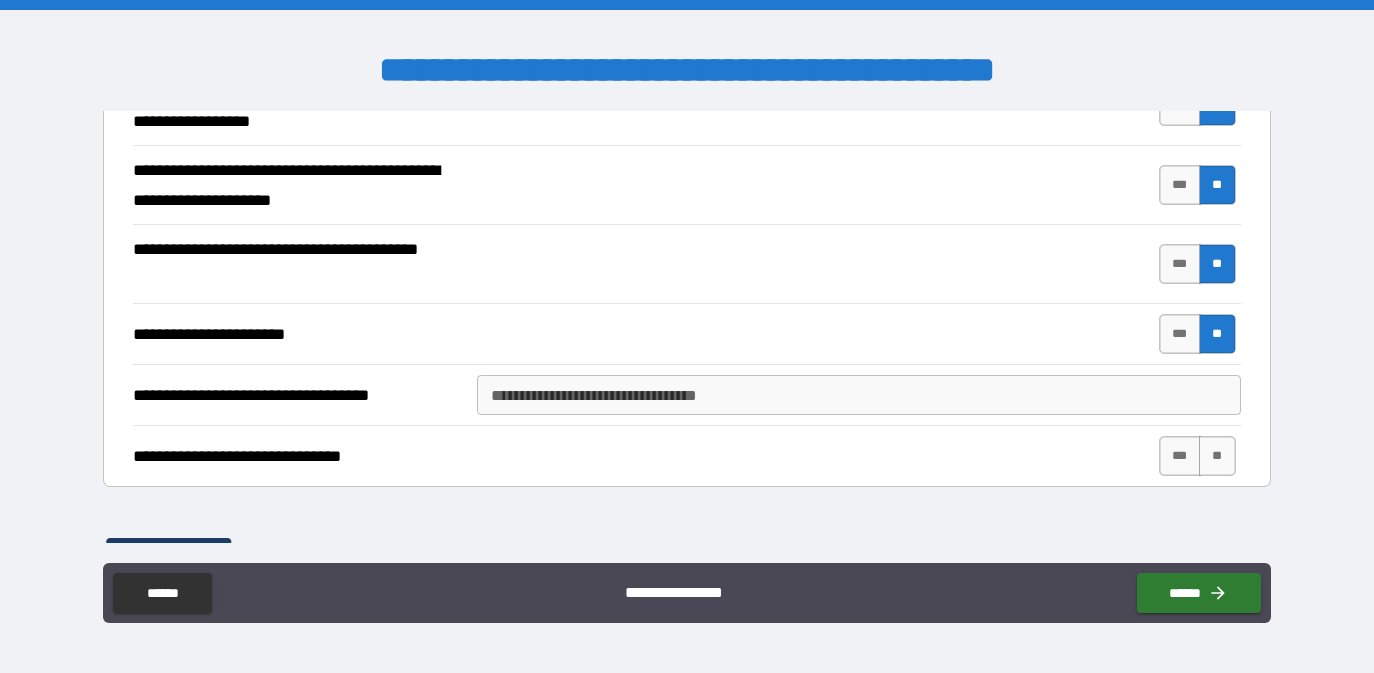 scroll, scrollTop: 1690, scrollLeft: 0, axis: vertical 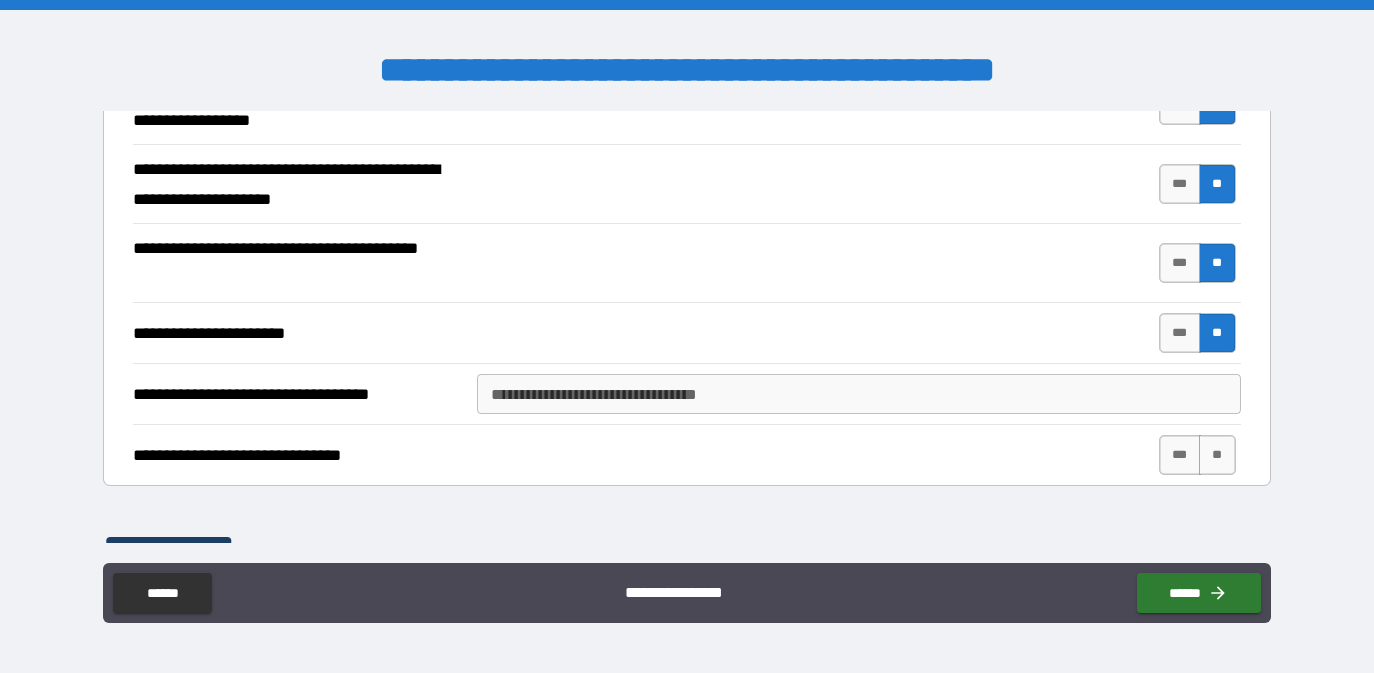 click on "**********" at bounding box center [859, 394] 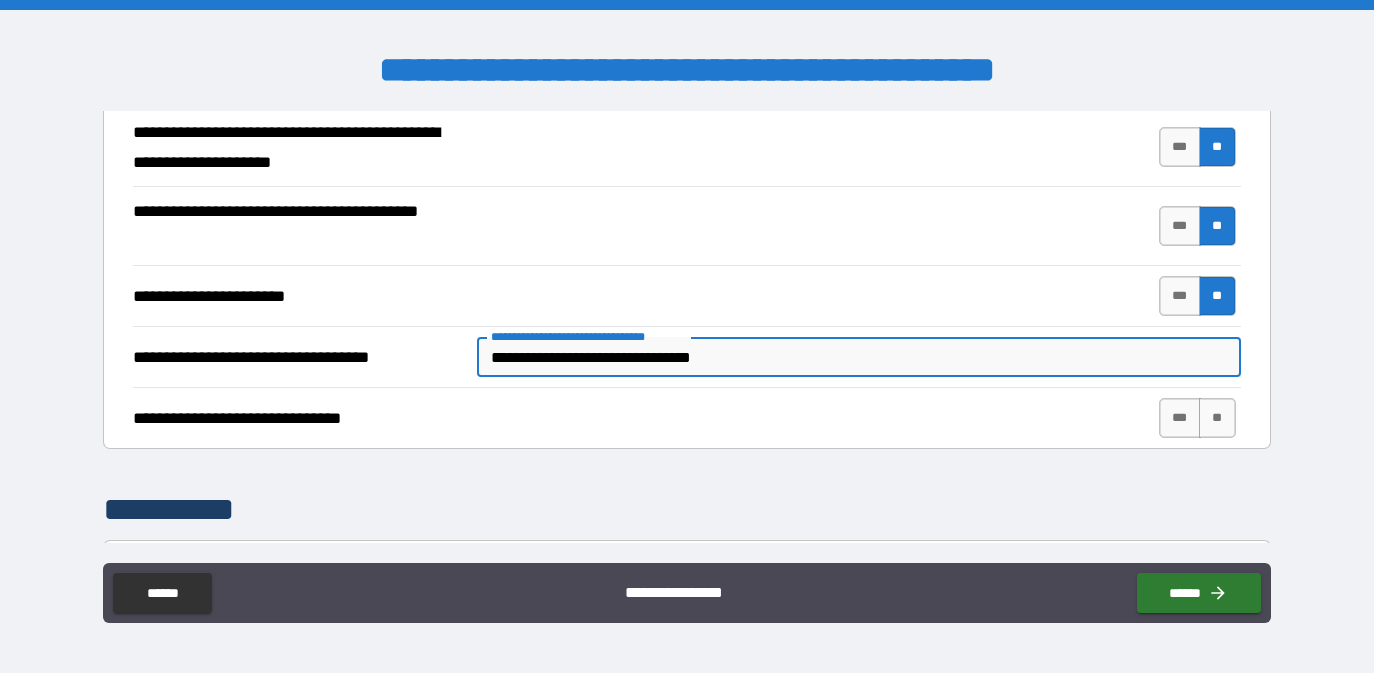 scroll, scrollTop: 1743, scrollLeft: 0, axis: vertical 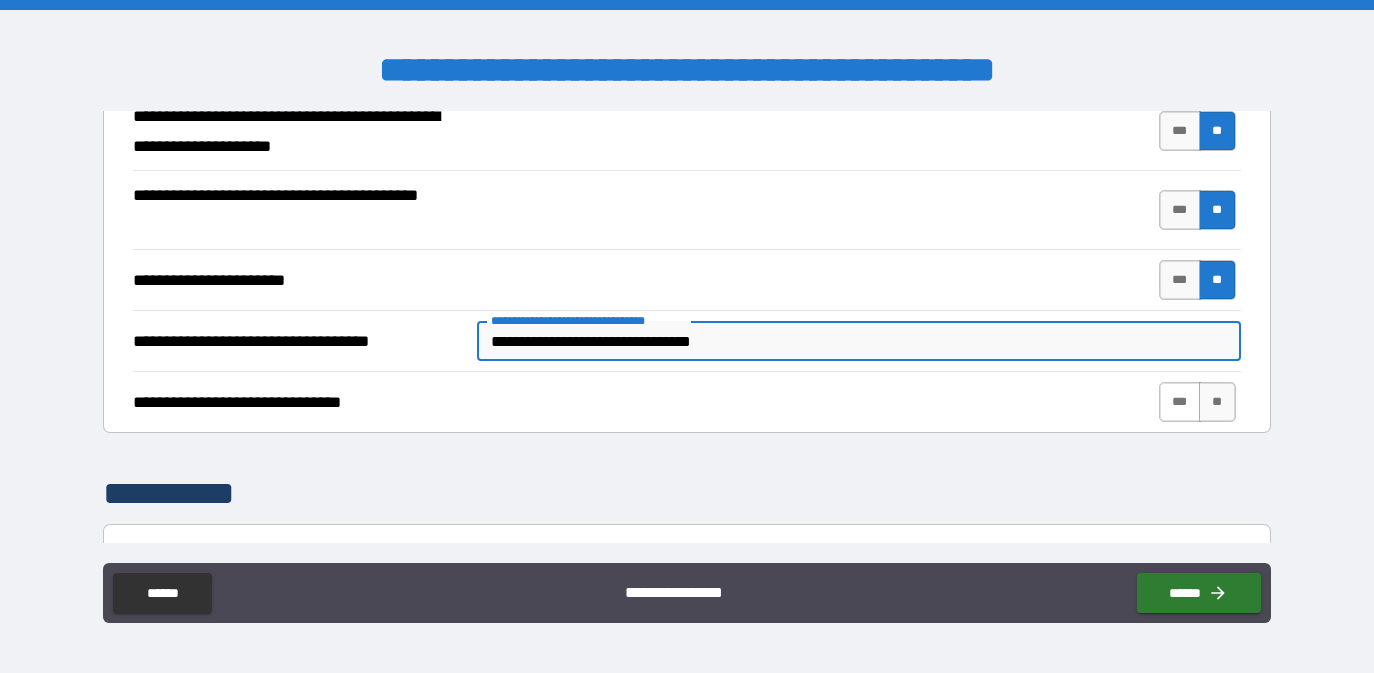 type on "**********" 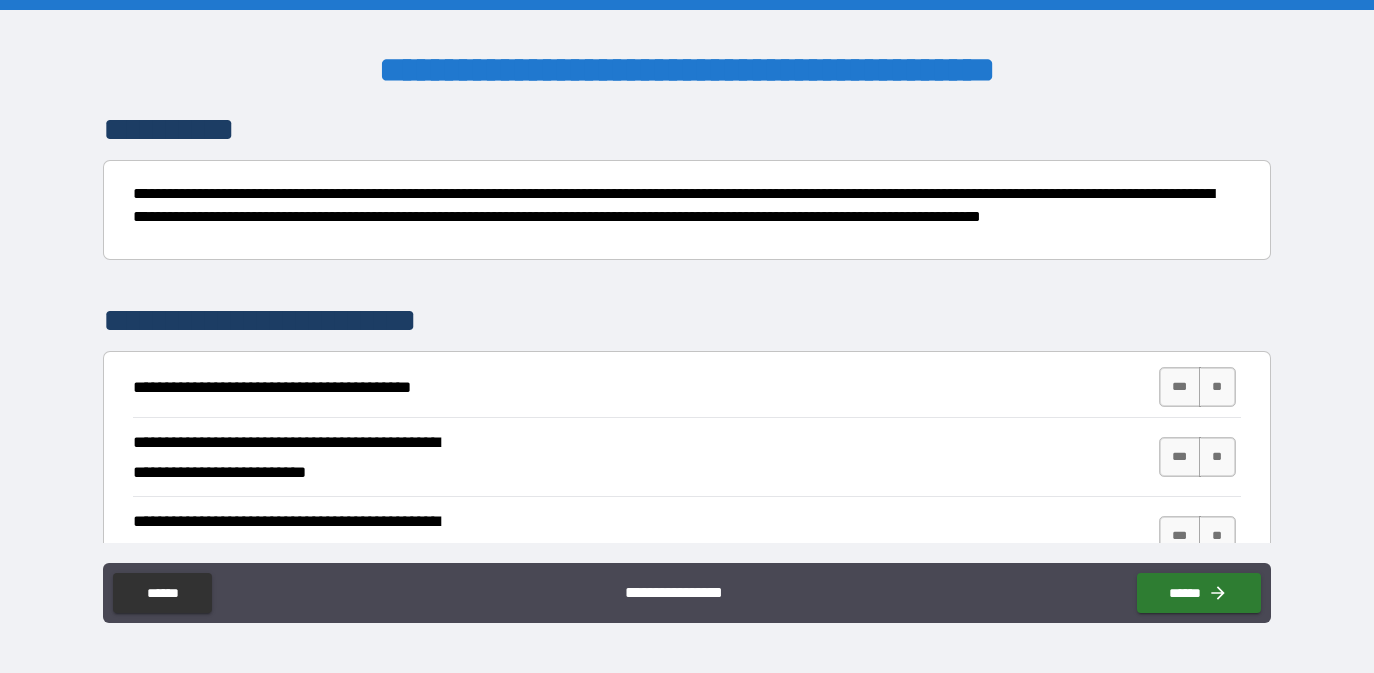 scroll, scrollTop: 2114, scrollLeft: 0, axis: vertical 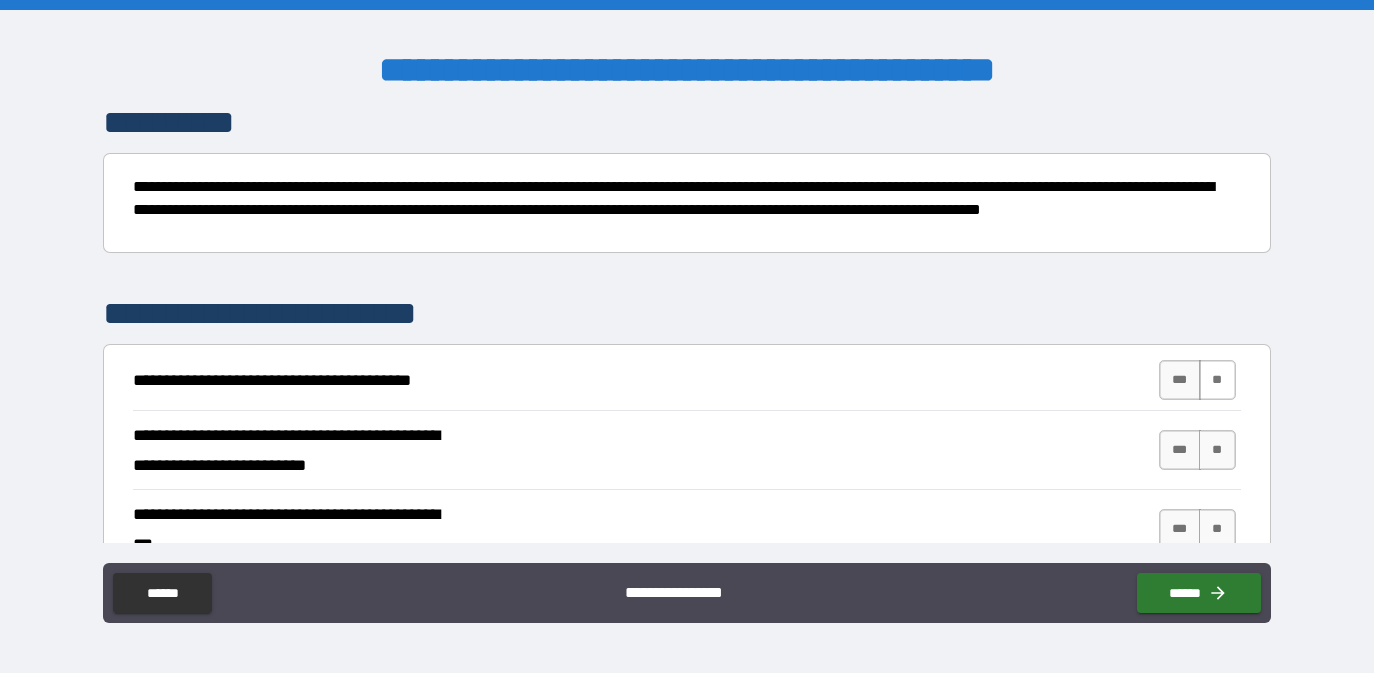 click on "**" at bounding box center [1217, 380] 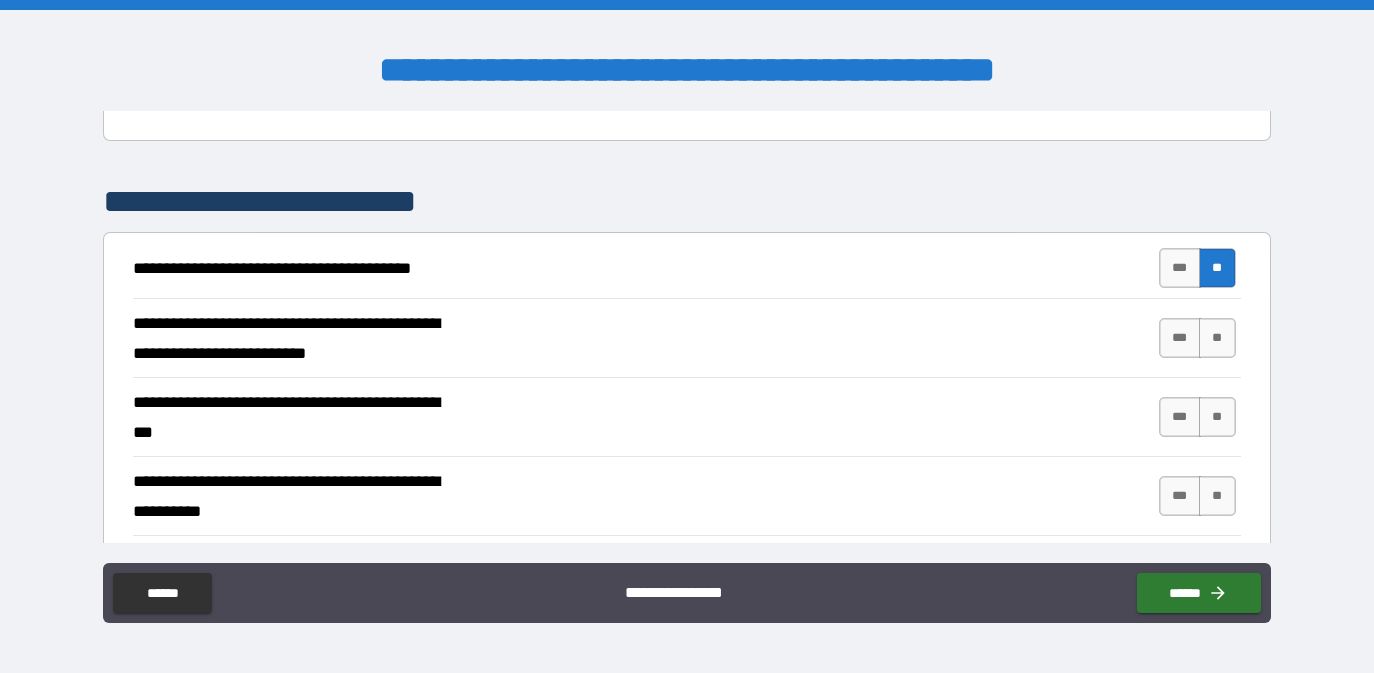 scroll, scrollTop: 2232, scrollLeft: 0, axis: vertical 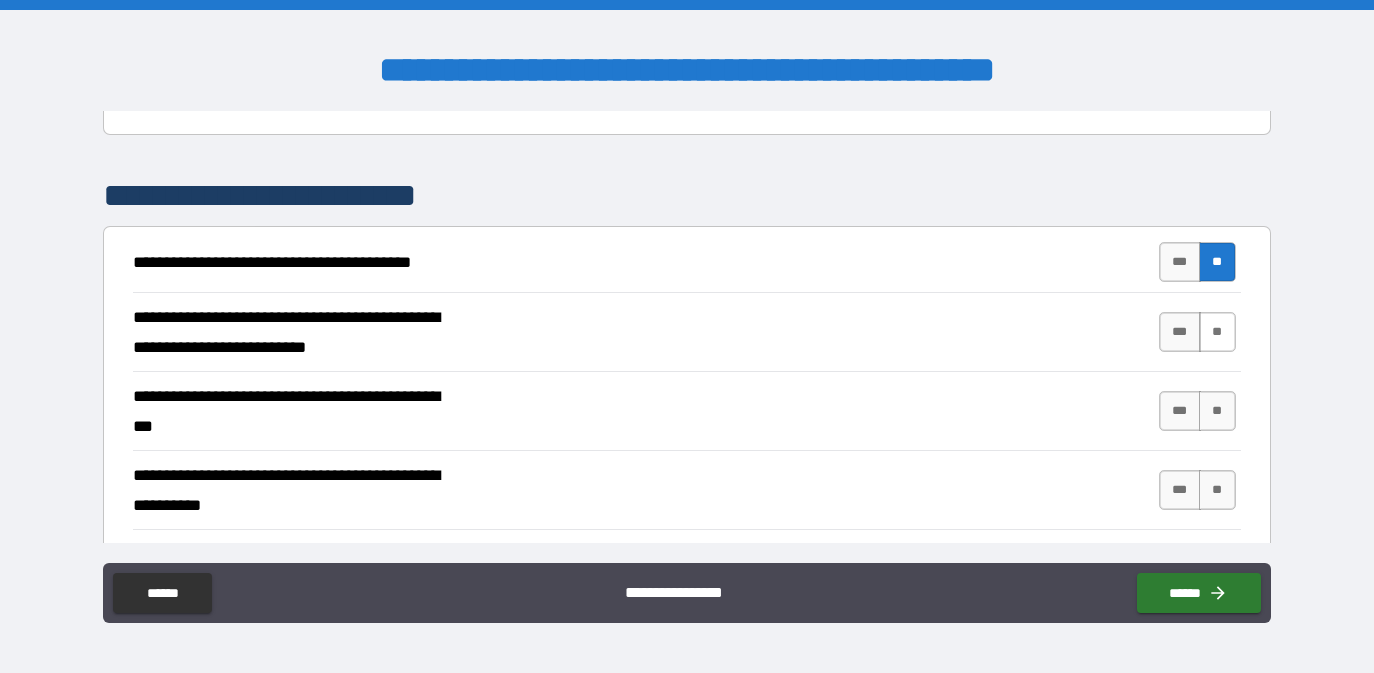 click on "**" at bounding box center (1217, 332) 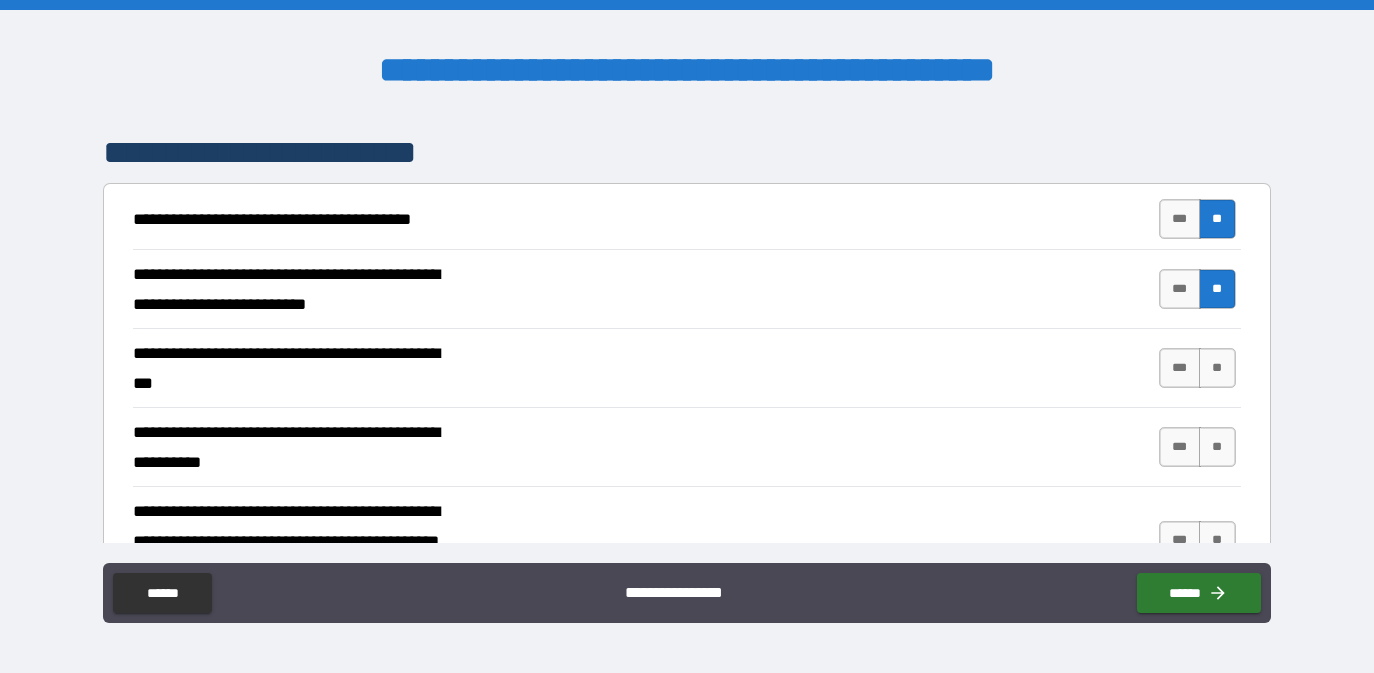 scroll, scrollTop: 2276, scrollLeft: 0, axis: vertical 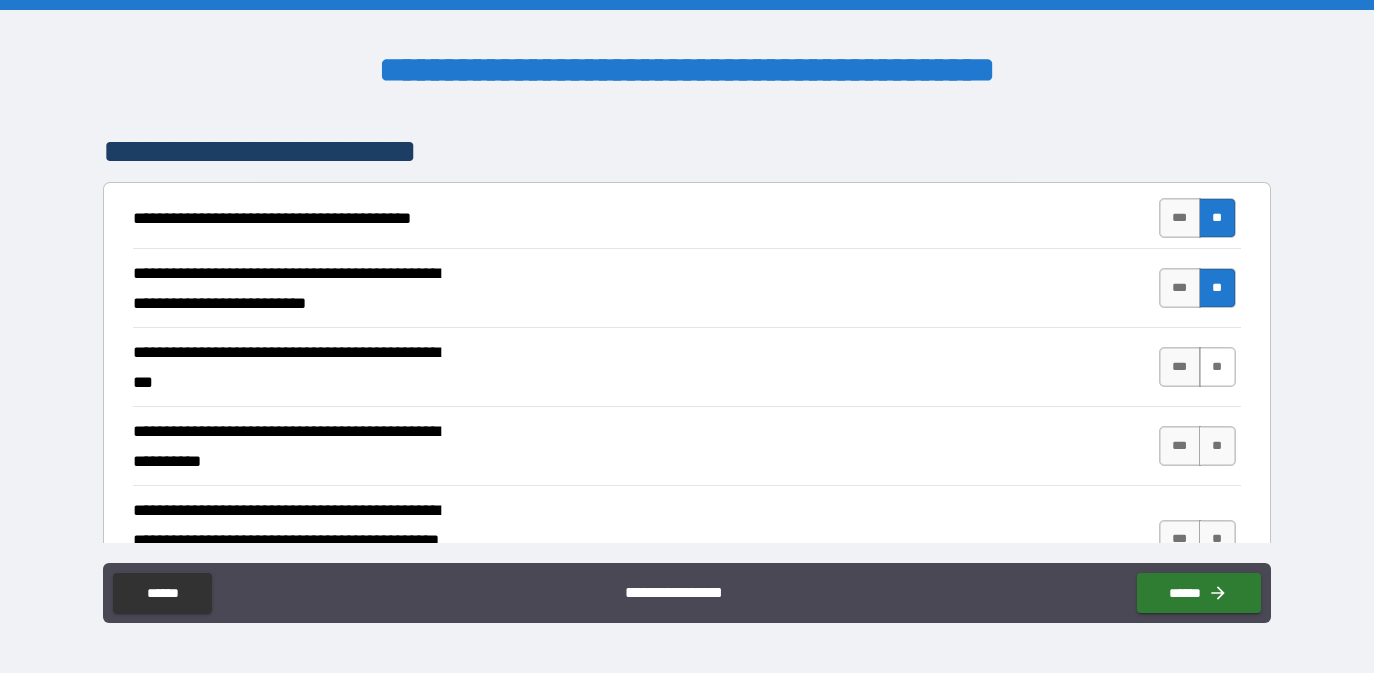 click on "**" at bounding box center (1217, 367) 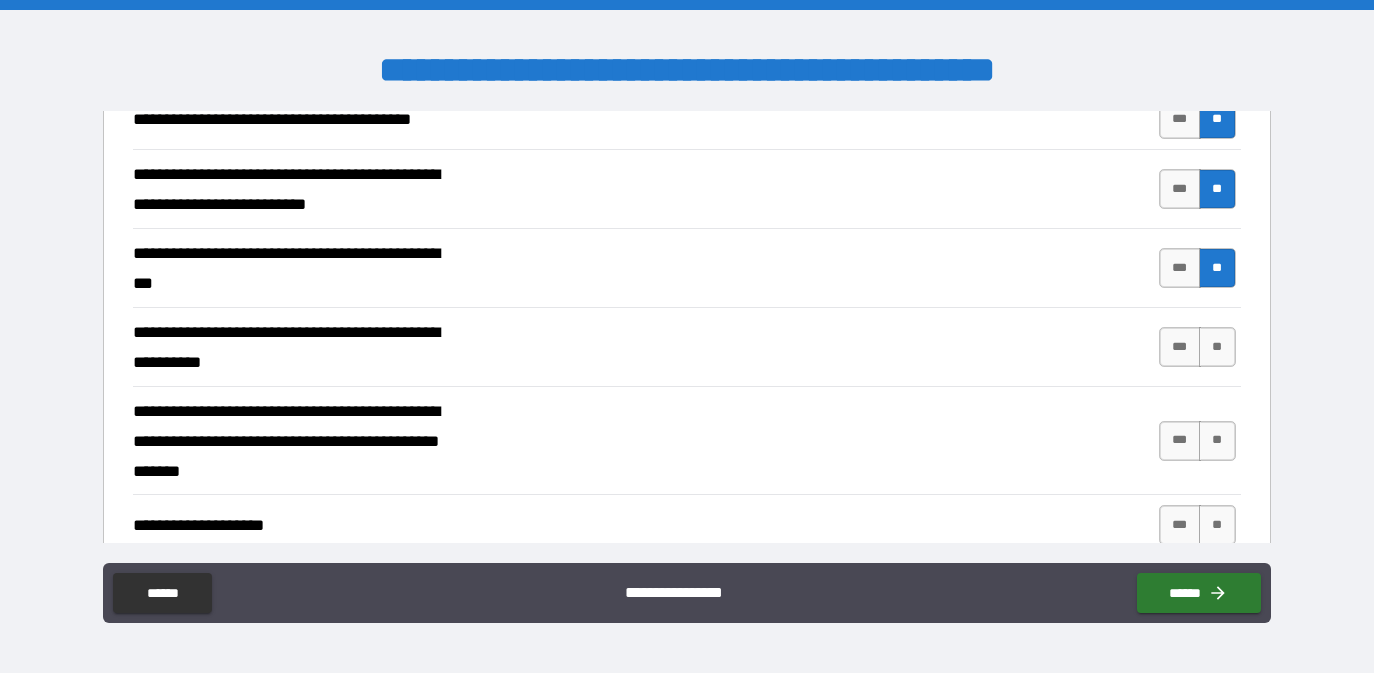 scroll, scrollTop: 2378, scrollLeft: 0, axis: vertical 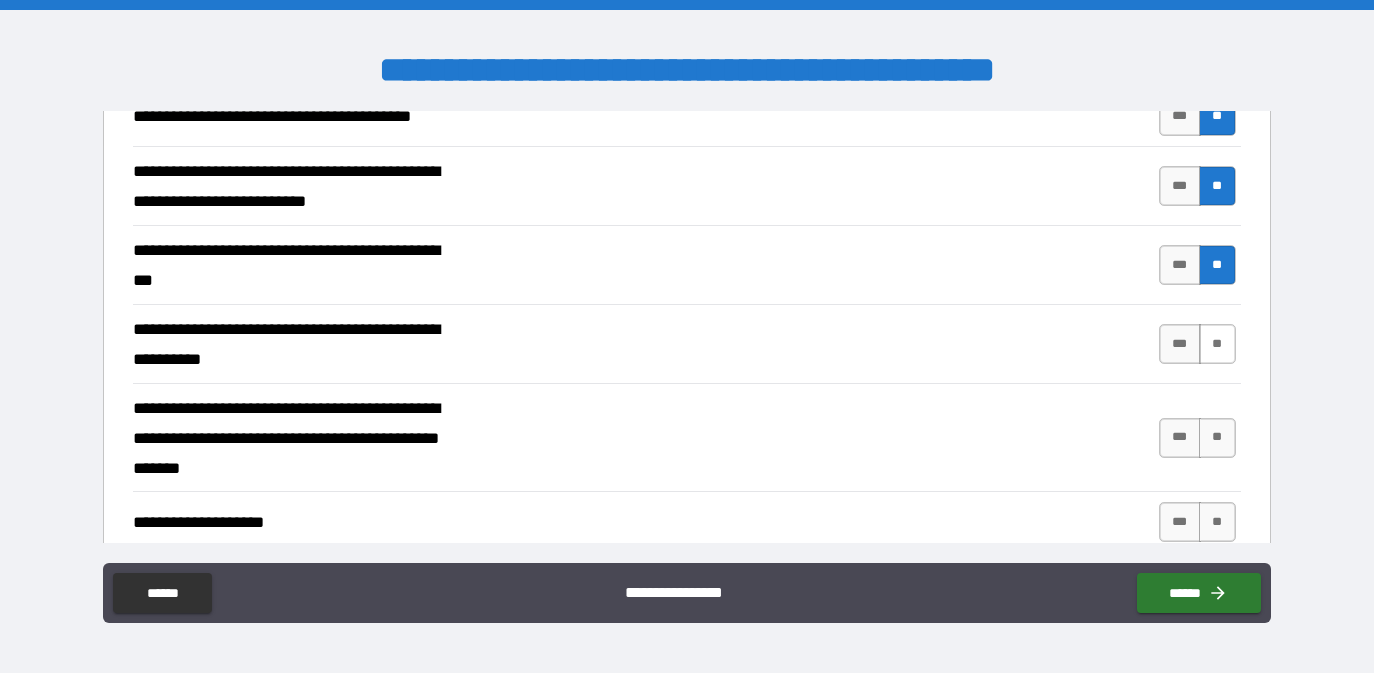 click on "**" at bounding box center [1217, 344] 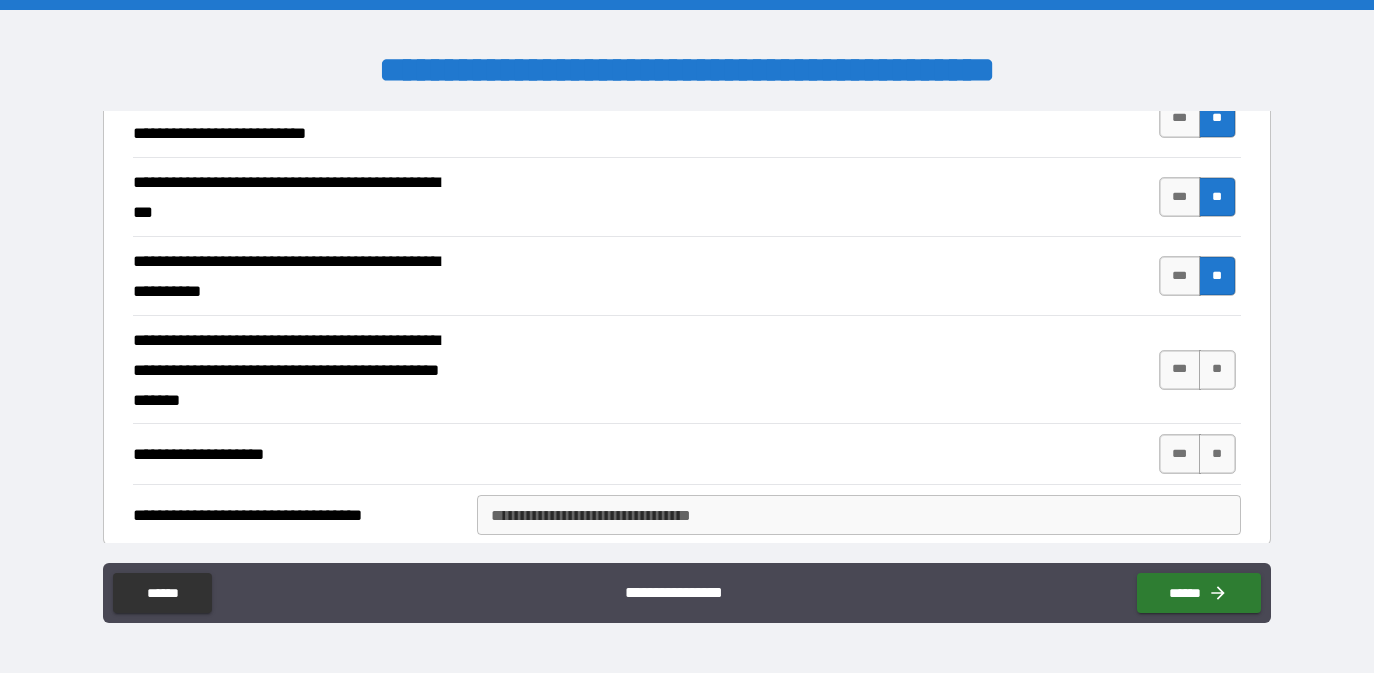 scroll, scrollTop: 2447, scrollLeft: 0, axis: vertical 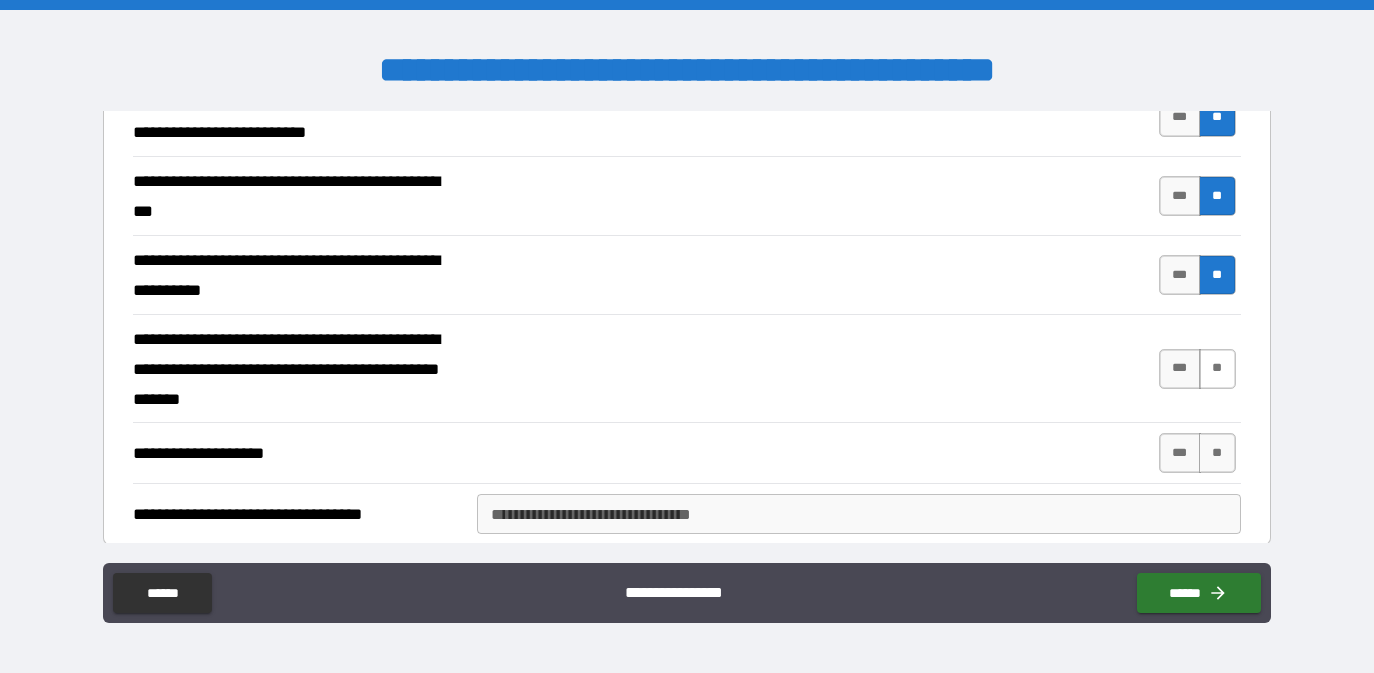 click on "**" at bounding box center [1217, 369] 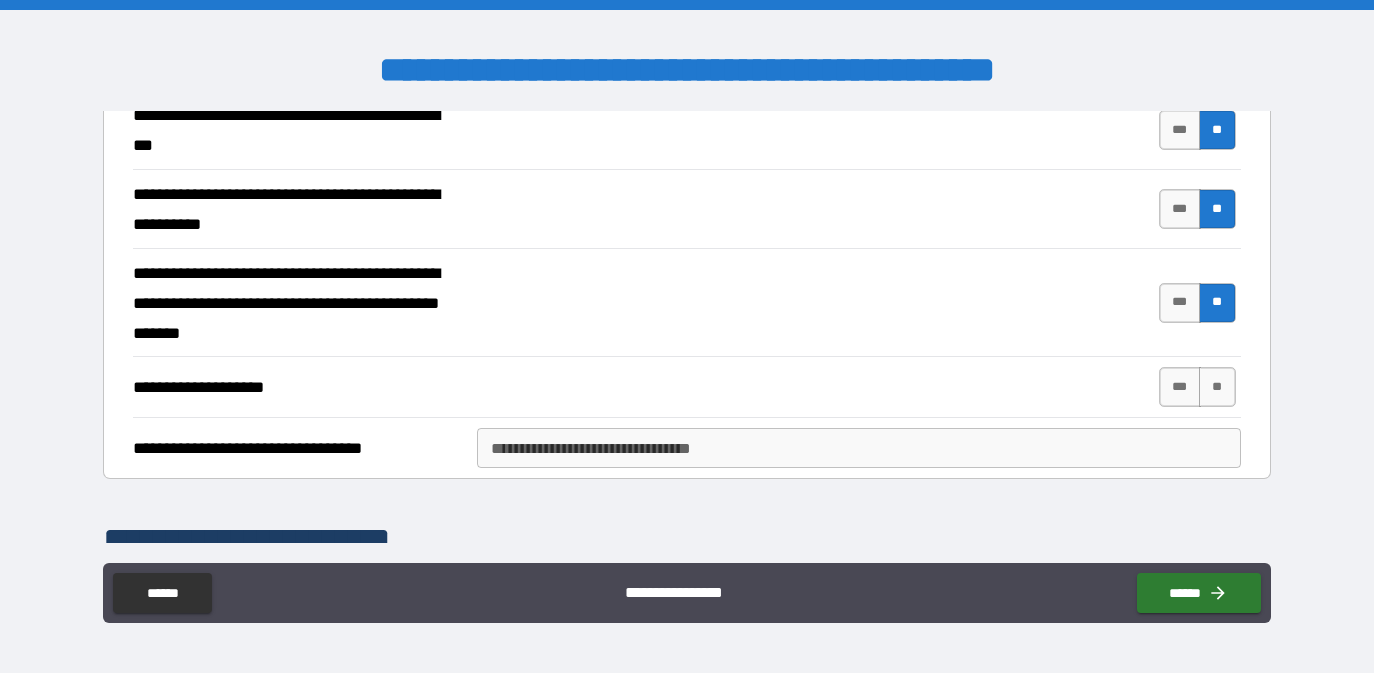 scroll, scrollTop: 2516, scrollLeft: 0, axis: vertical 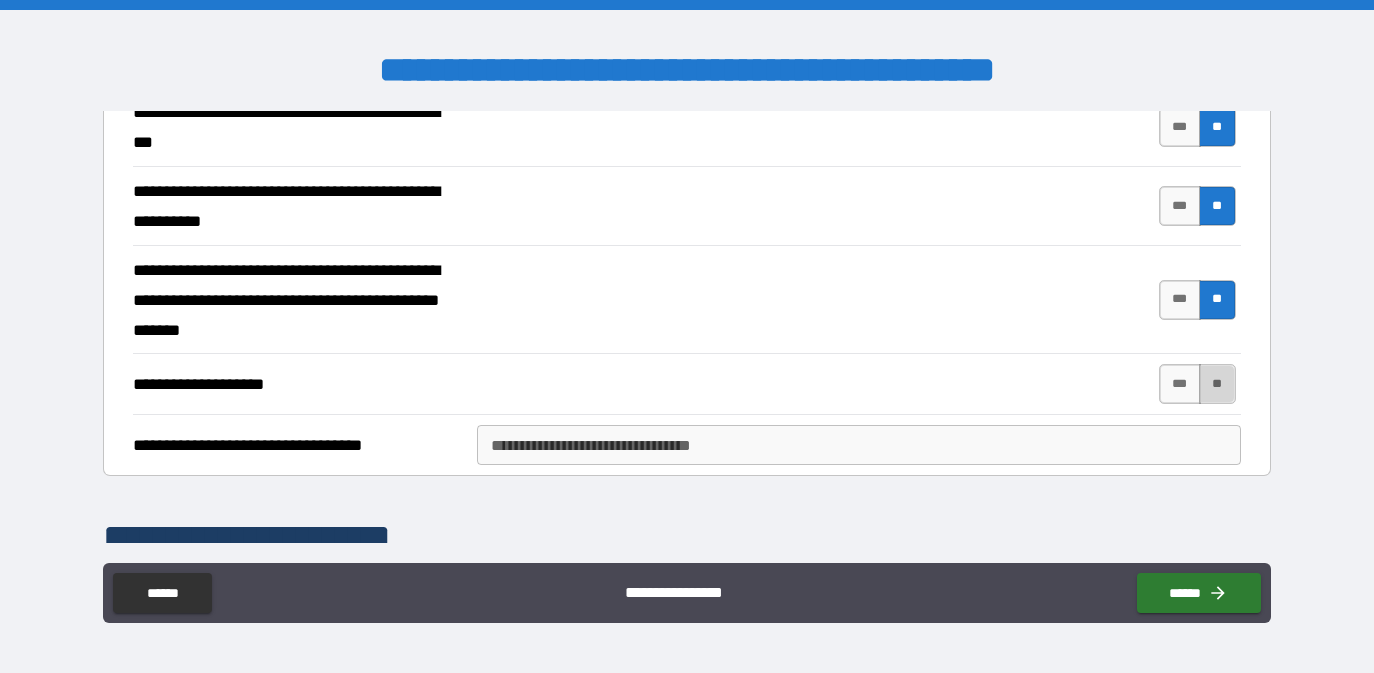 click on "**" at bounding box center (1217, 384) 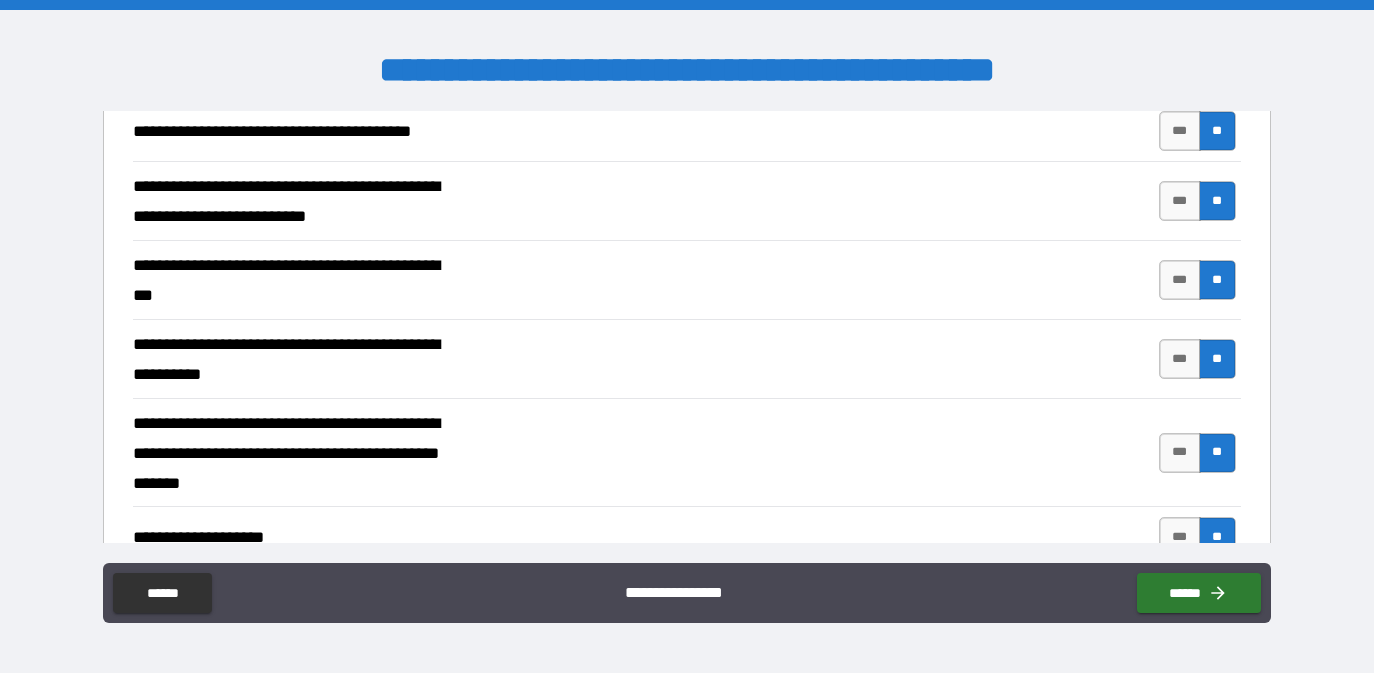 scroll, scrollTop: 2356, scrollLeft: 0, axis: vertical 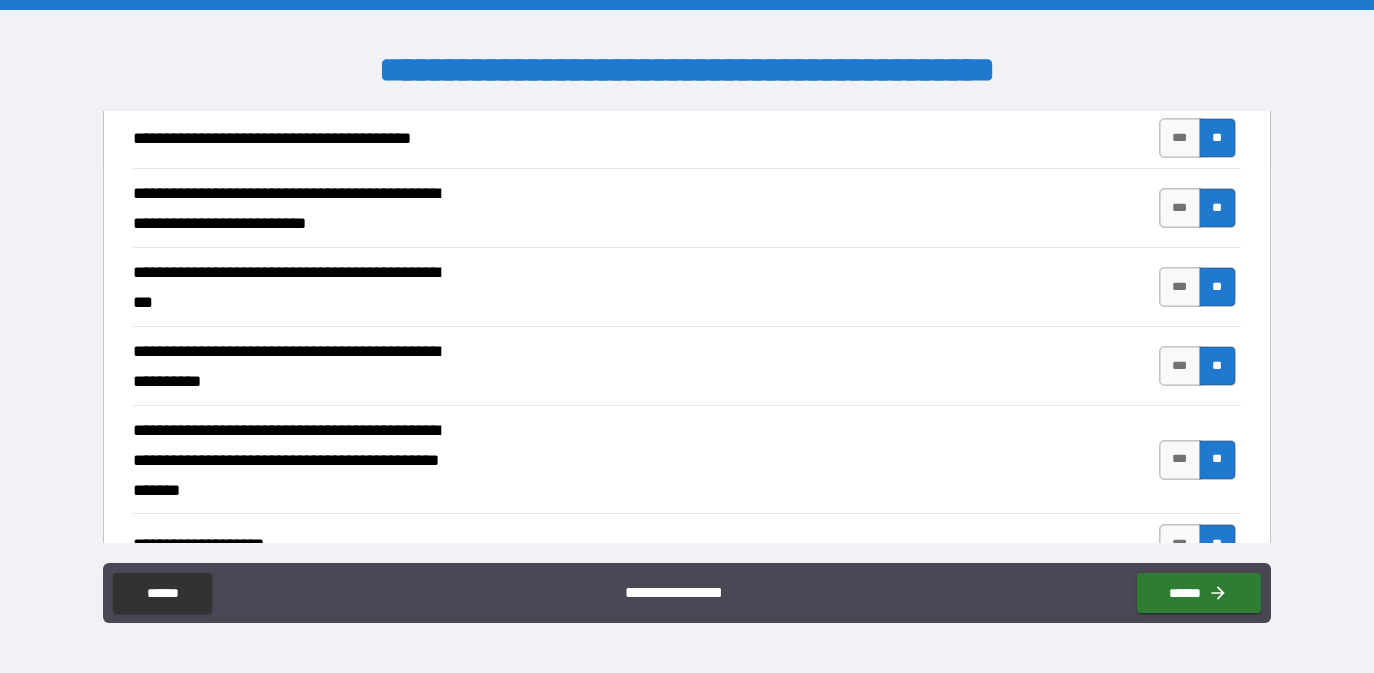 click on "**" at bounding box center (1217, 208) 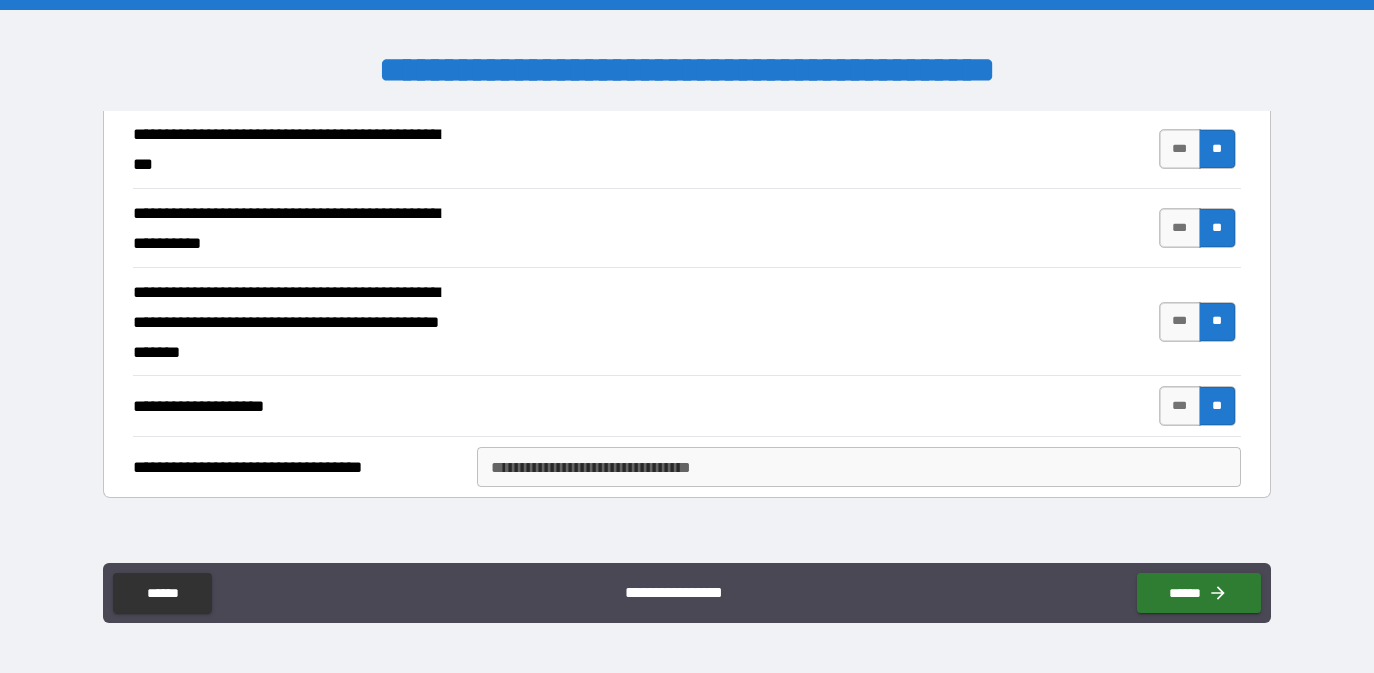 scroll, scrollTop: 2454, scrollLeft: 0, axis: vertical 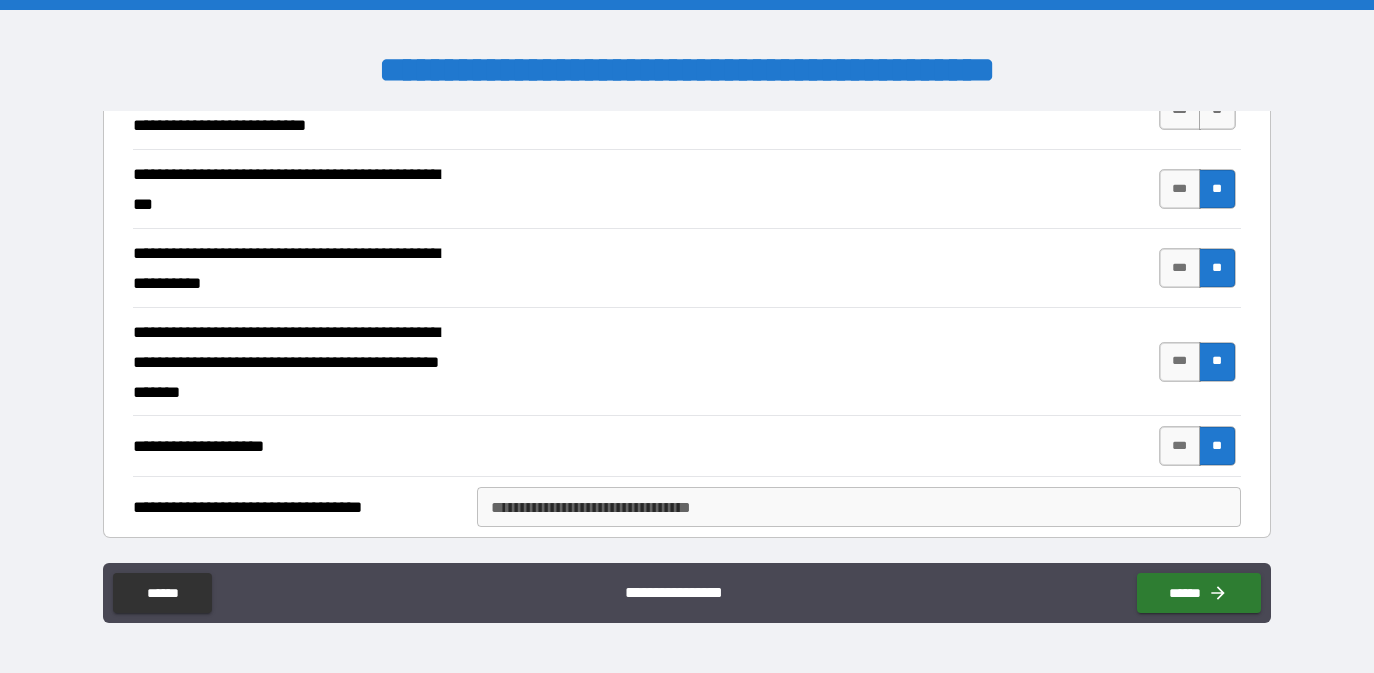 click on "**********" at bounding box center [859, 507] 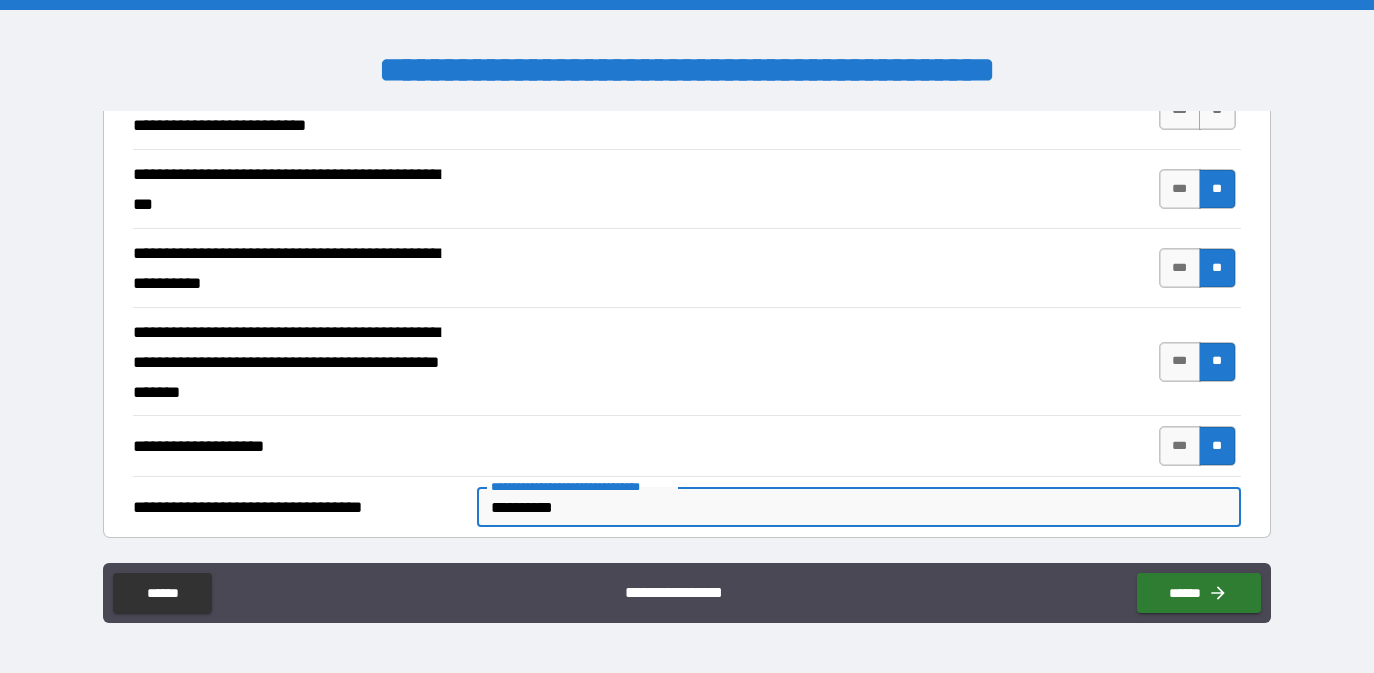 type on "**********" 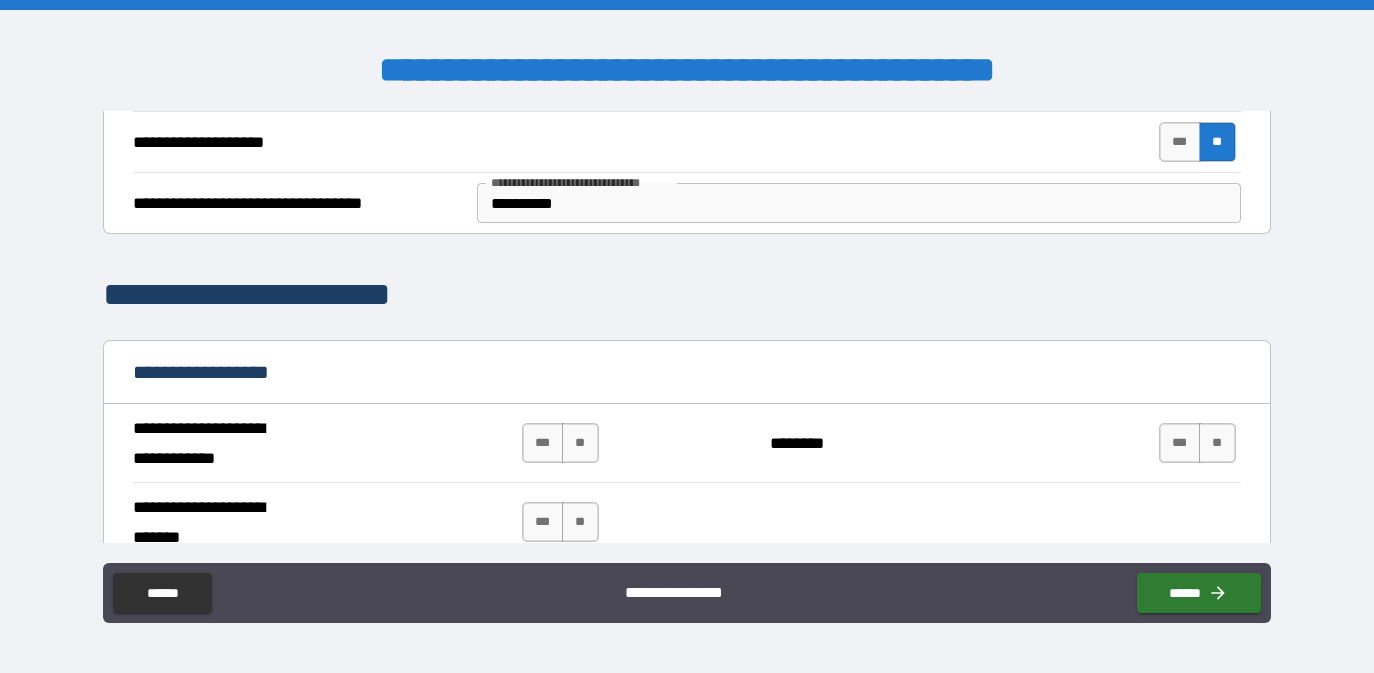 scroll, scrollTop: 2779, scrollLeft: 0, axis: vertical 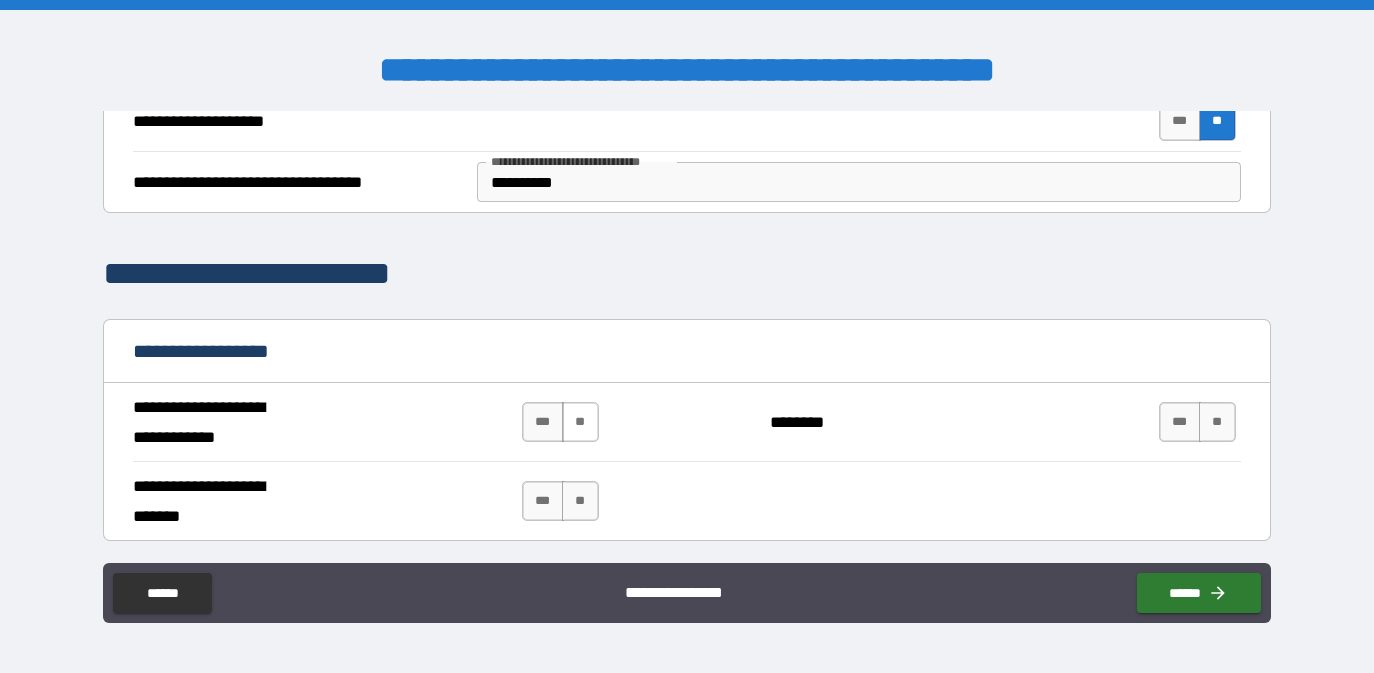 click on "**" at bounding box center [580, 422] 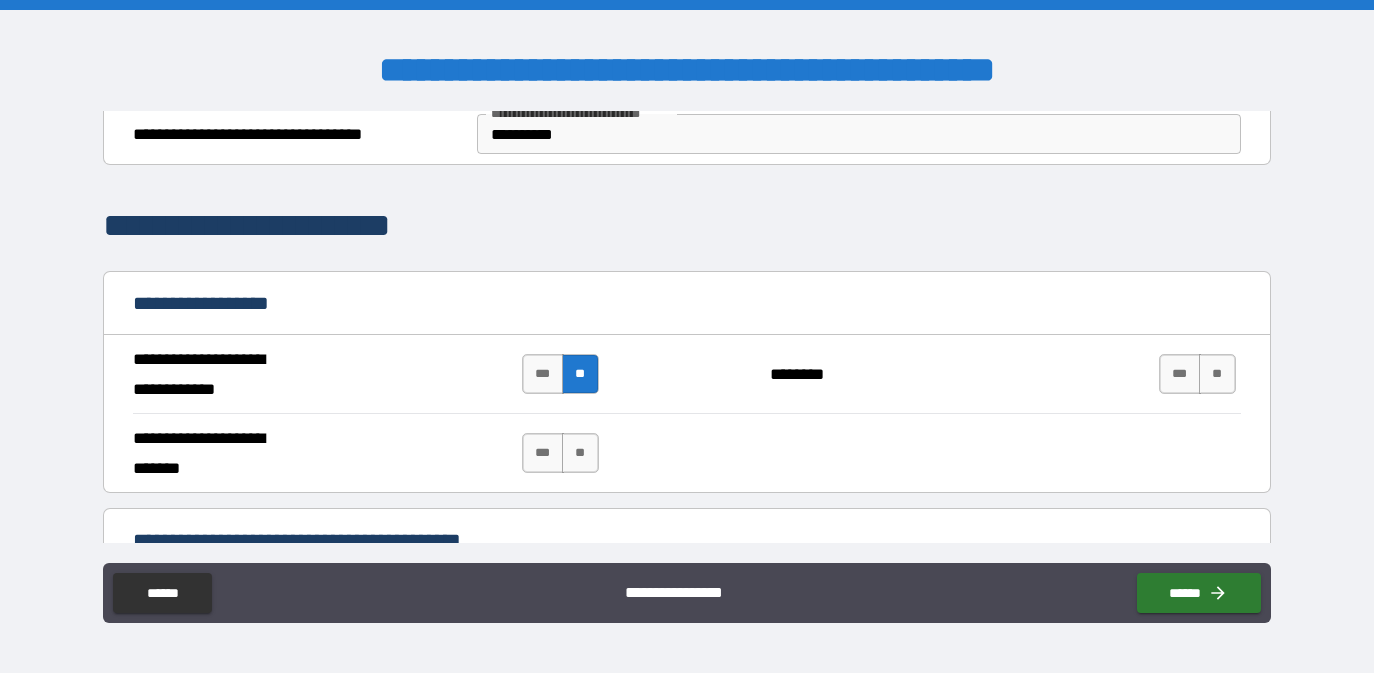 scroll, scrollTop: 2829, scrollLeft: 0, axis: vertical 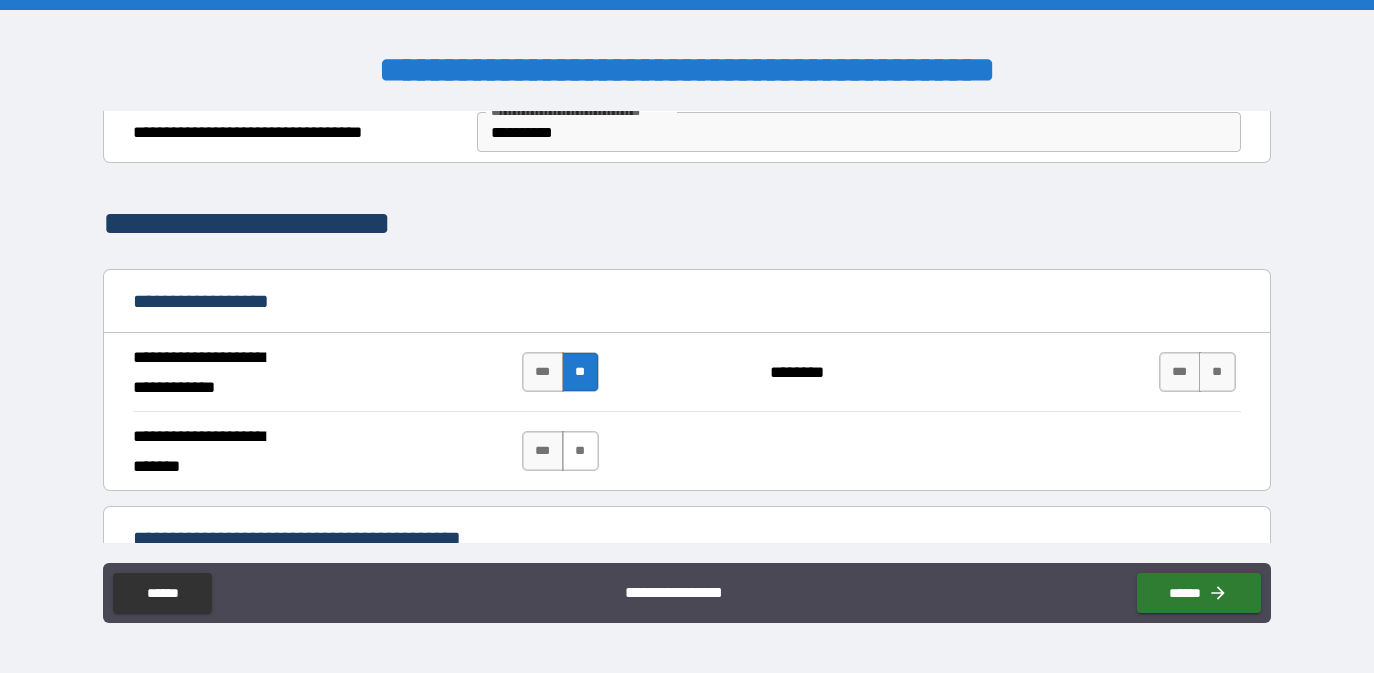 click on "**" at bounding box center [580, 451] 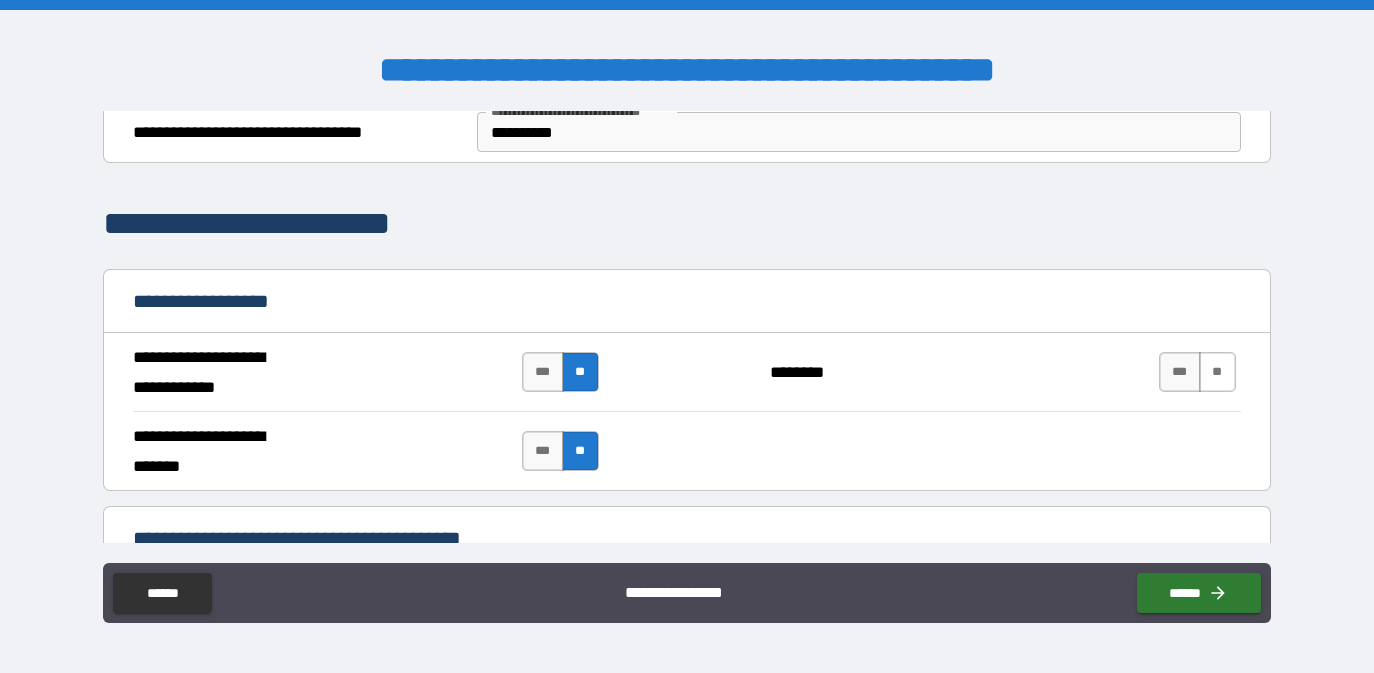 click on "**" at bounding box center [1217, 372] 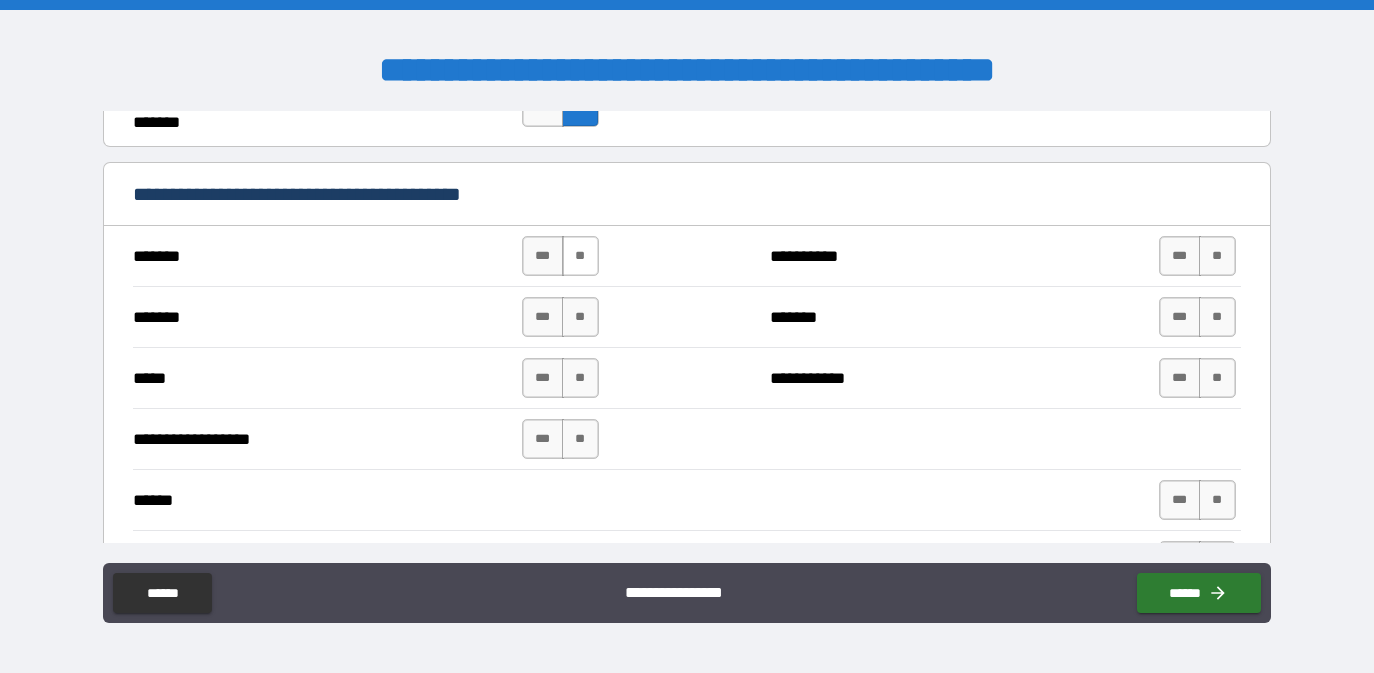 scroll, scrollTop: 3114, scrollLeft: 0, axis: vertical 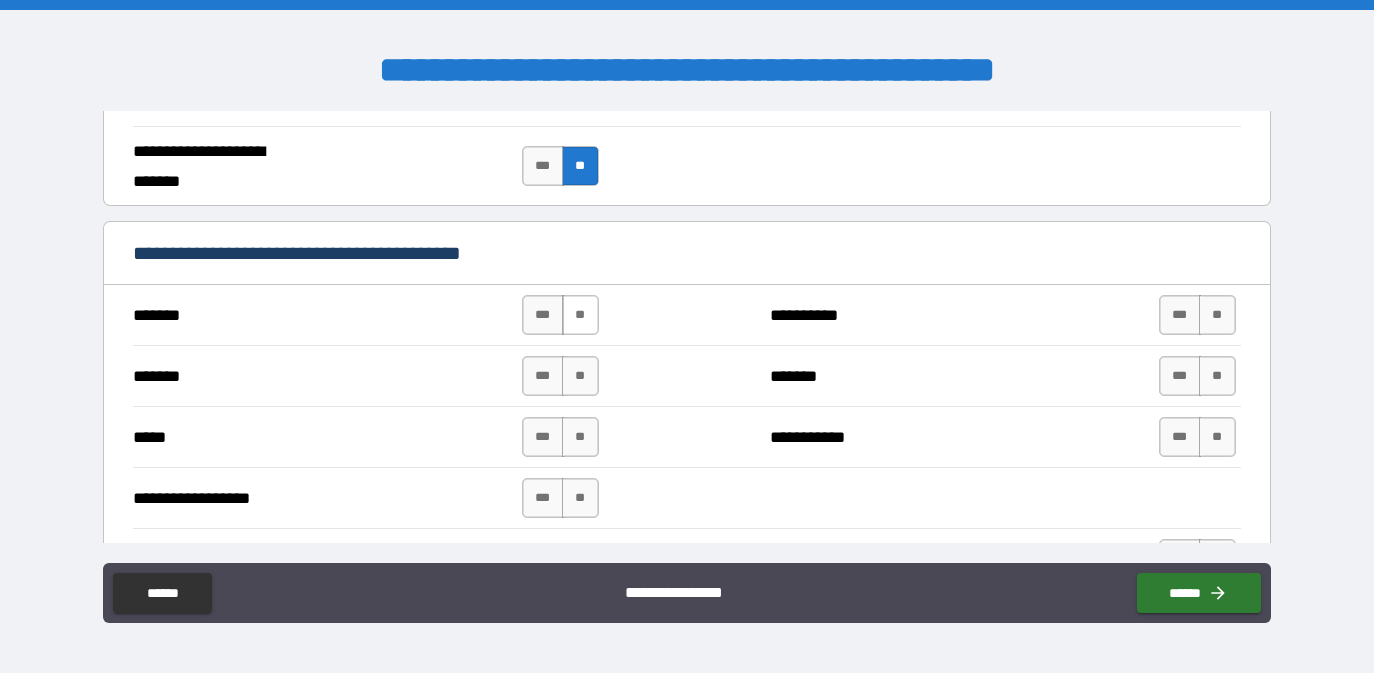 click on "**" at bounding box center (580, 315) 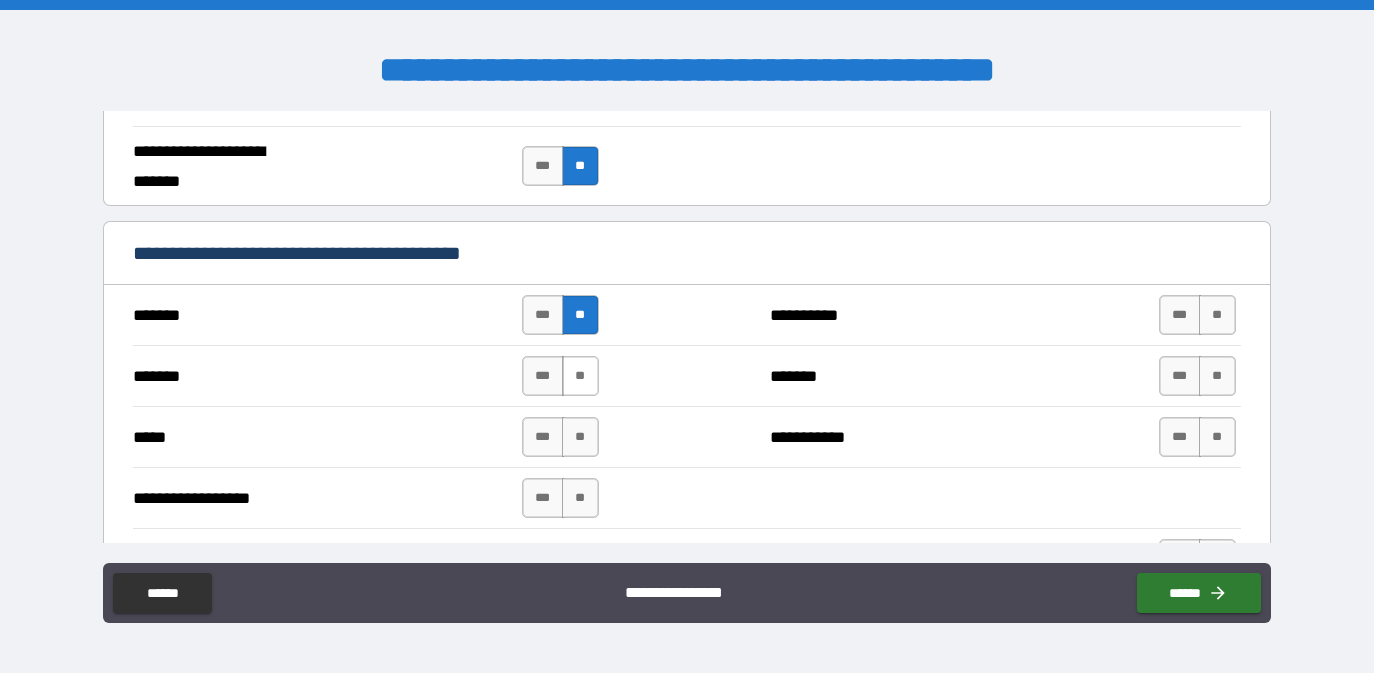 click on "**" at bounding box center (580, 376) 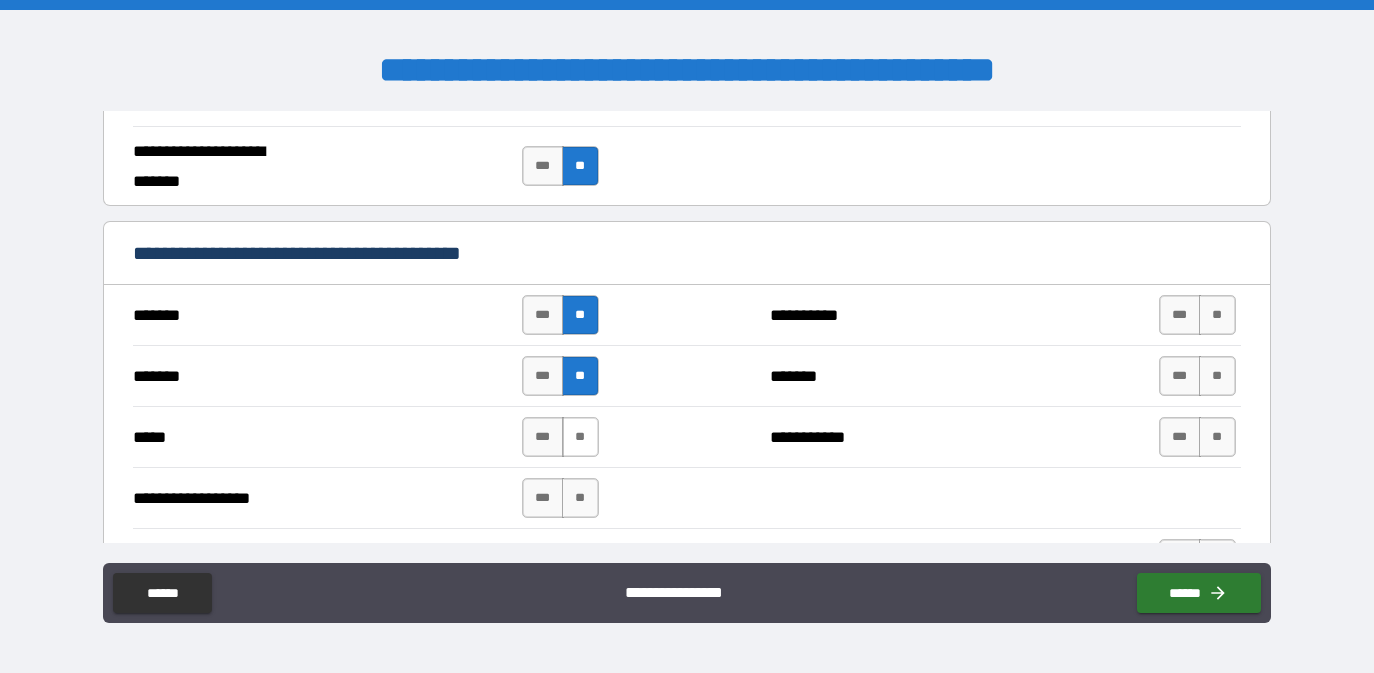 click on "**" at bounding box center [580, 437] 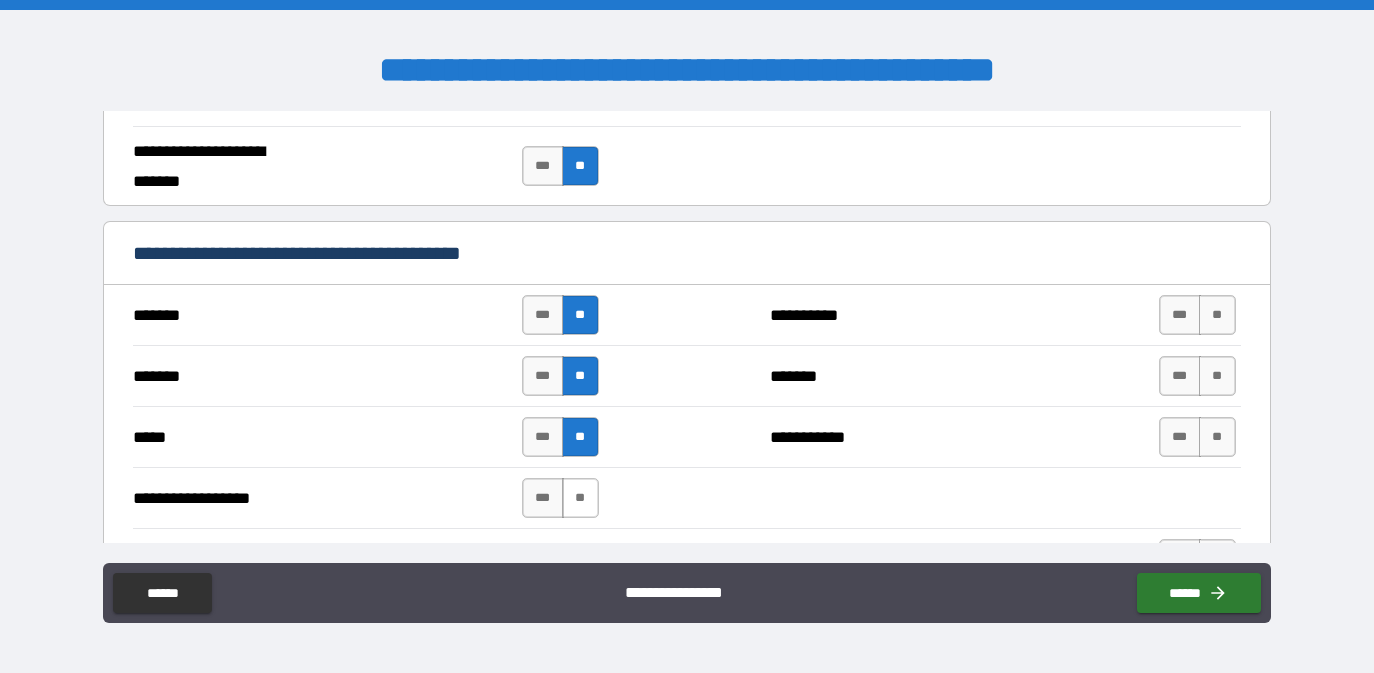 click on "**" at bounding box center [580, 498] 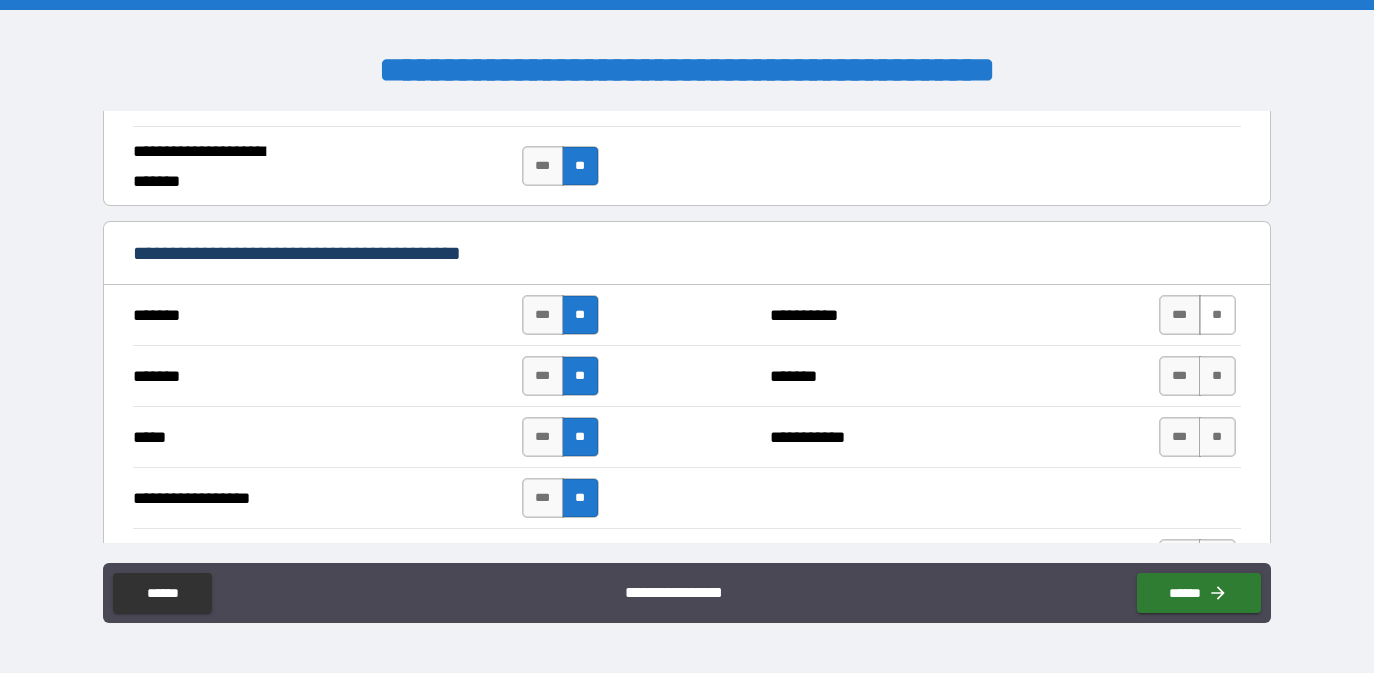 click on "**" at bounding box center [1217, 315] 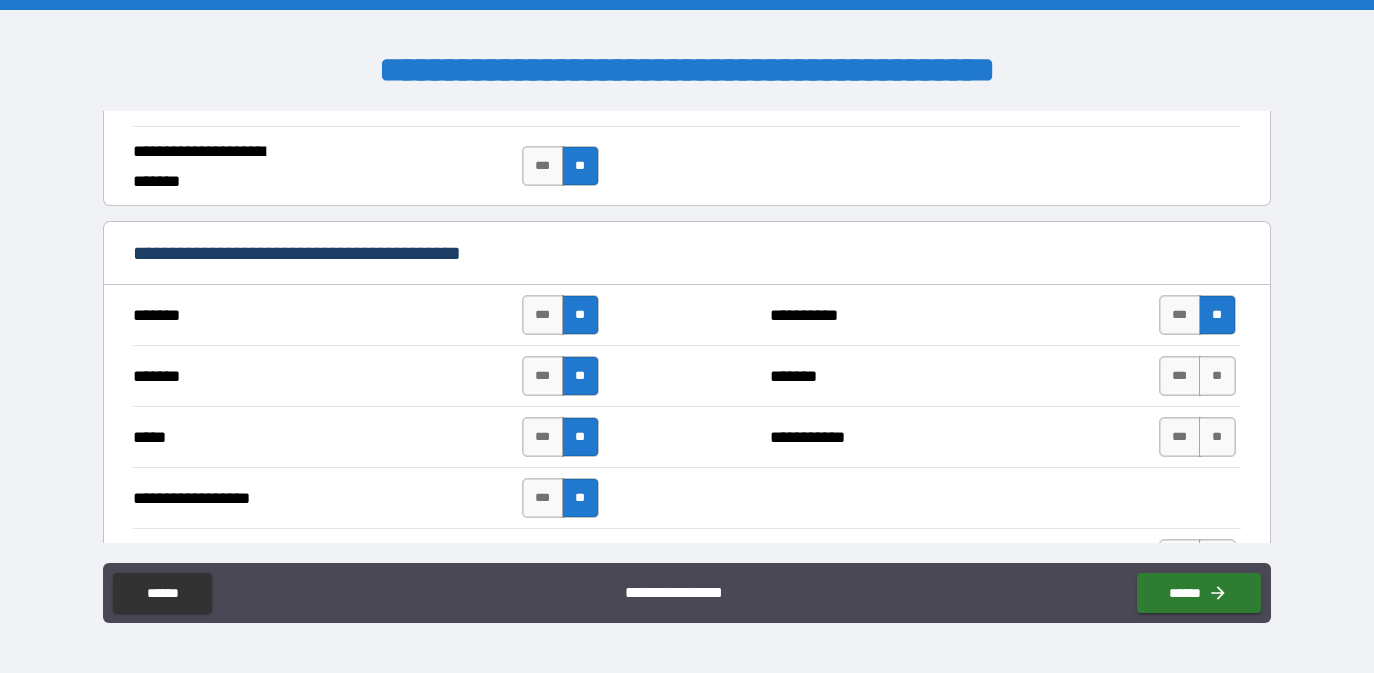 click on "**" at bounding box center [580, 376] 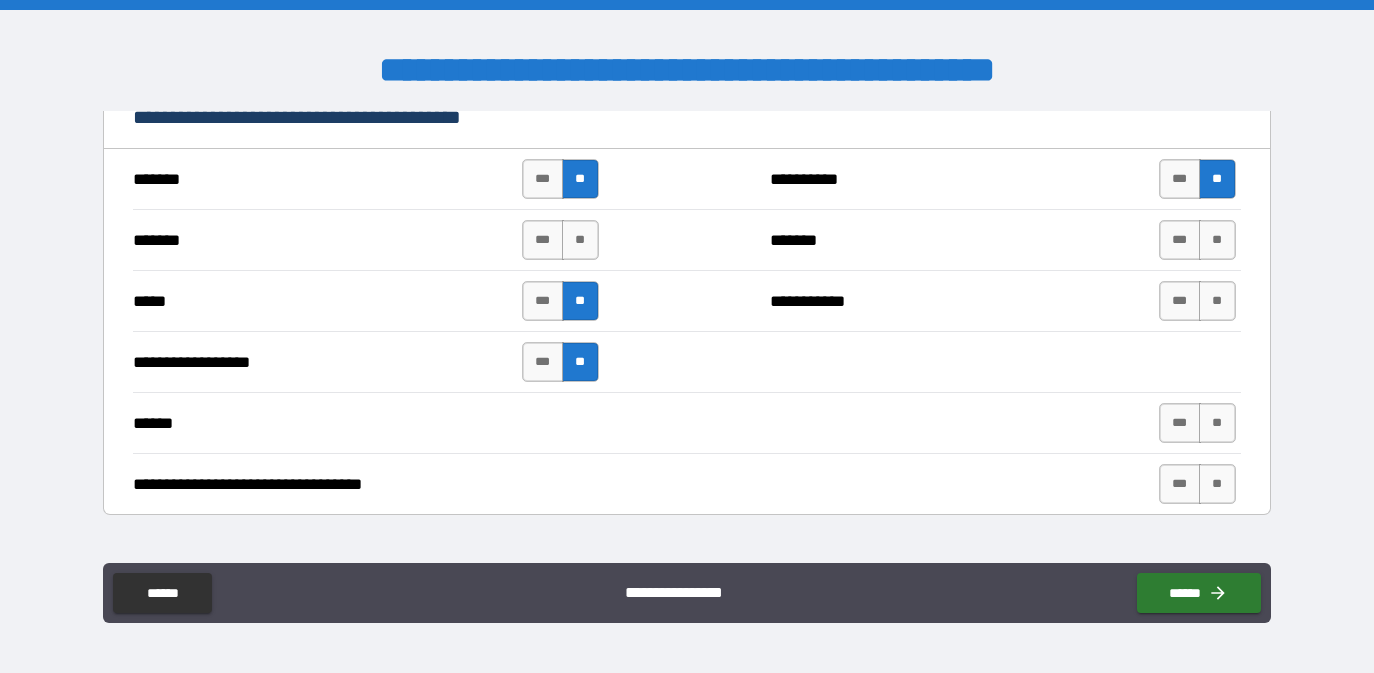 scroll, scrollTop: 3252, scrollLeft: 0, axis: vertical 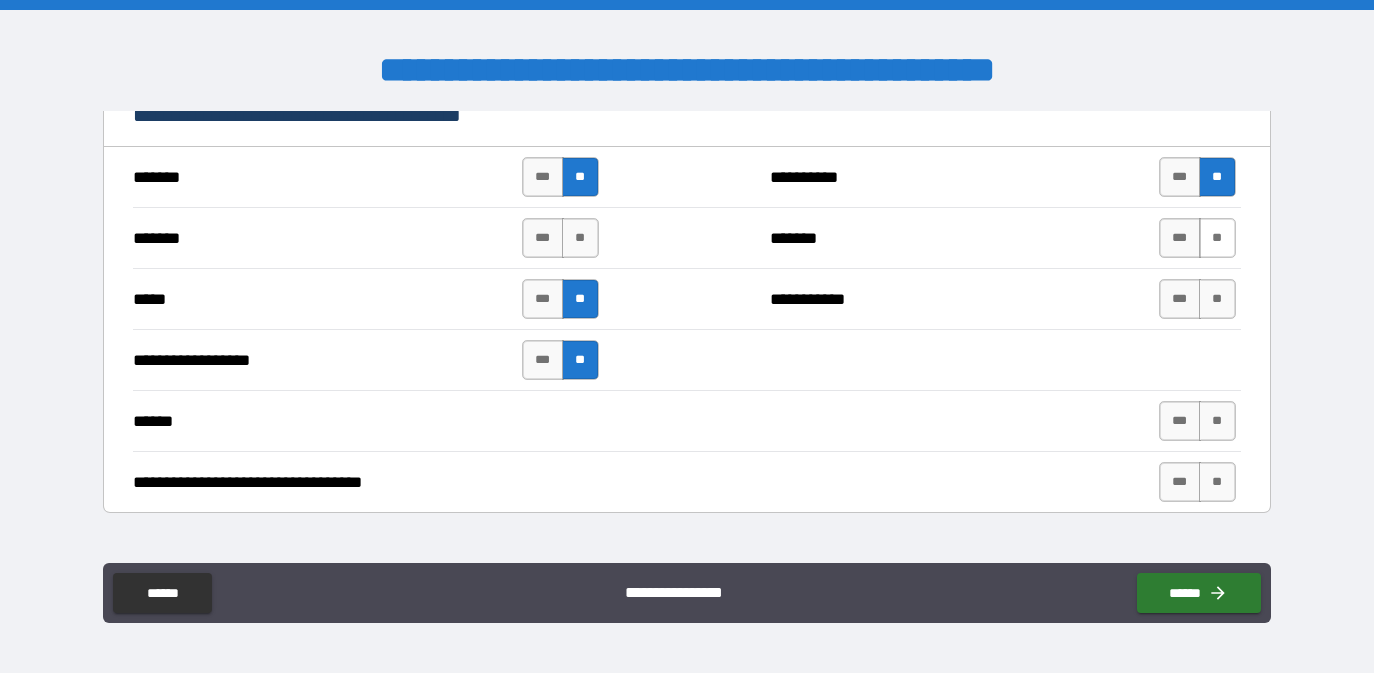 click on "**" at bounding box center [1217, 238] 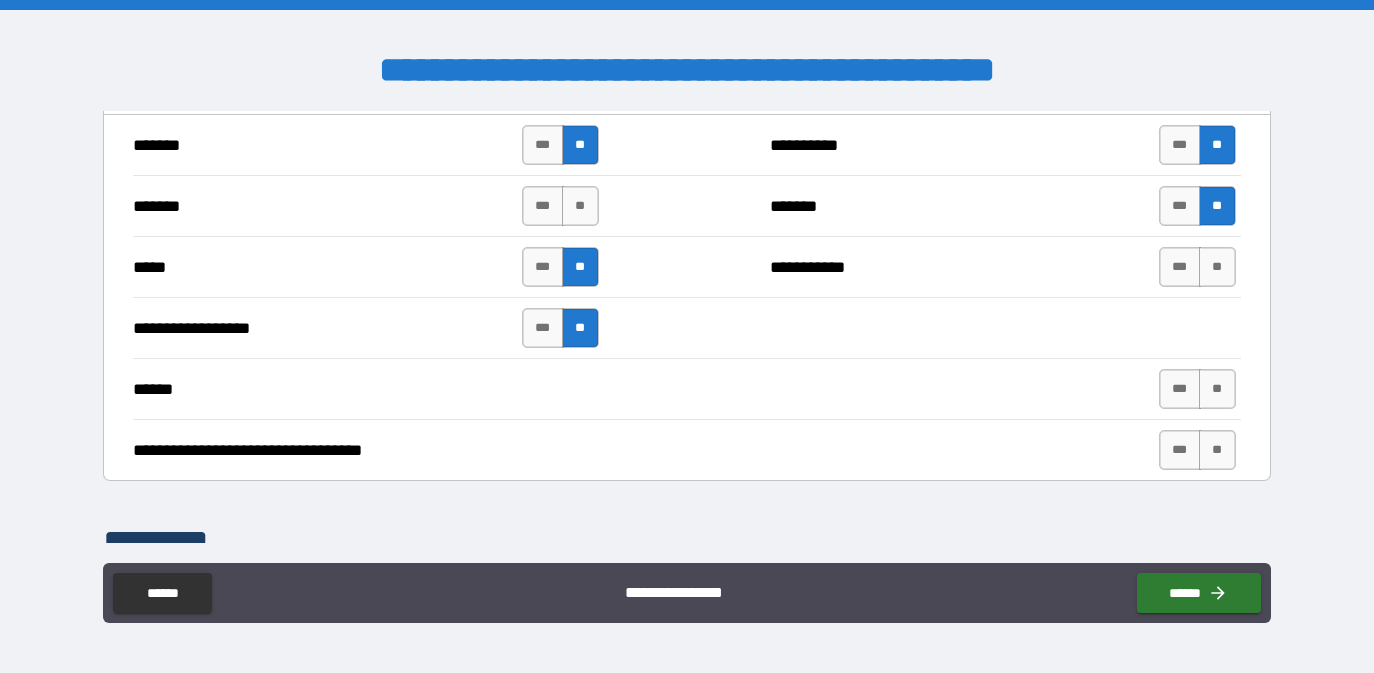 scroll, scrollTop: 3288, scrollLeft: 0, axis: vertical 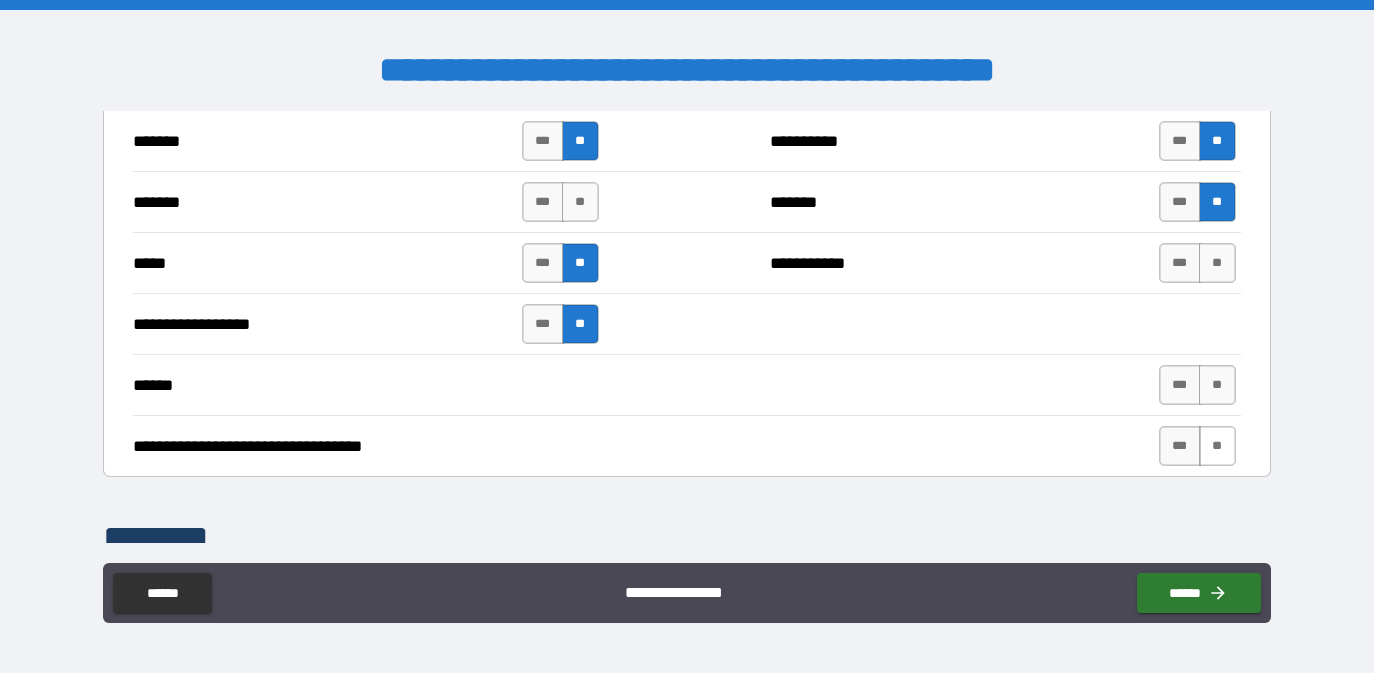 click on "**" at bounding box center (1217, 446) 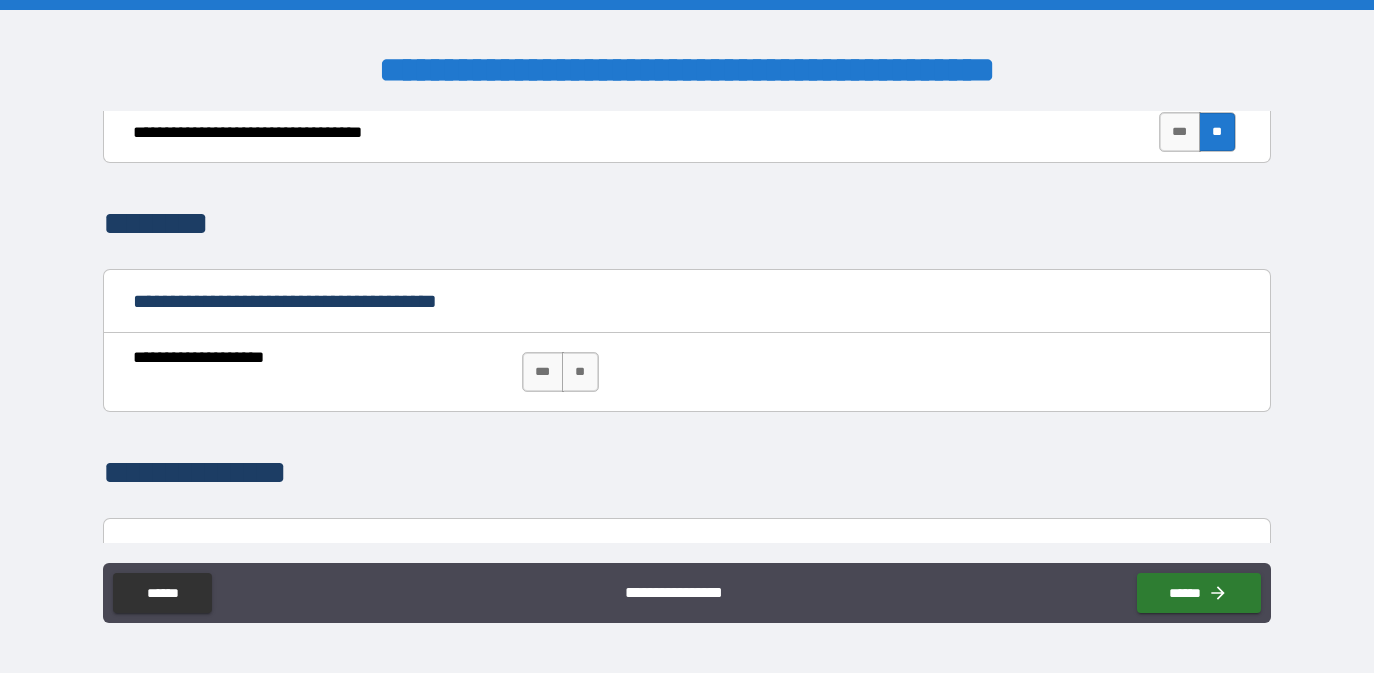 scroll, scrollTop: 3610, scrollLeft: 0, axis: vertical 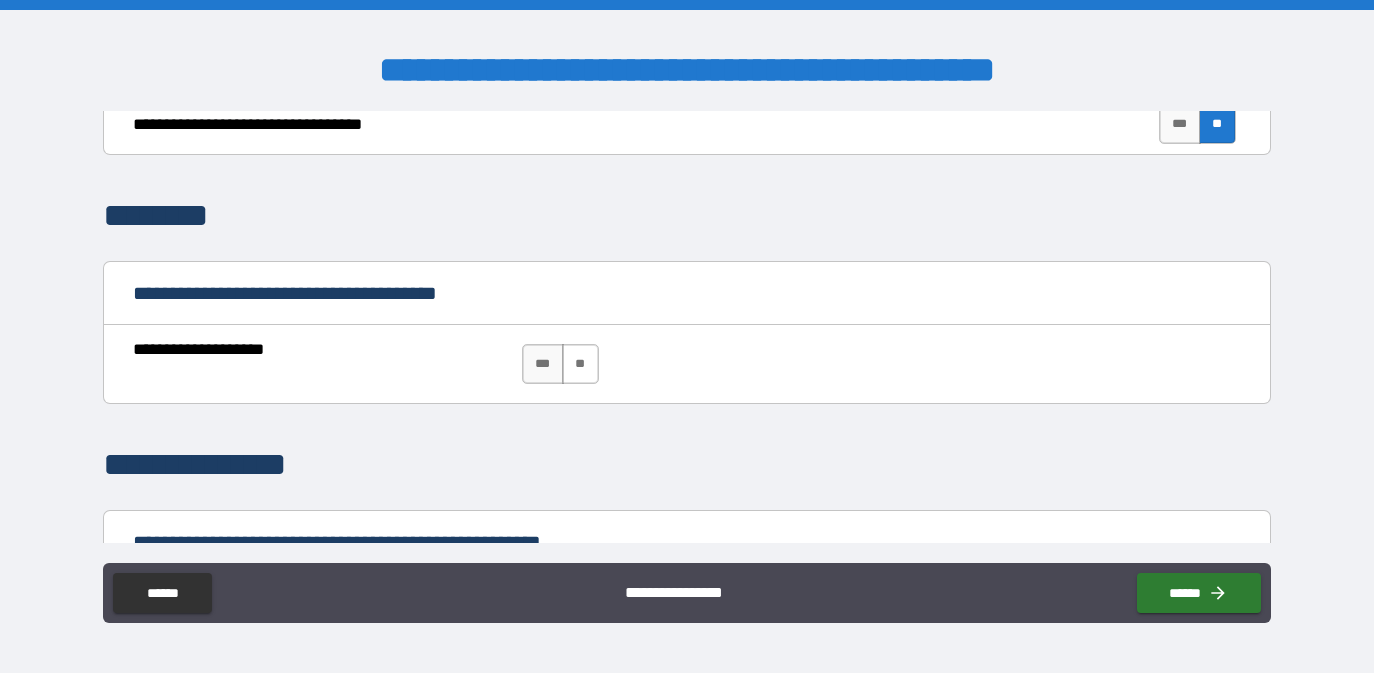 click on "**" at bounding box center [580, 364] 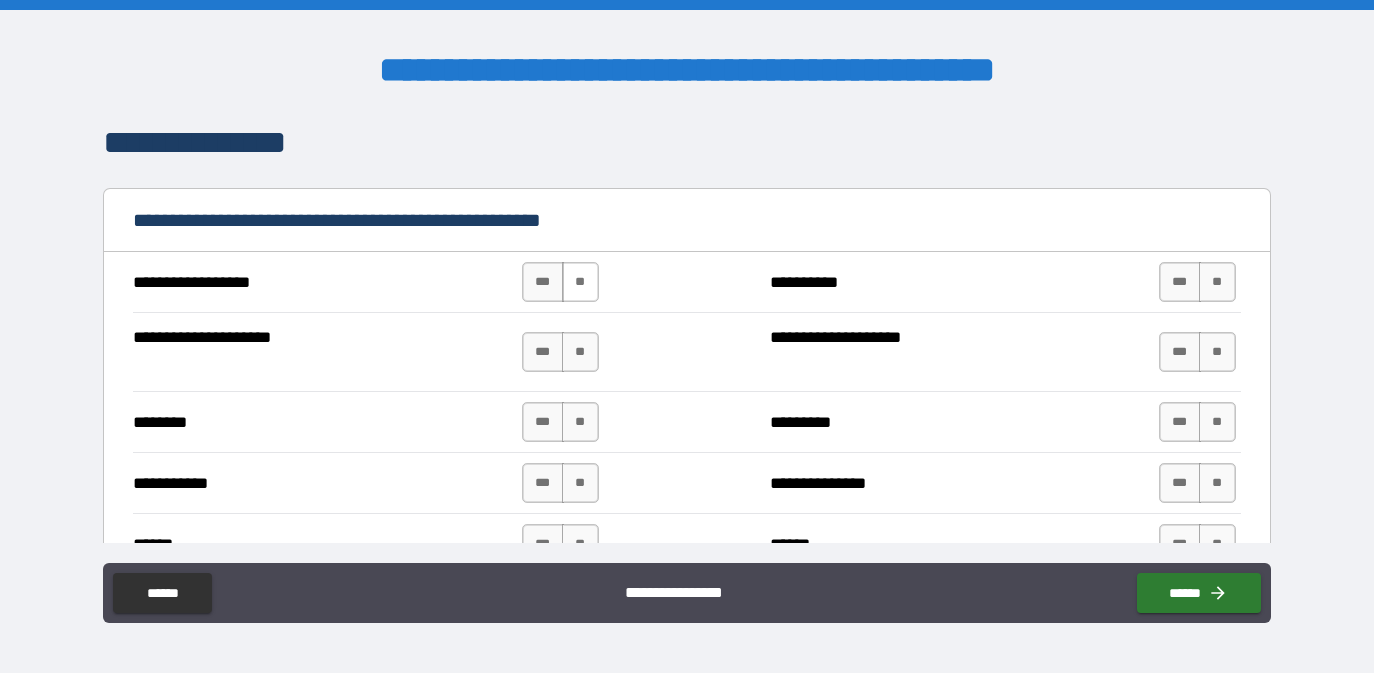 scroll, scrollTop: 3937, scrollLeft: 0, axis: vertical 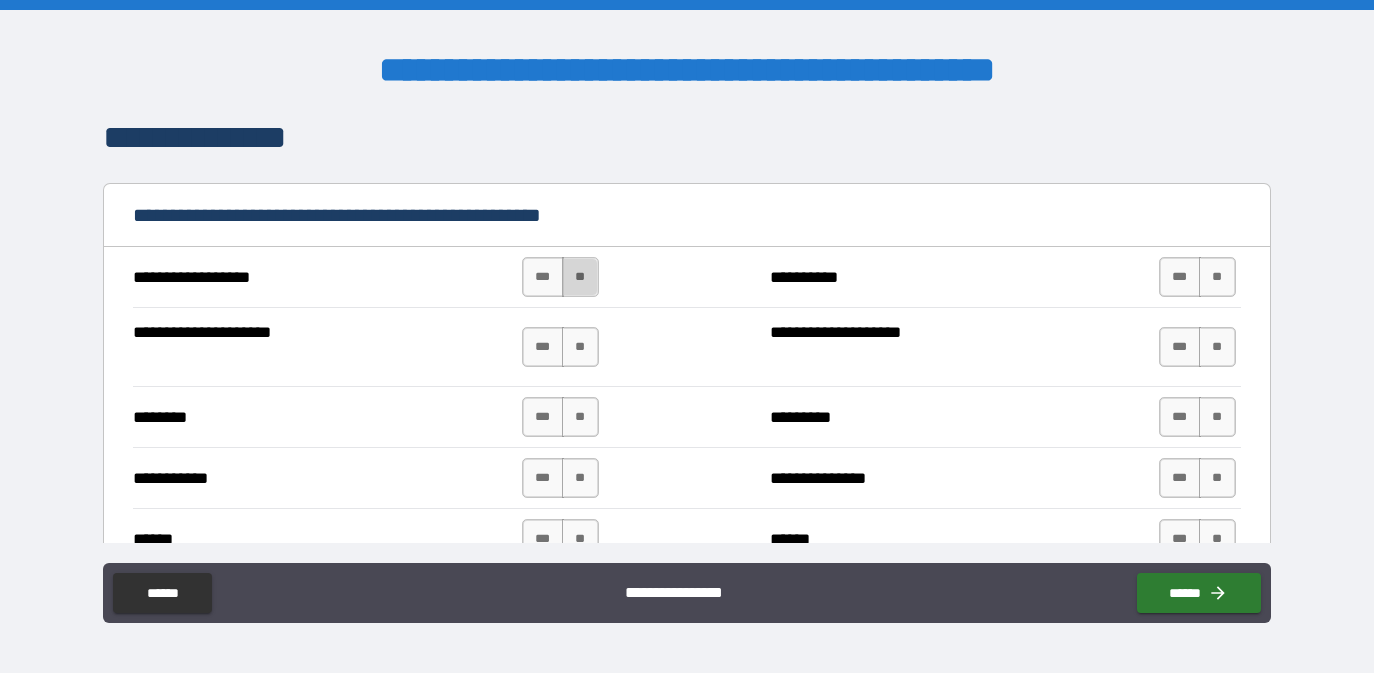 click on "**" at bounding box center [580, 277] 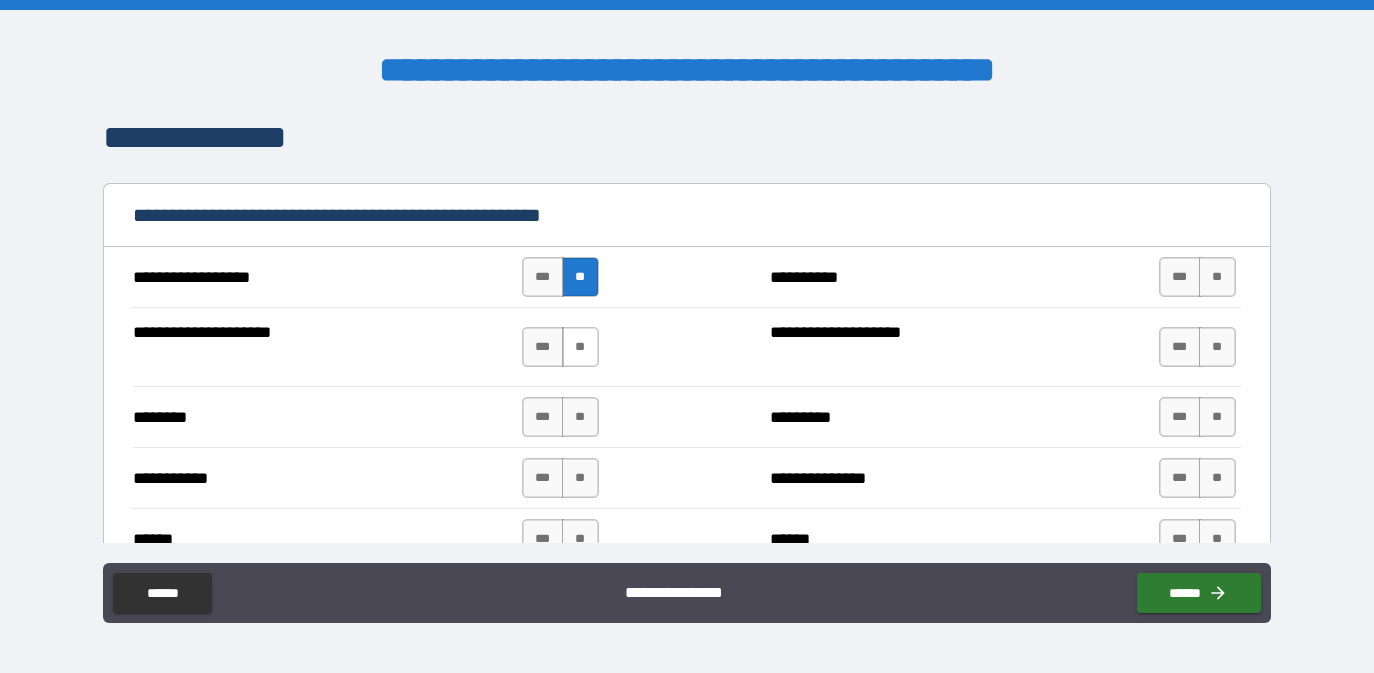 click on "**" at bounding box center [580, 347] 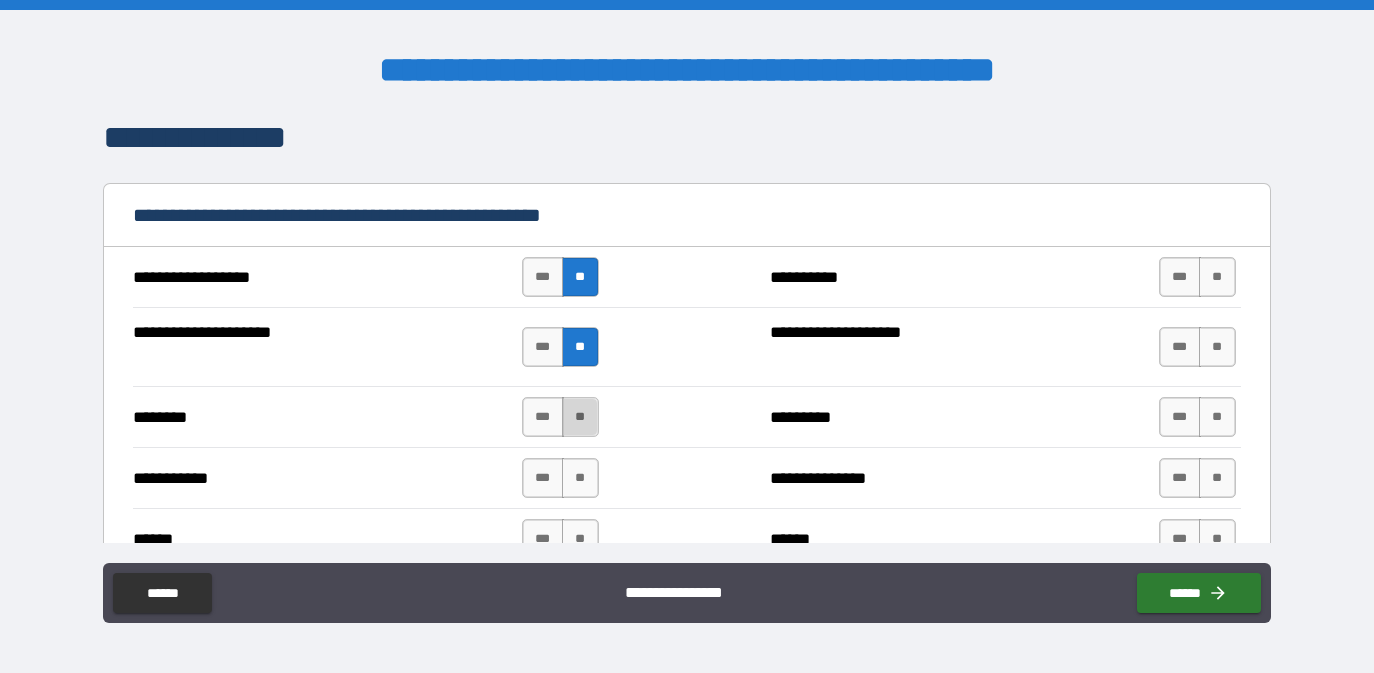 click on "**" at bounding box center [580, 417] 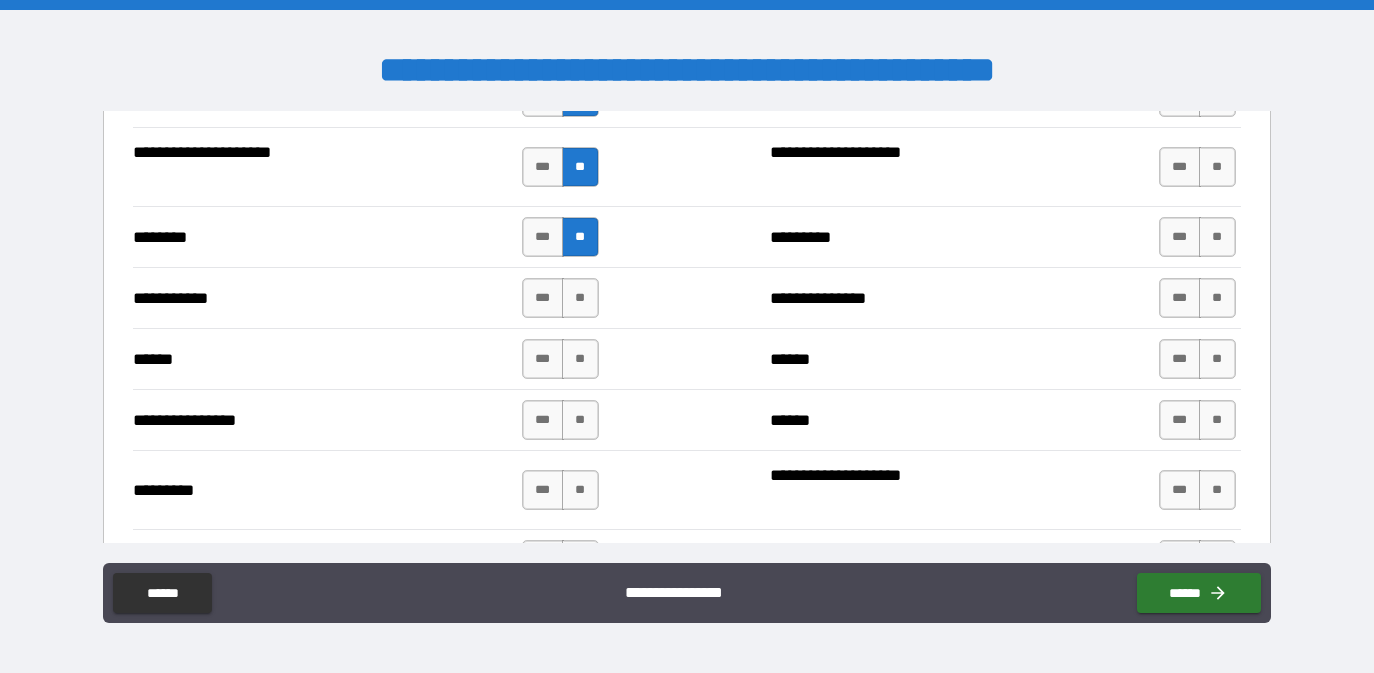 scroll, scrollTop: 4118, scrollLeft: 0, axis: vertical 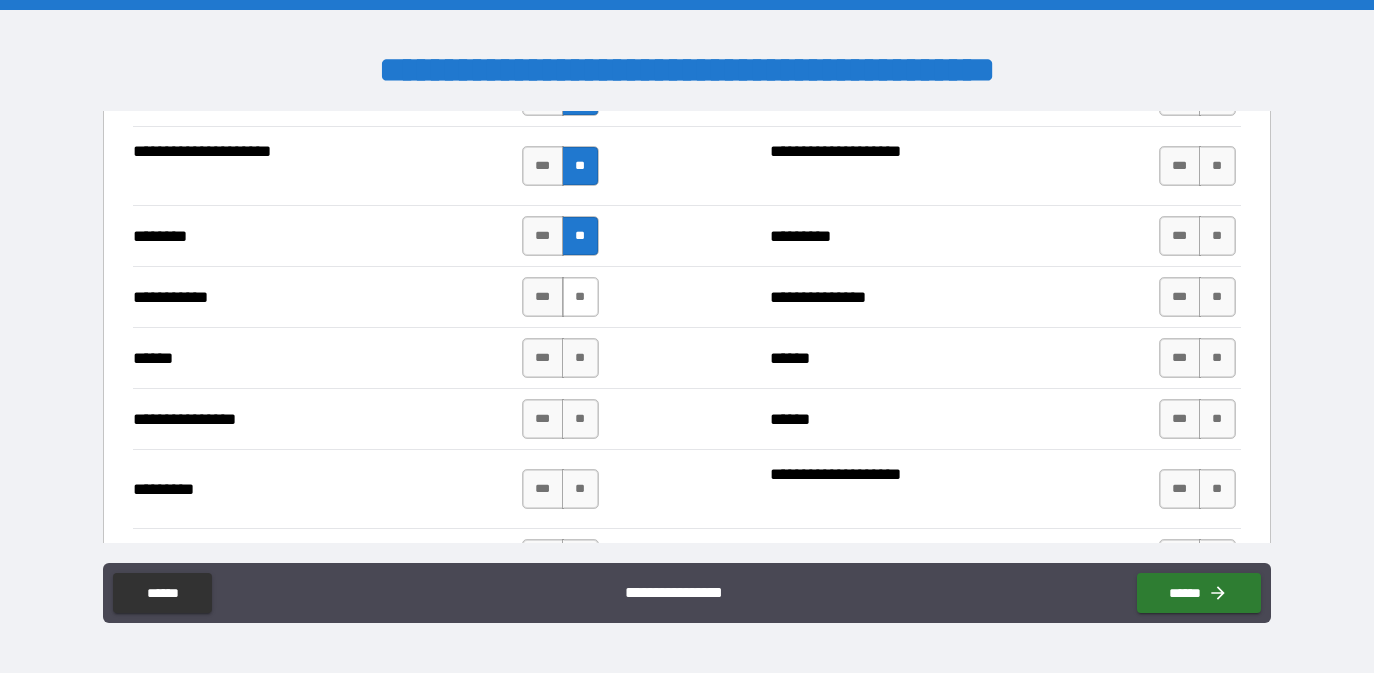 click on "**" at bounding box center (580, 297) 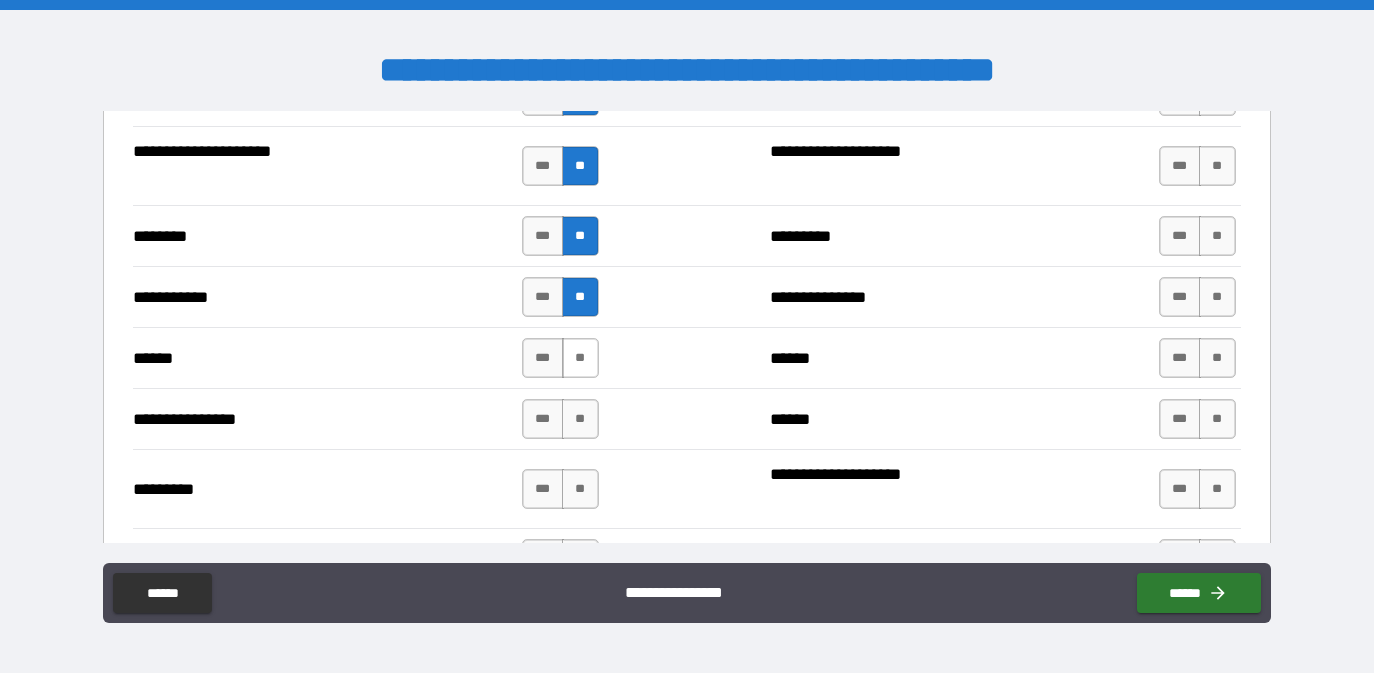 click on "**" at bounding box center [580, 358] 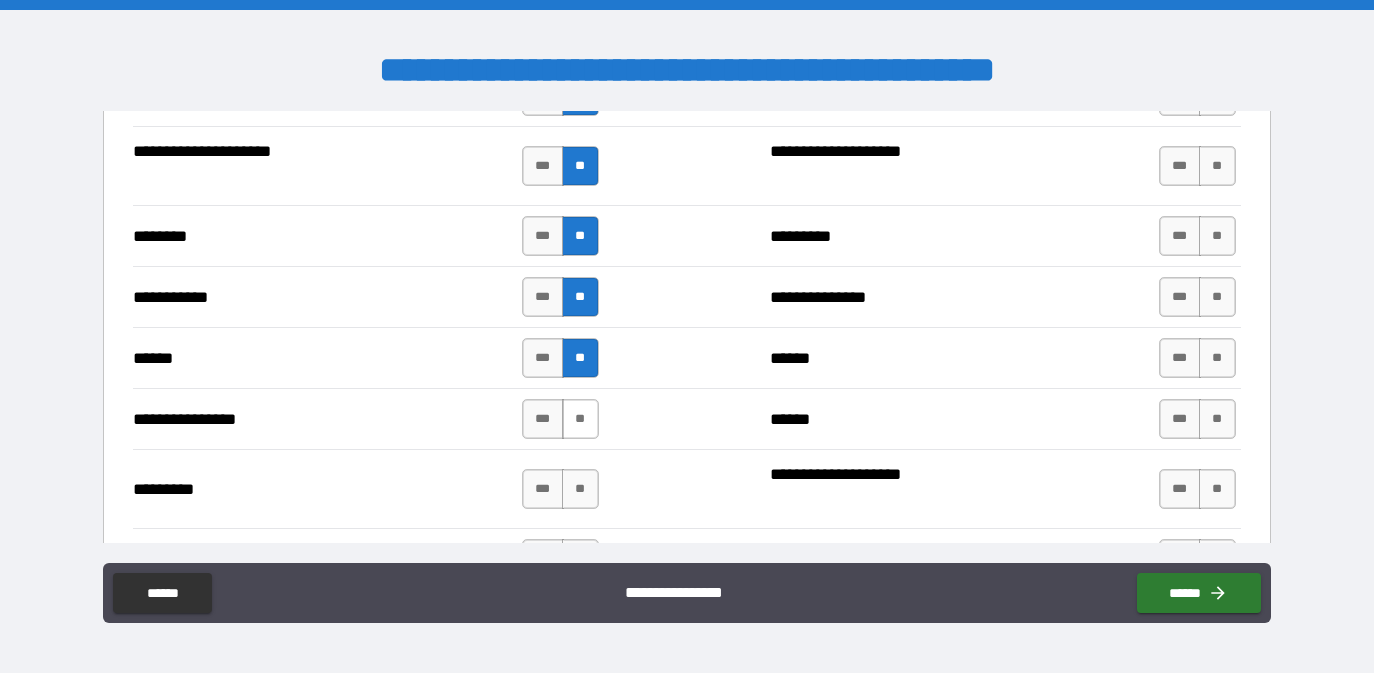 click on "**" at bounding box center (580, 419) 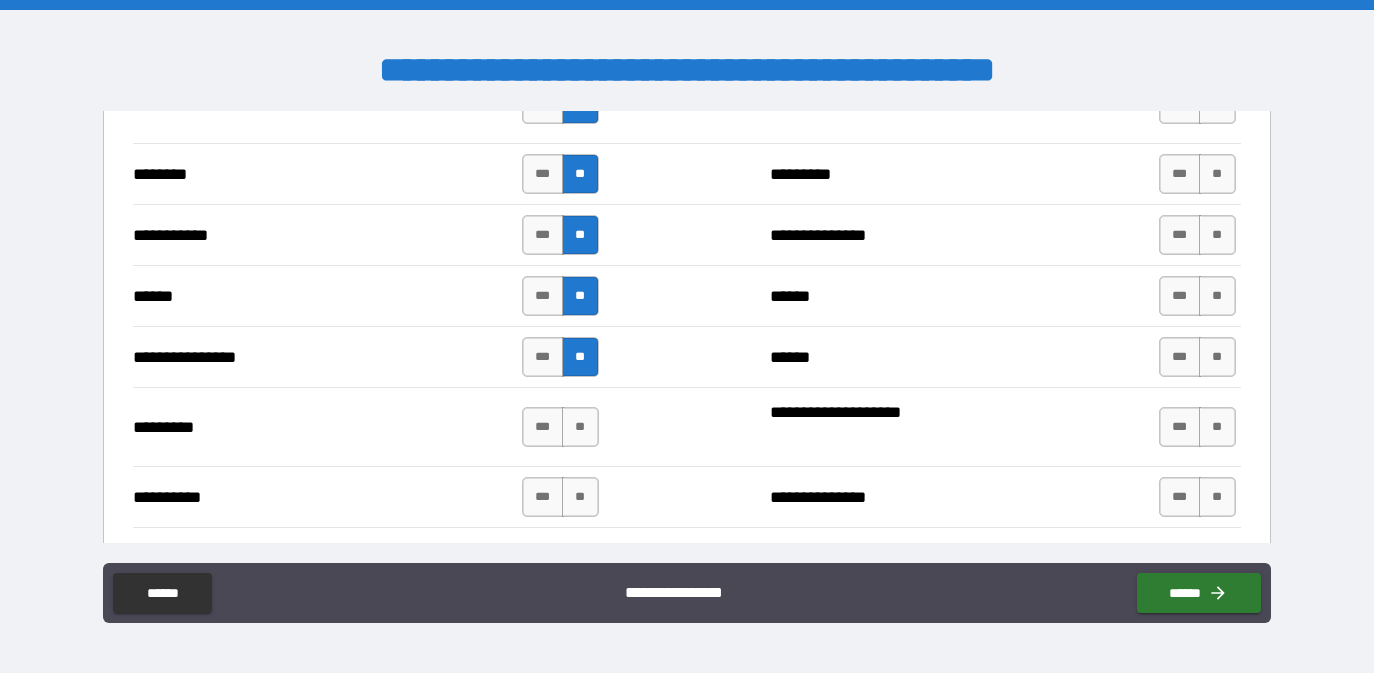 scroll, scrollTop: 4192, scrollLeft: 0, axis: vertical 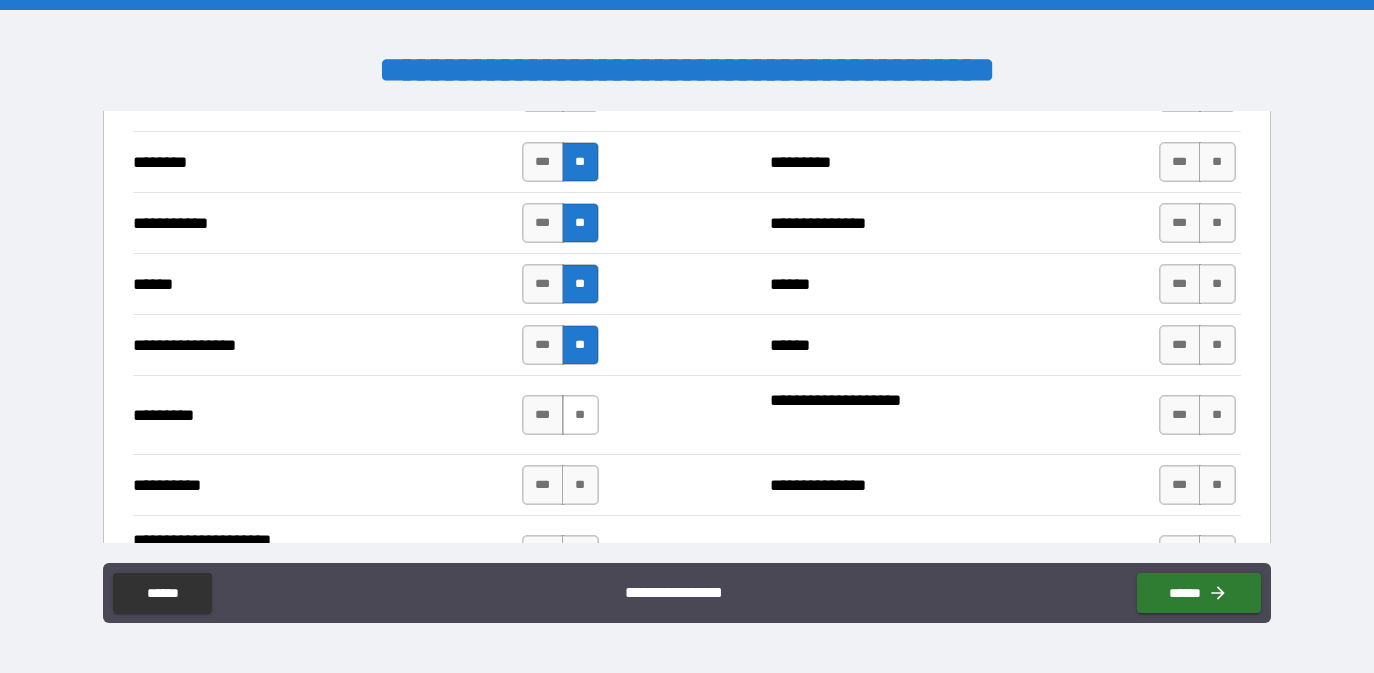 click on "**" at bounding box center (580, 415) 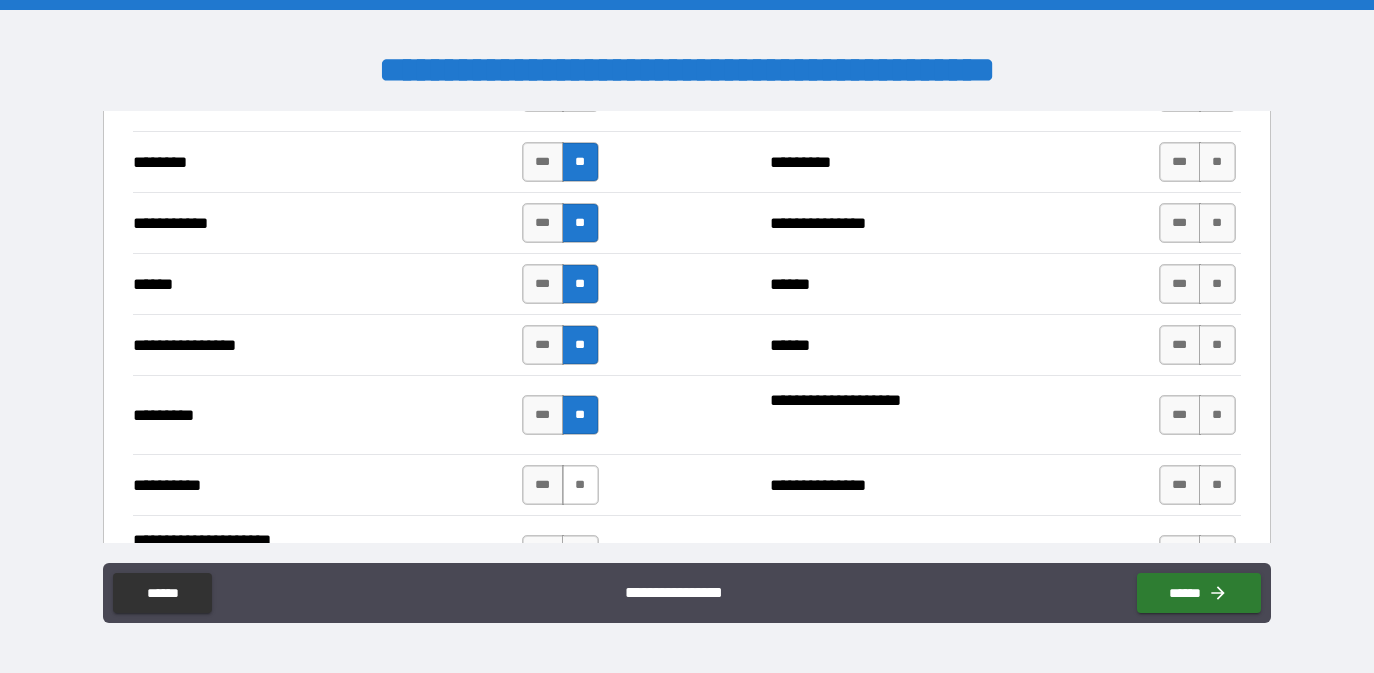 click on "**" at bounding box center [580, 485] 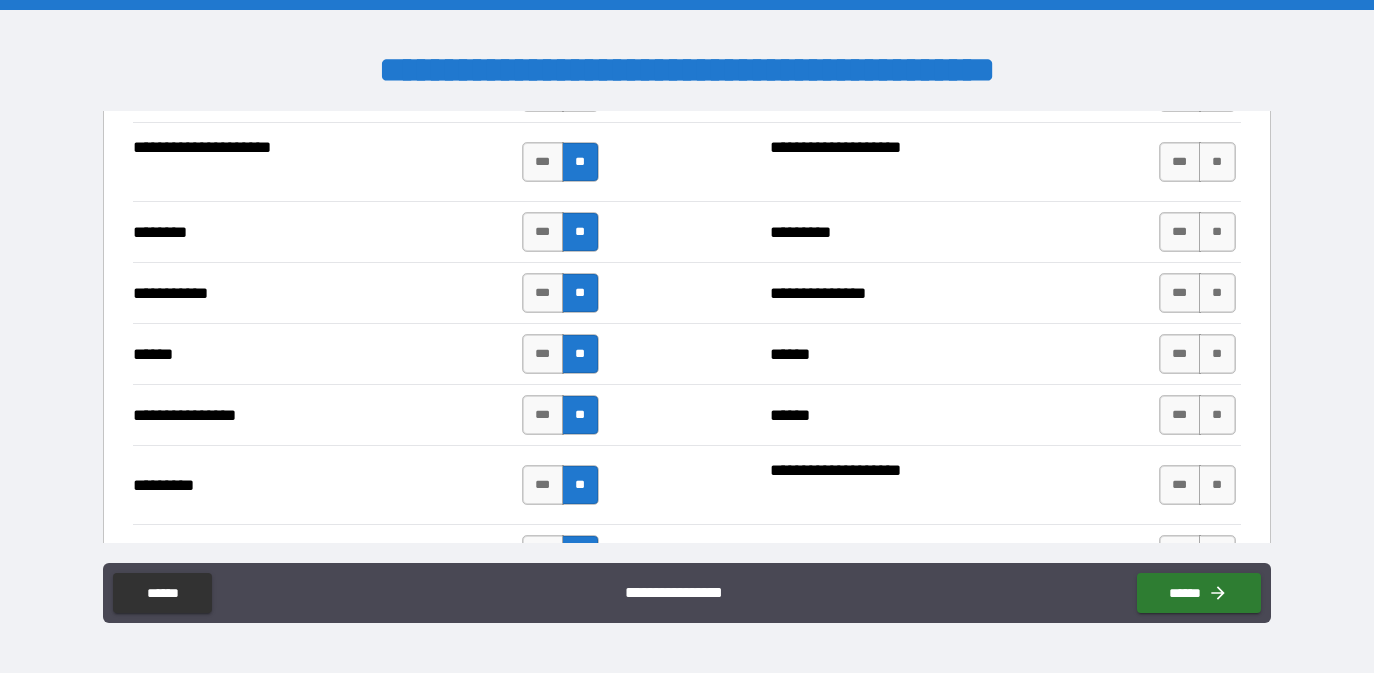 scroll, scrollTop: 4152, scrollLeft: 0, axis: vertical 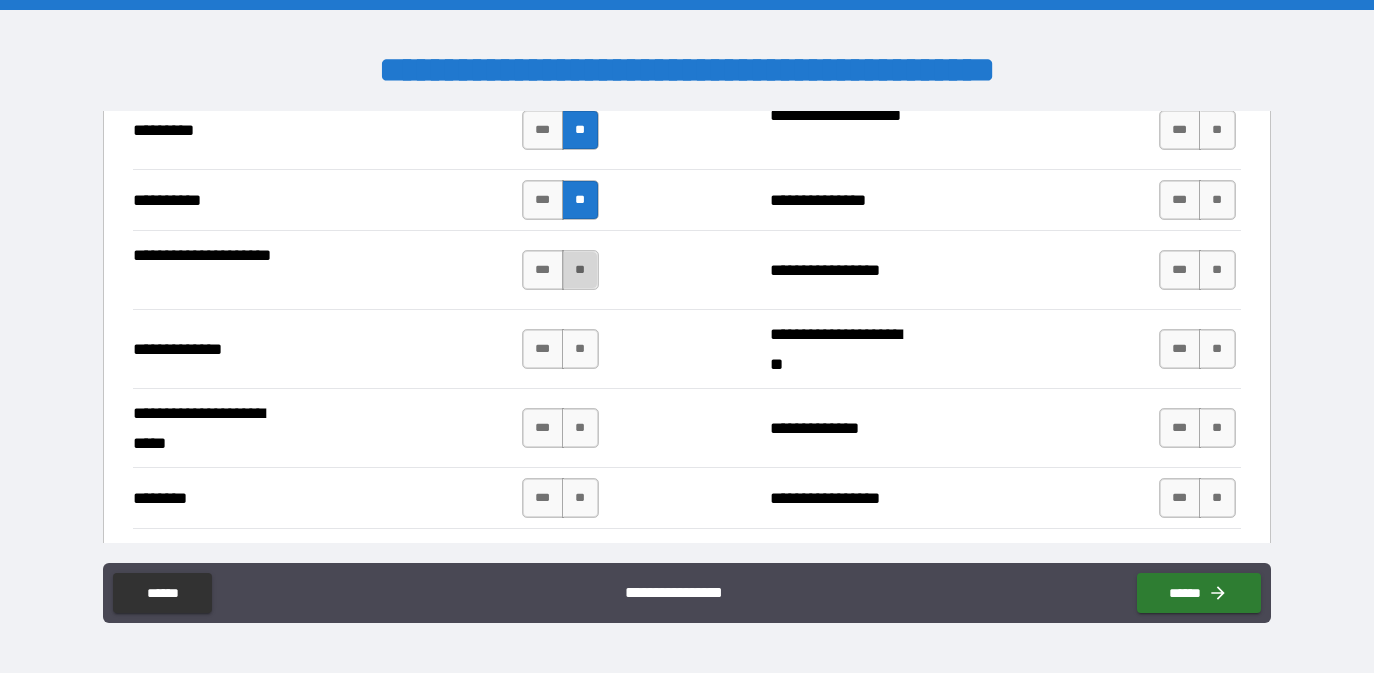 click on "**" at bounding box center (580, 270) 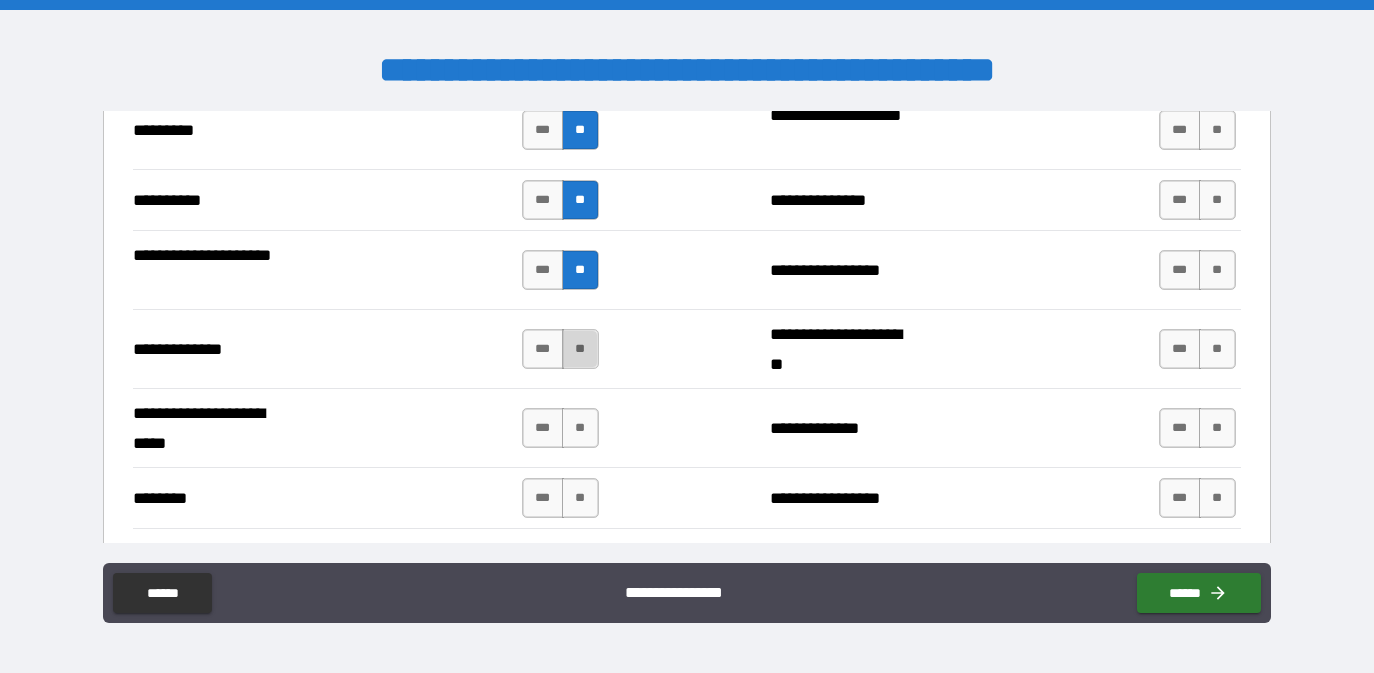 click on "**" at bounding box center [580, 349] 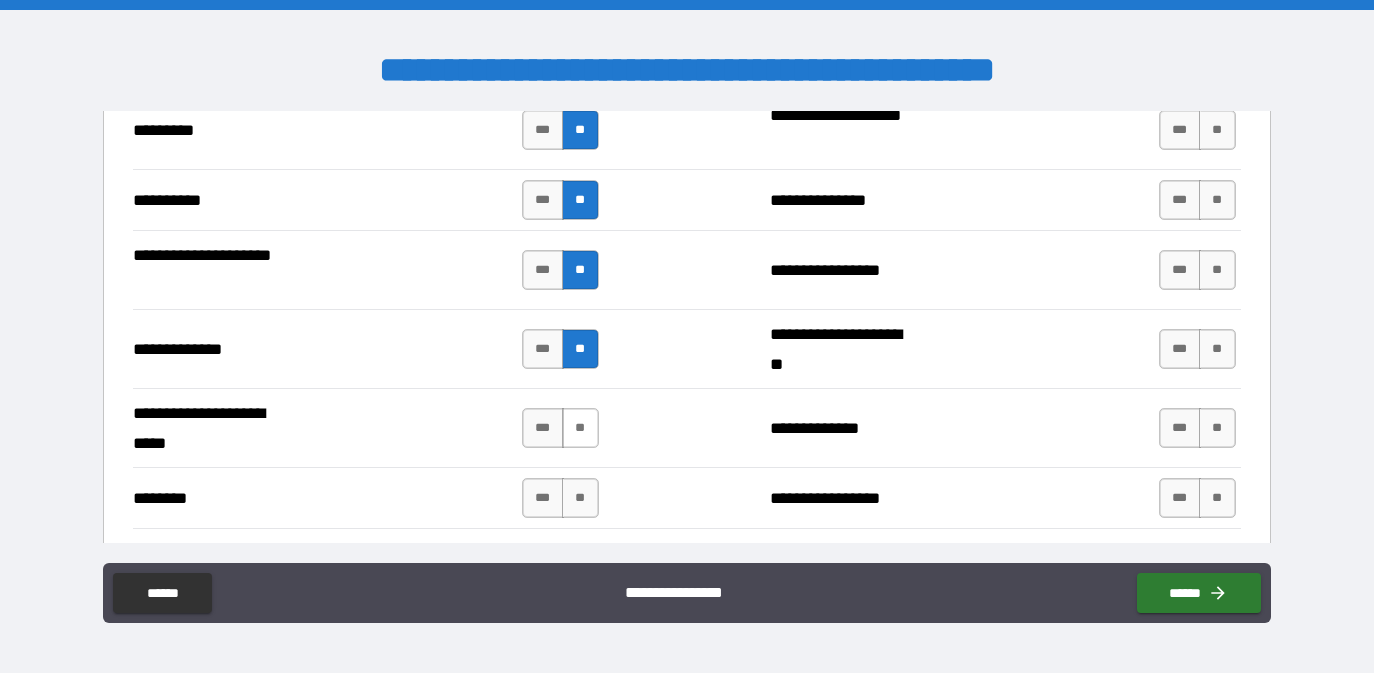 click on "**" at bounding box center (580, 428) 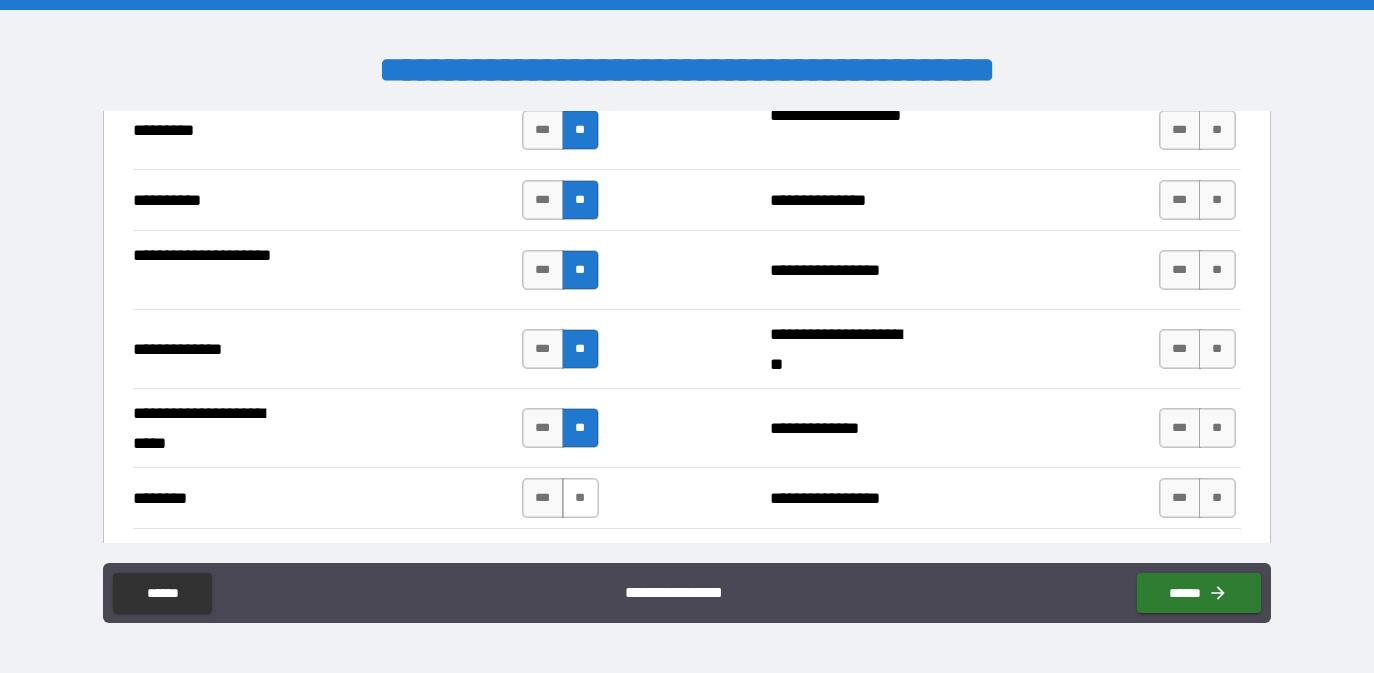 click on "**" at bounding box center [580, 498] 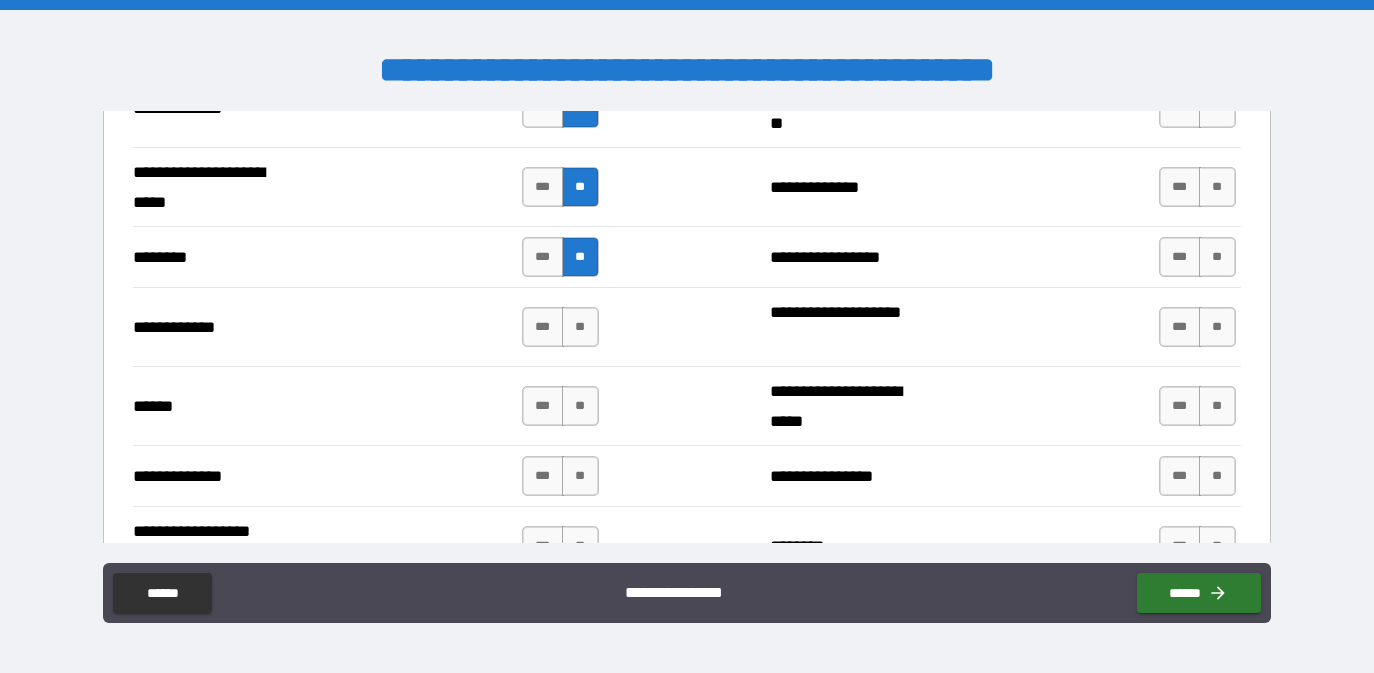 scroll, scrollTop: 4722, scrollLeft: 0, axis: vertical 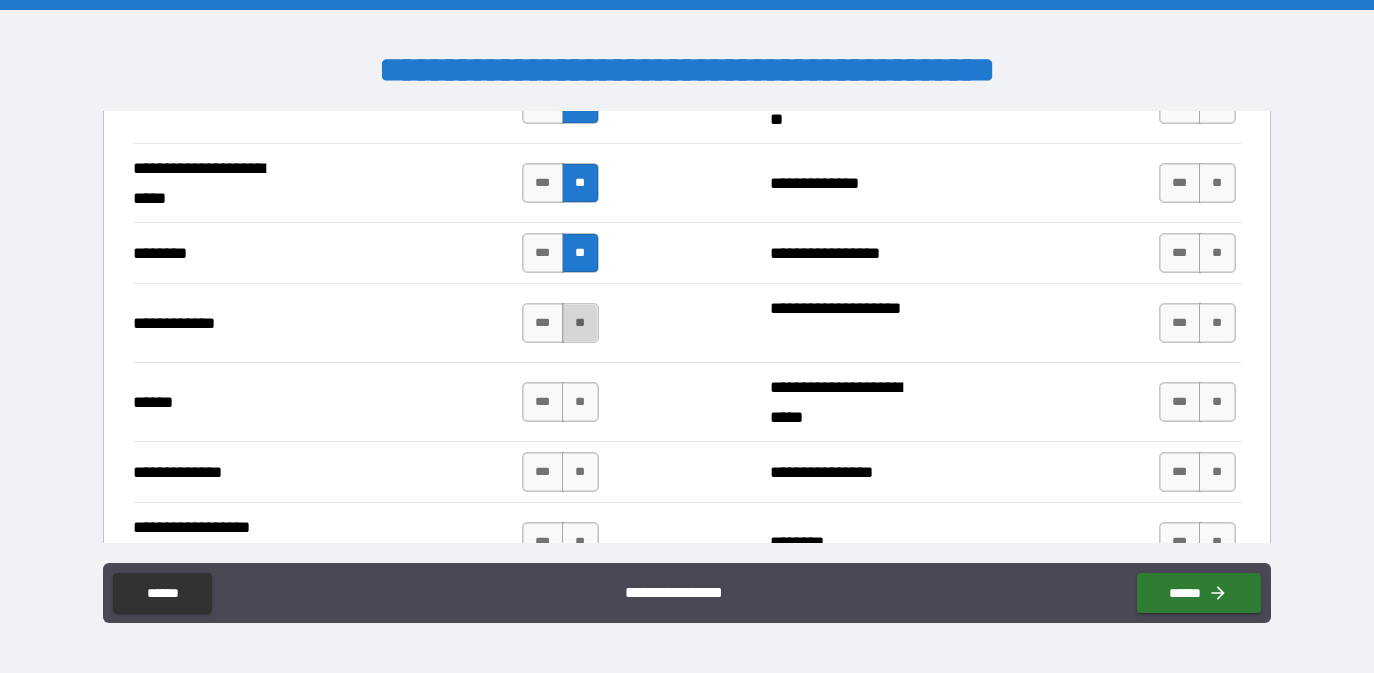 click on "**" at bounding box center [580, 323] 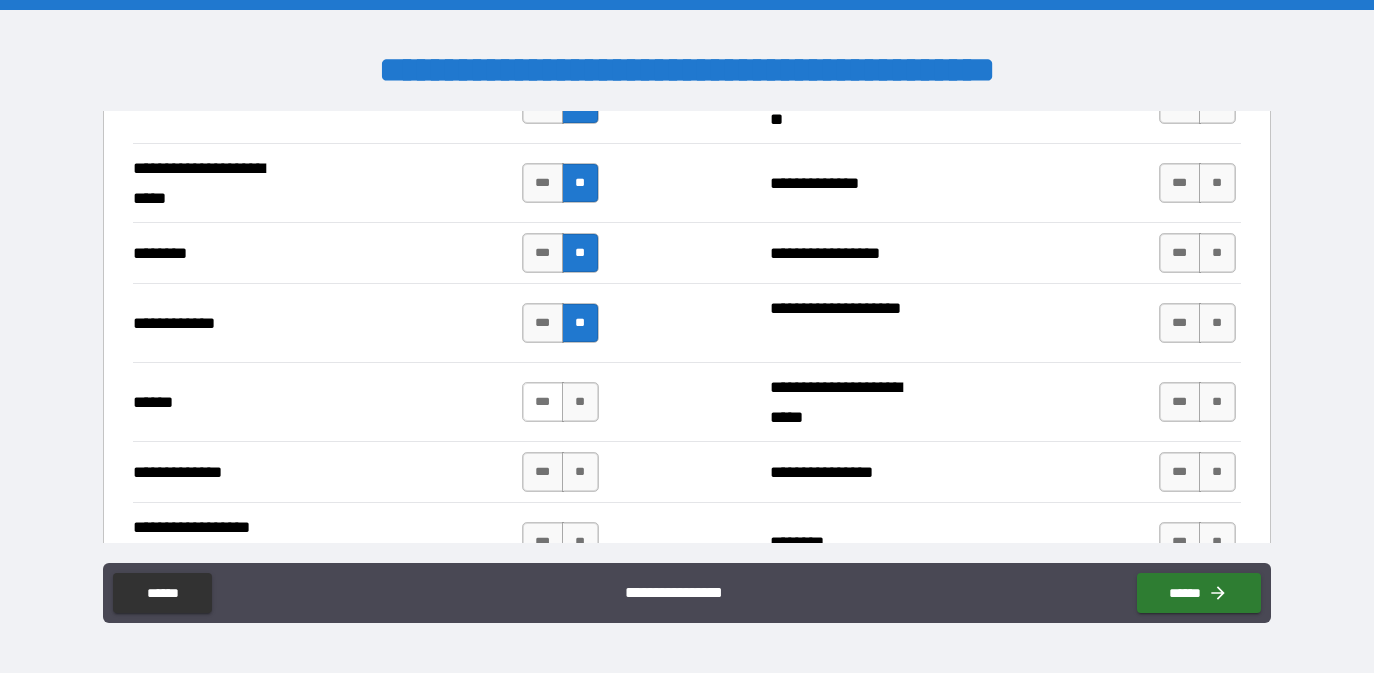click on "***" at bounding box center (543, 402) 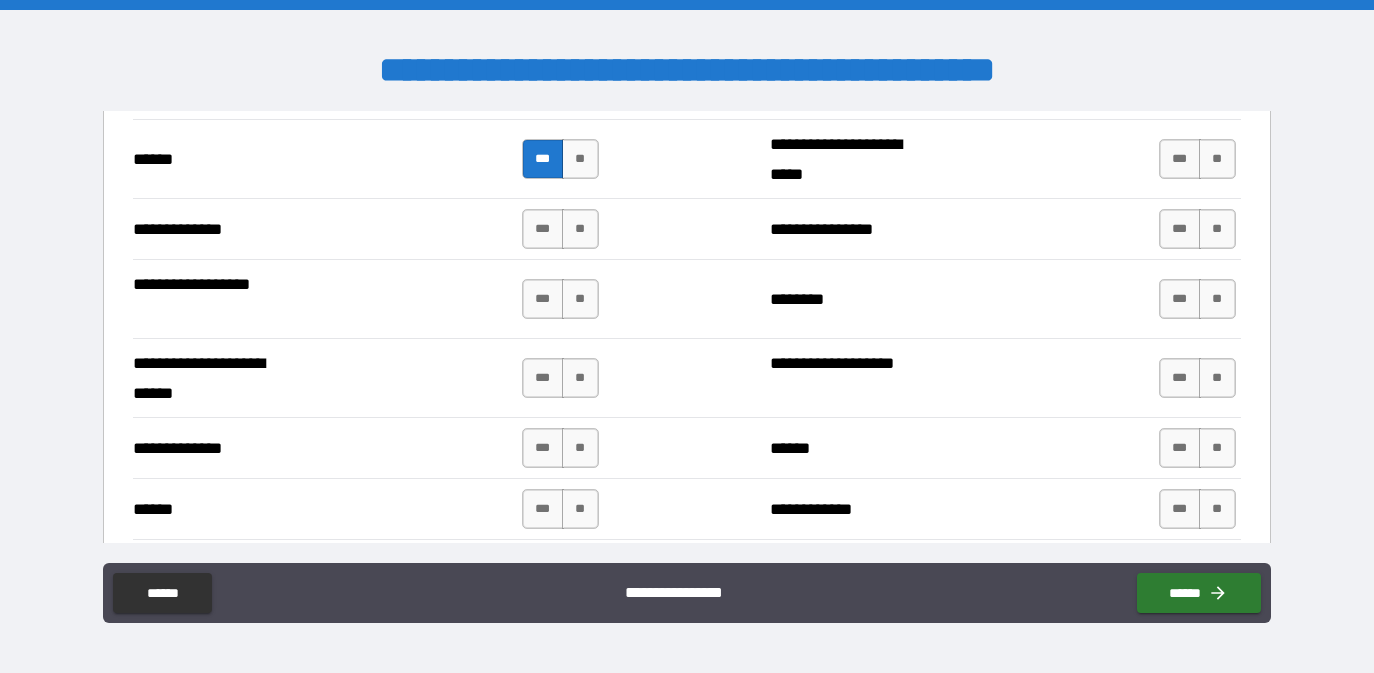 scroll, scrollTop: 4963, scrollLeft: 0, axis: vertical 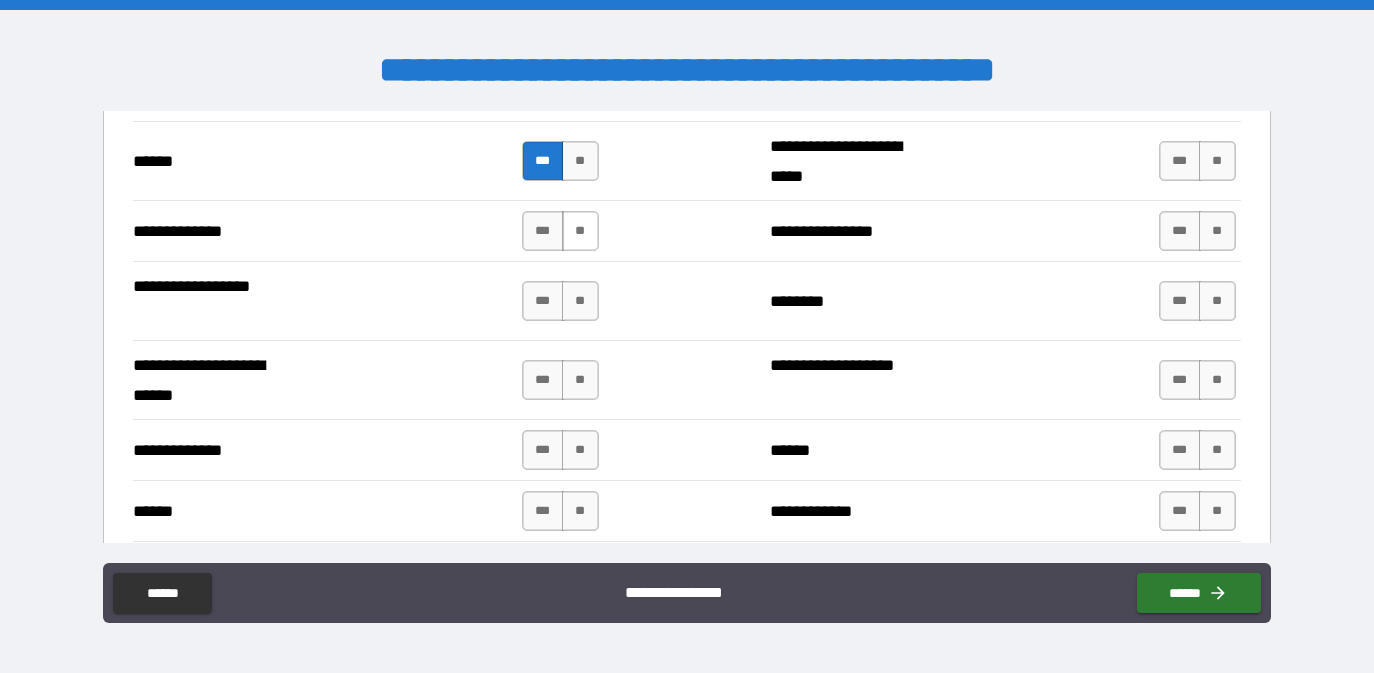 click on "**" at bounding box center (580, 231) 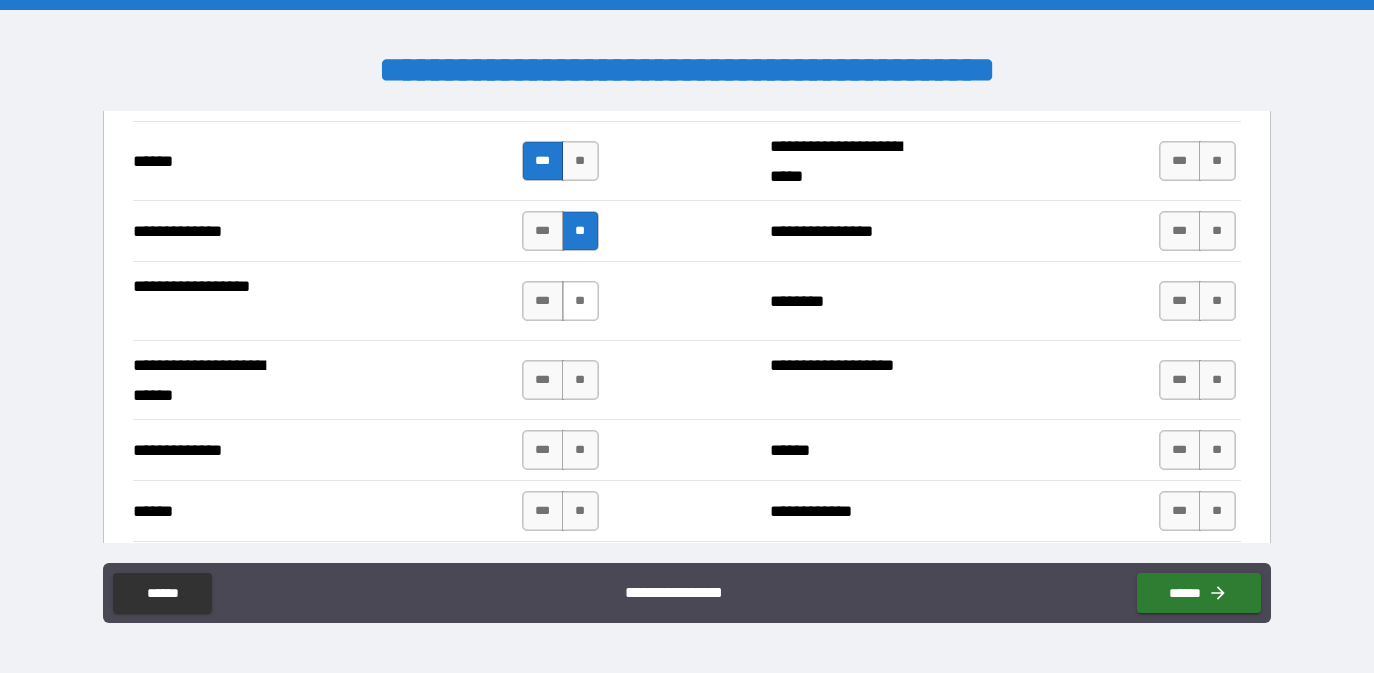 click on "**" at bounding box center [580, 301] 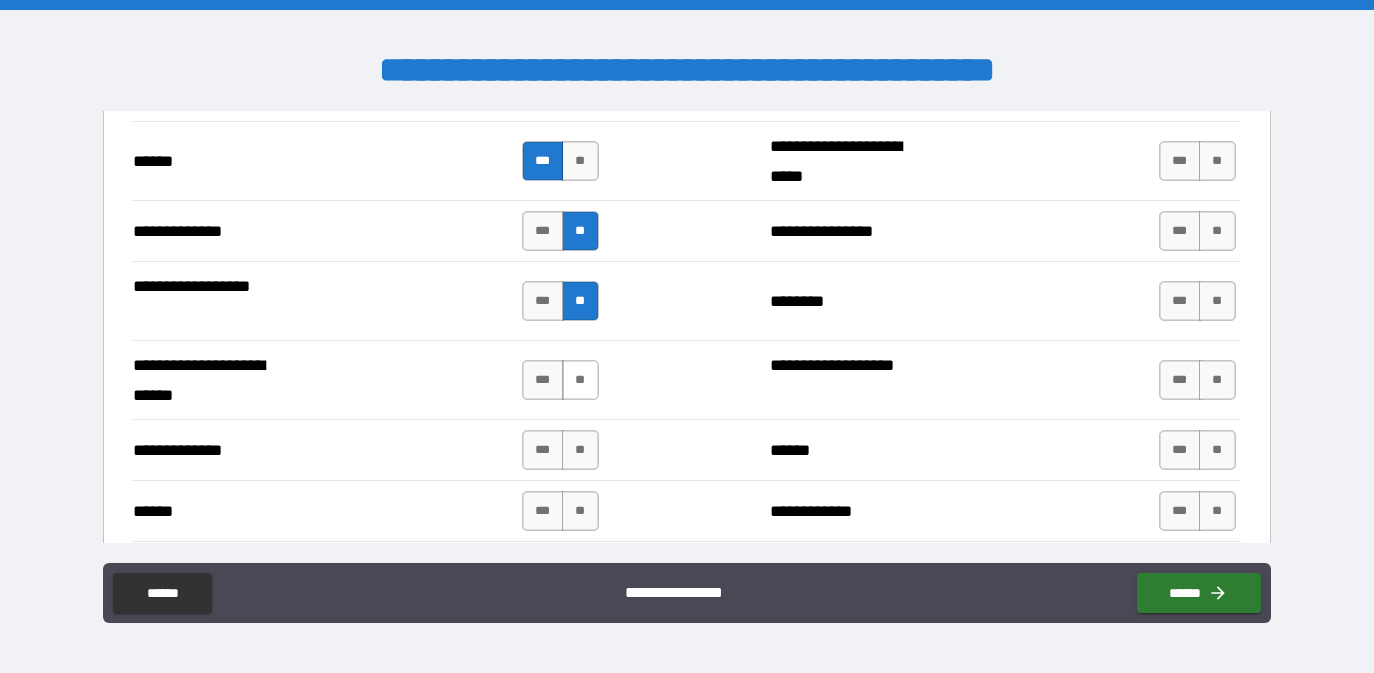 click on "**" at bounding box center [580, 380] 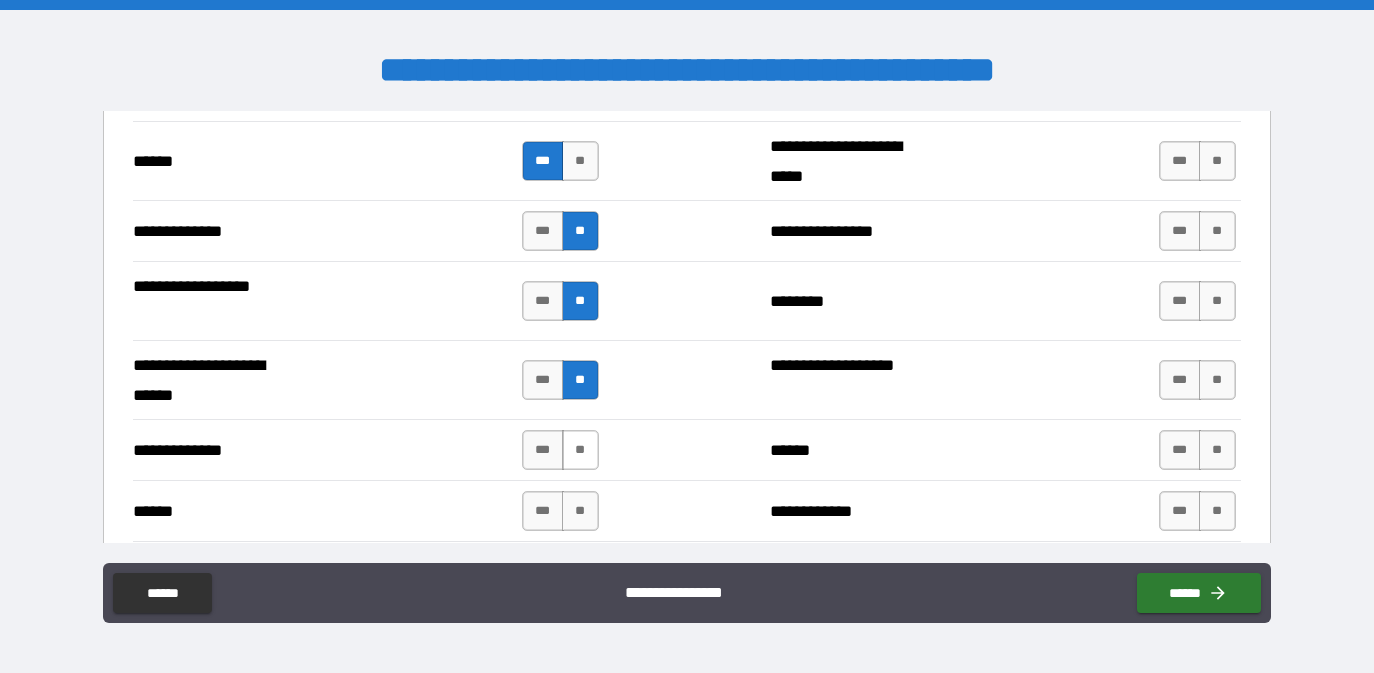 click on "**" at bounding box center (580, 450) 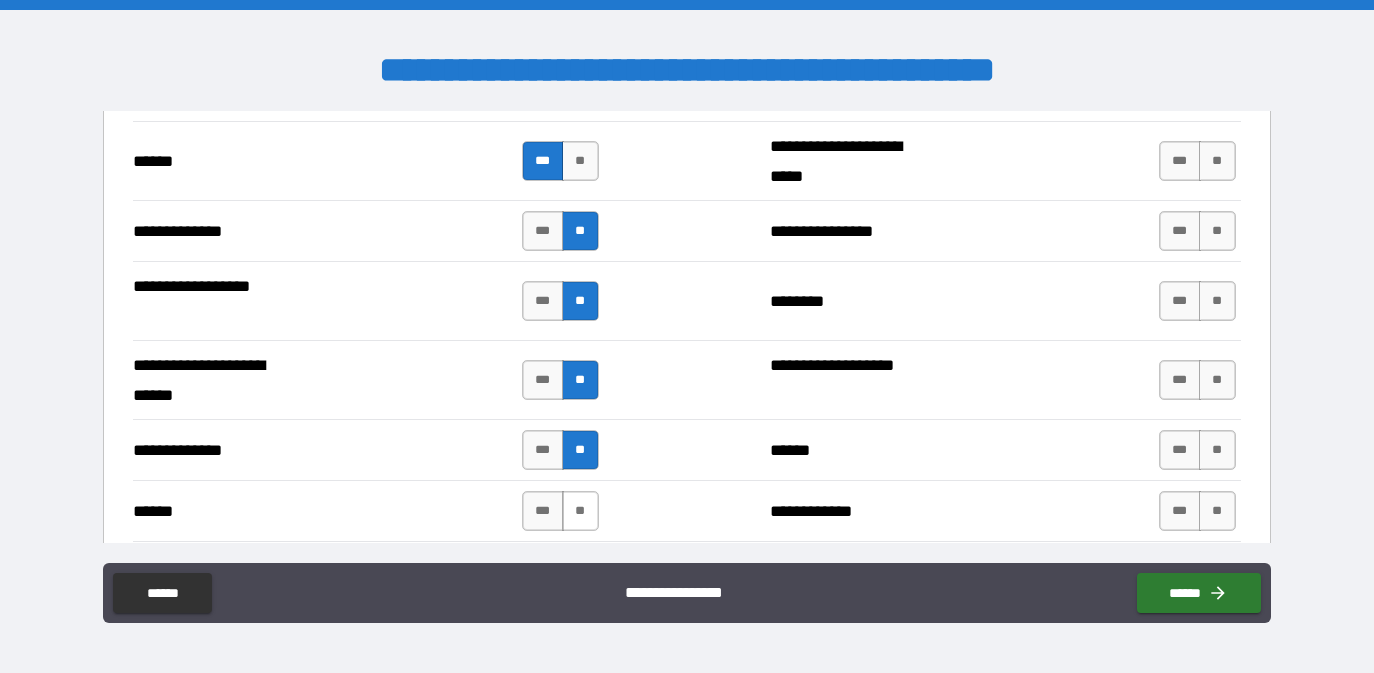 click on "**" at bounding box center (580, 511) 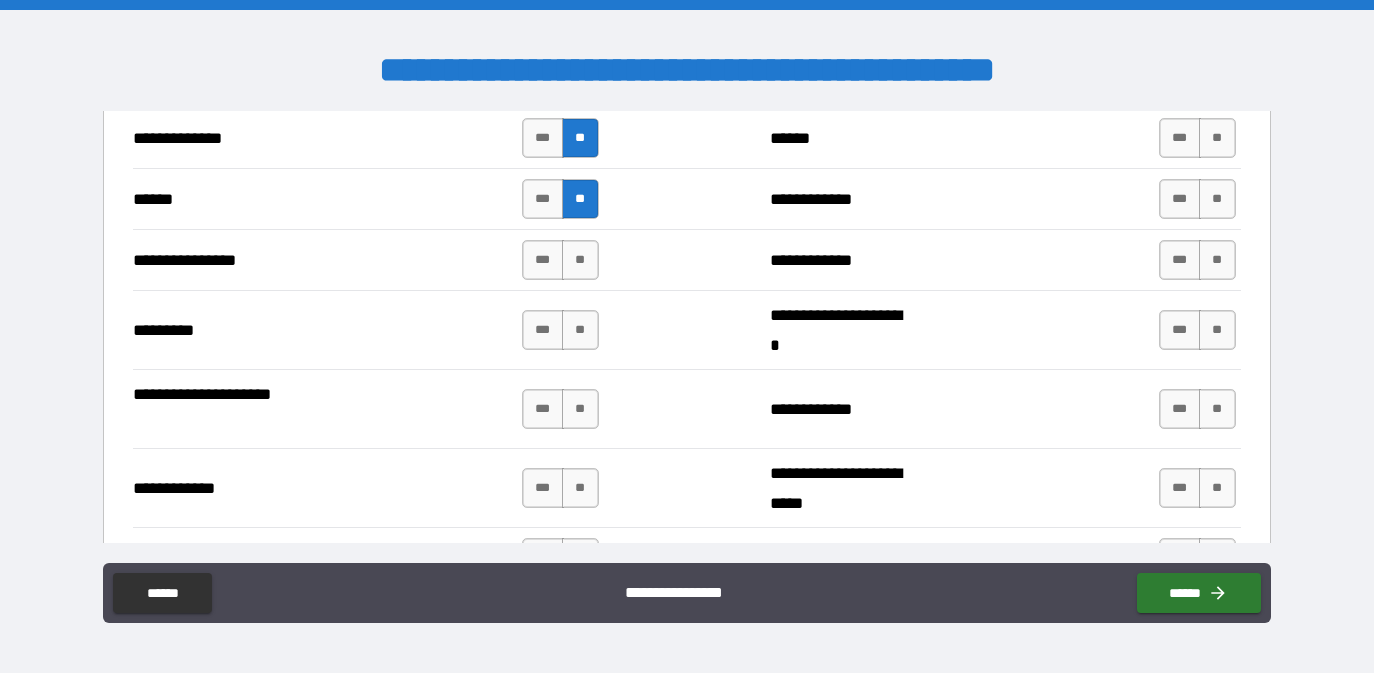 scroll, scrollTop: 5280, scrollLeft: 0, axis: vertical 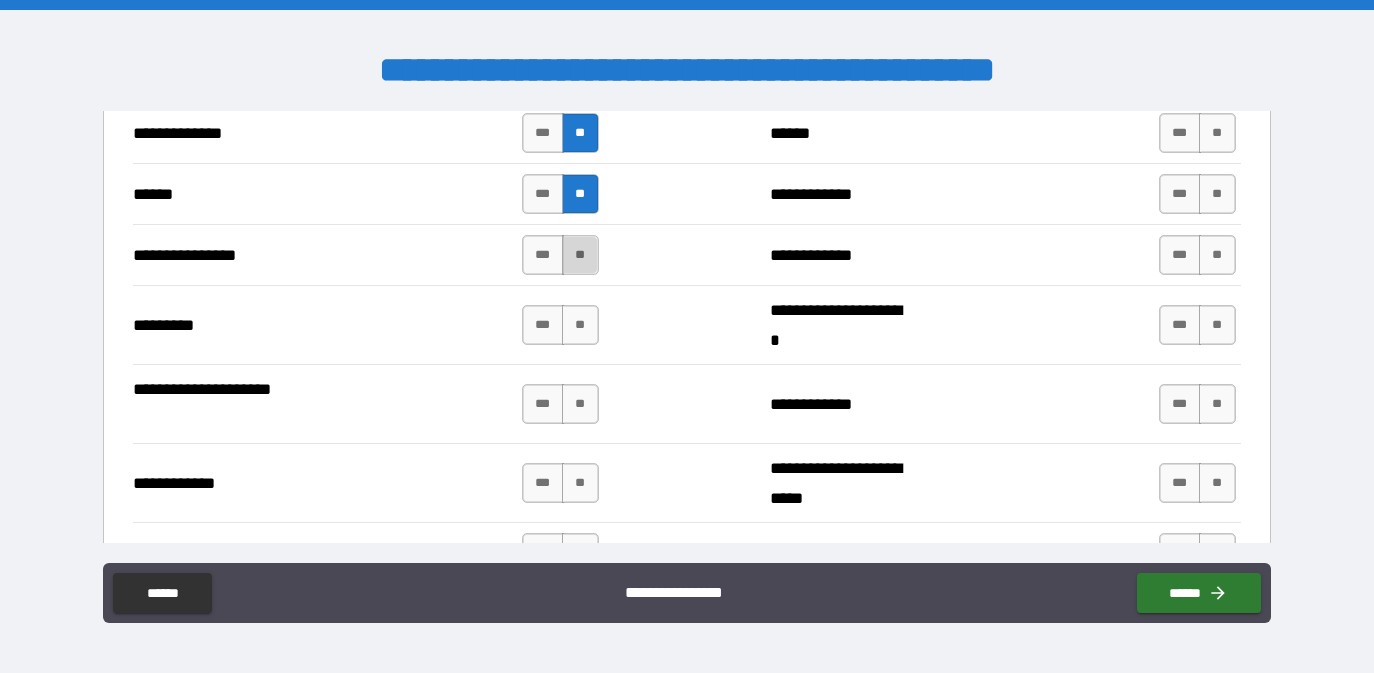 click on "**" at bounding box center [580, 255] 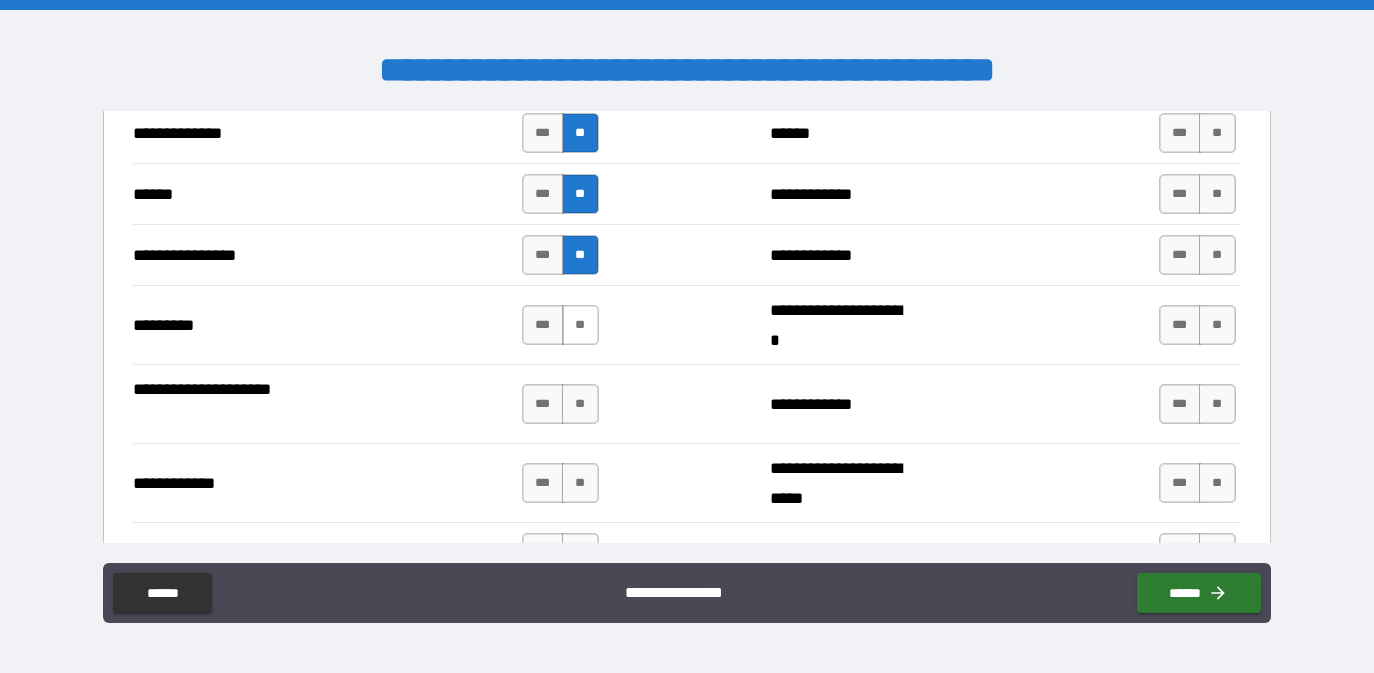 click on "**" at bounding box center (580, 325) 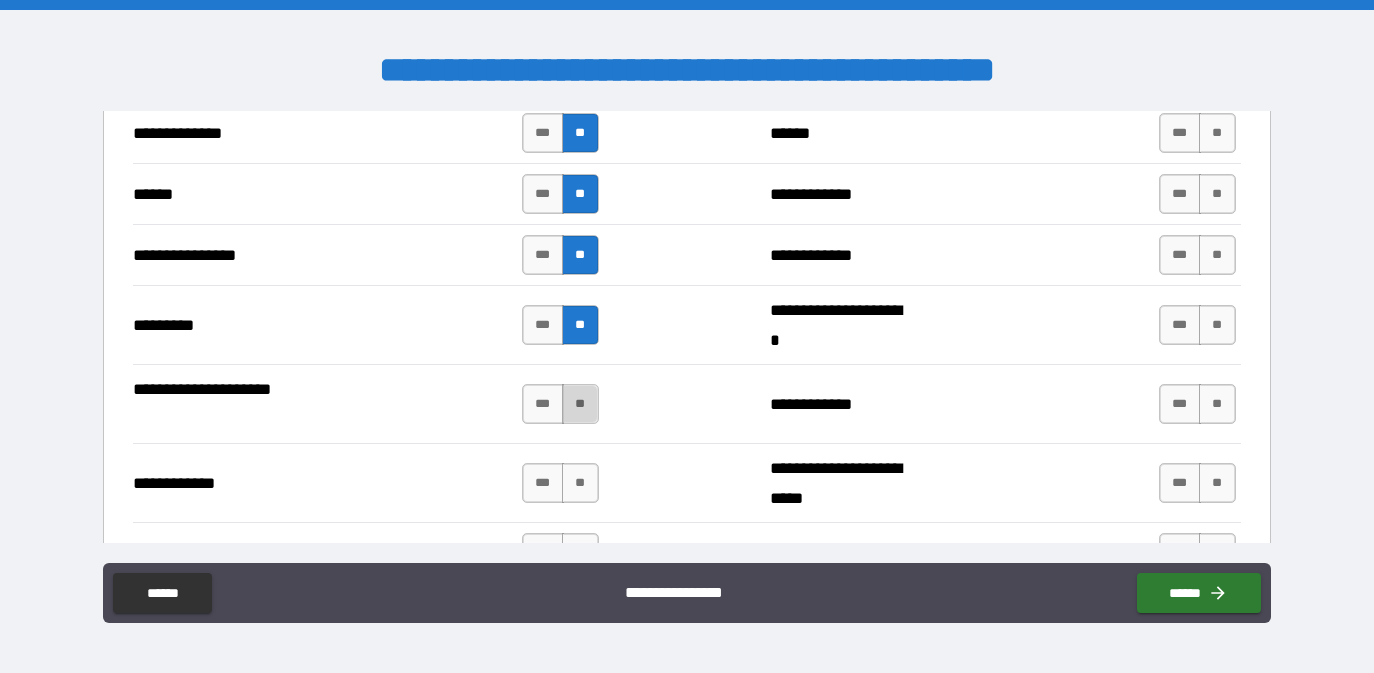 click on "**" at bounding box center (580, 404) 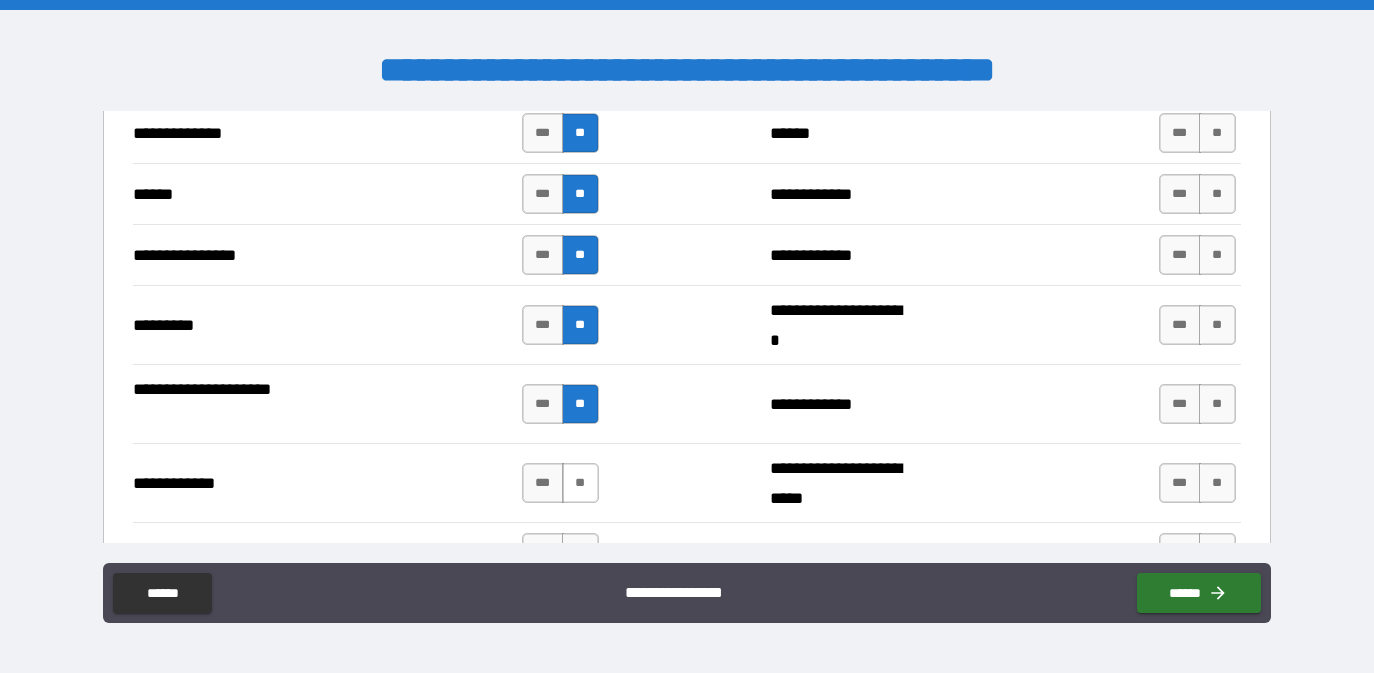 click on "**" at bounding box center [580, 483] 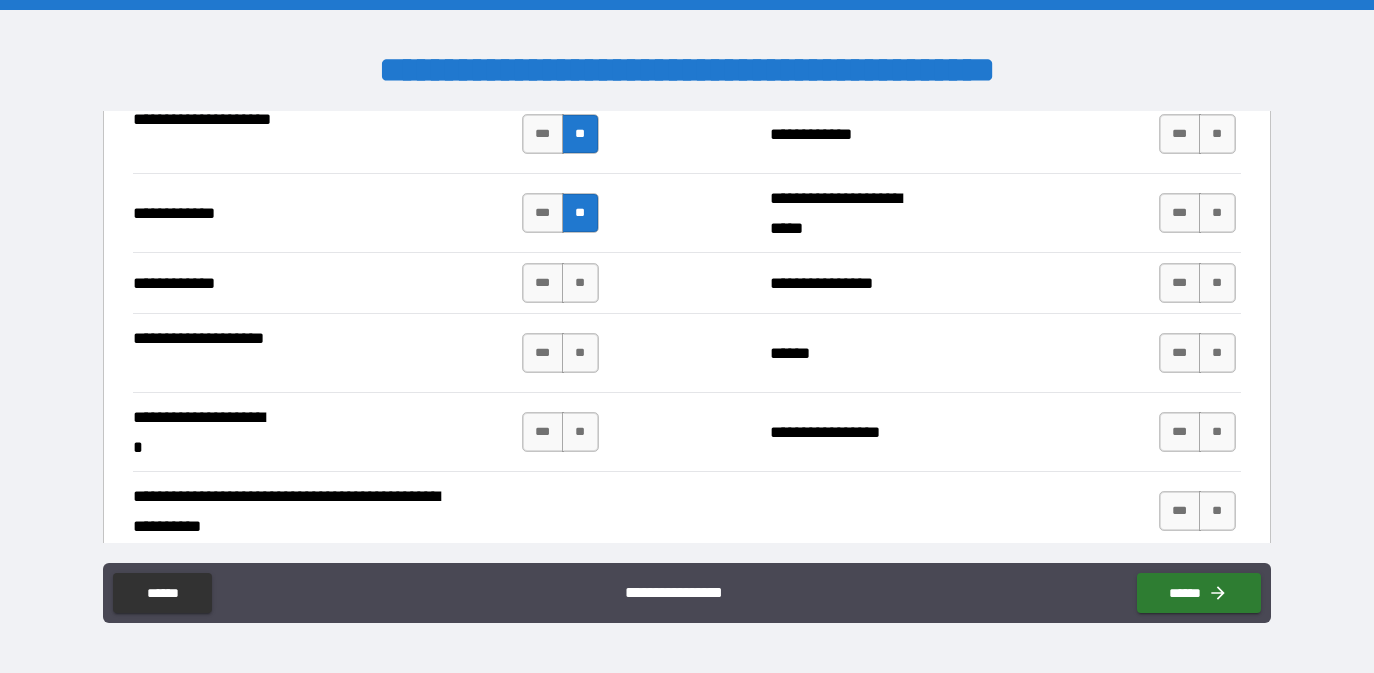scroll, scrollTop: 5557, scrollLeft: 0, axis: vertical 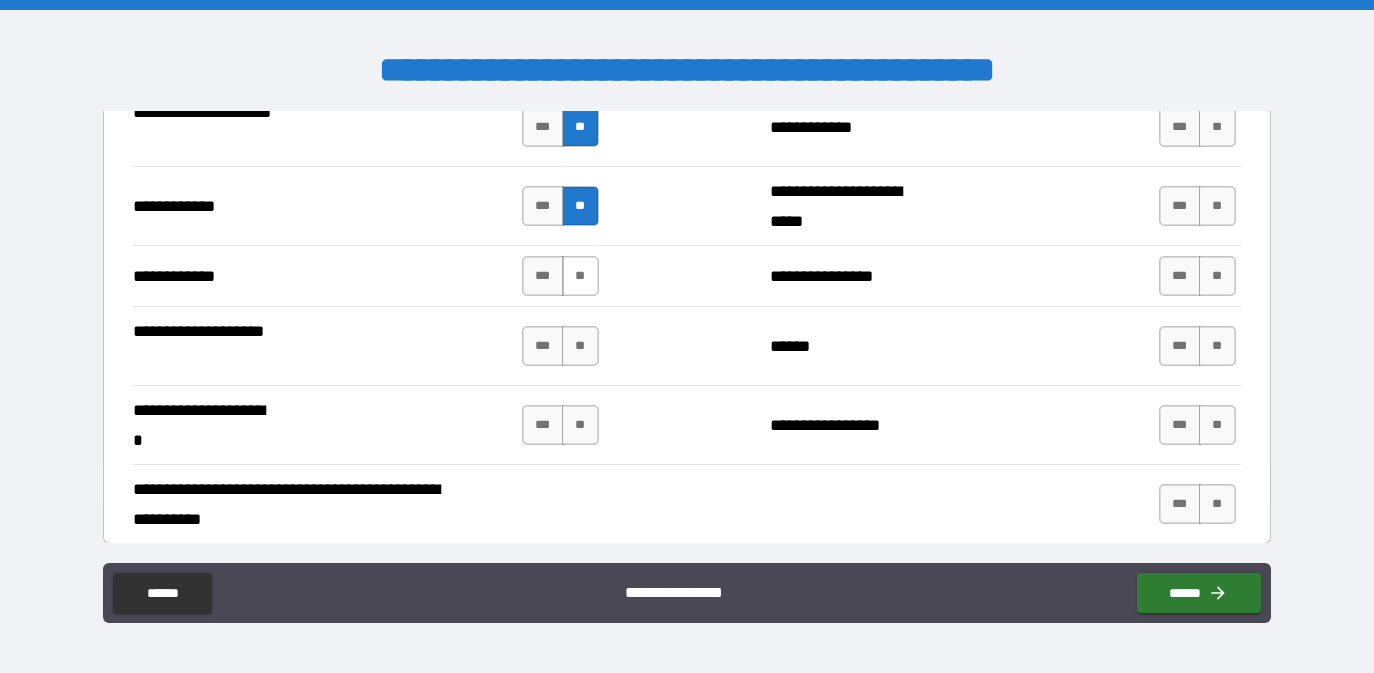 click on "**" at bounding box center (580, 276) 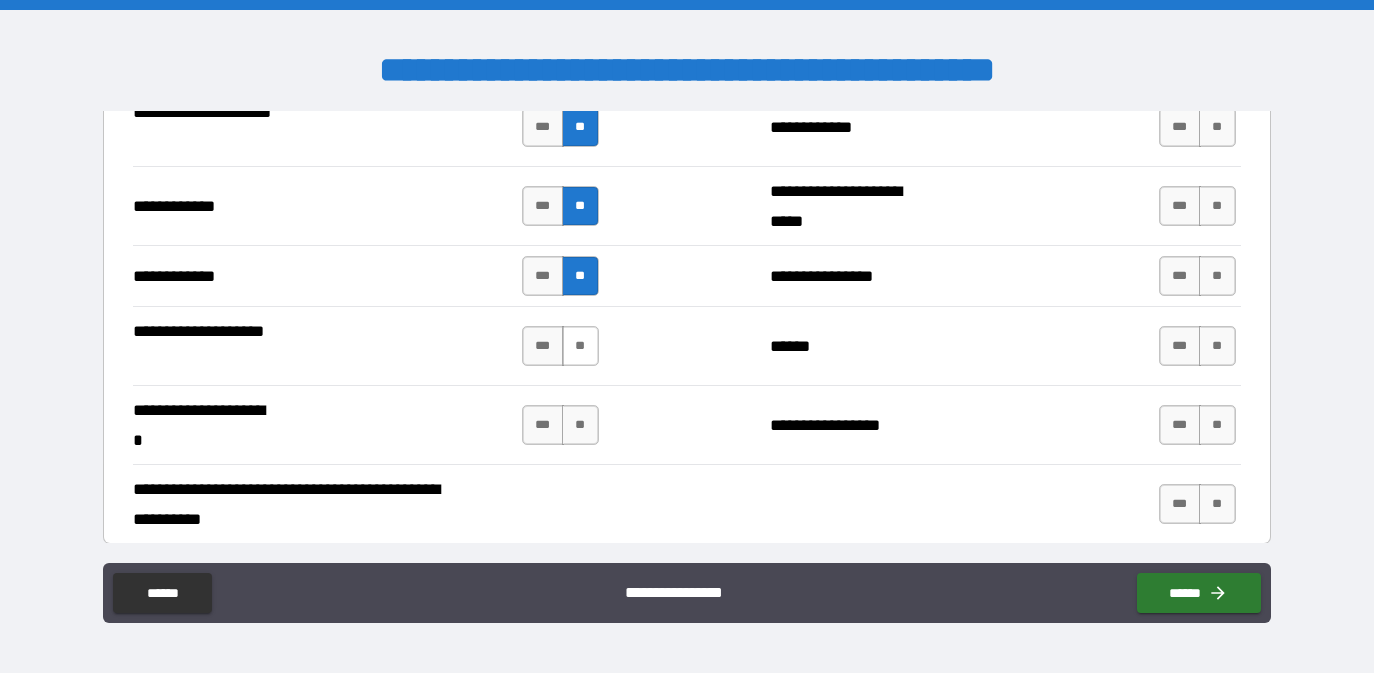 click on "**" at bounding box center (580, 346) 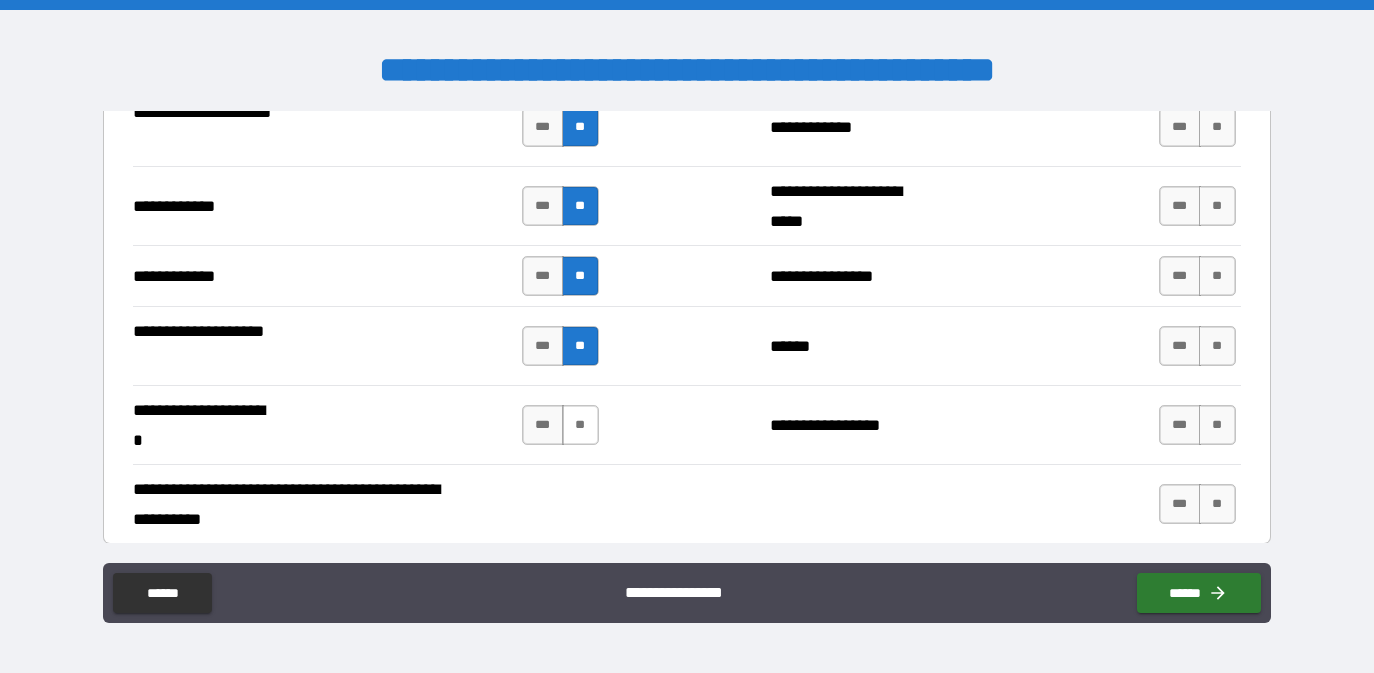 click on "**" at bounding box center [580, 425] 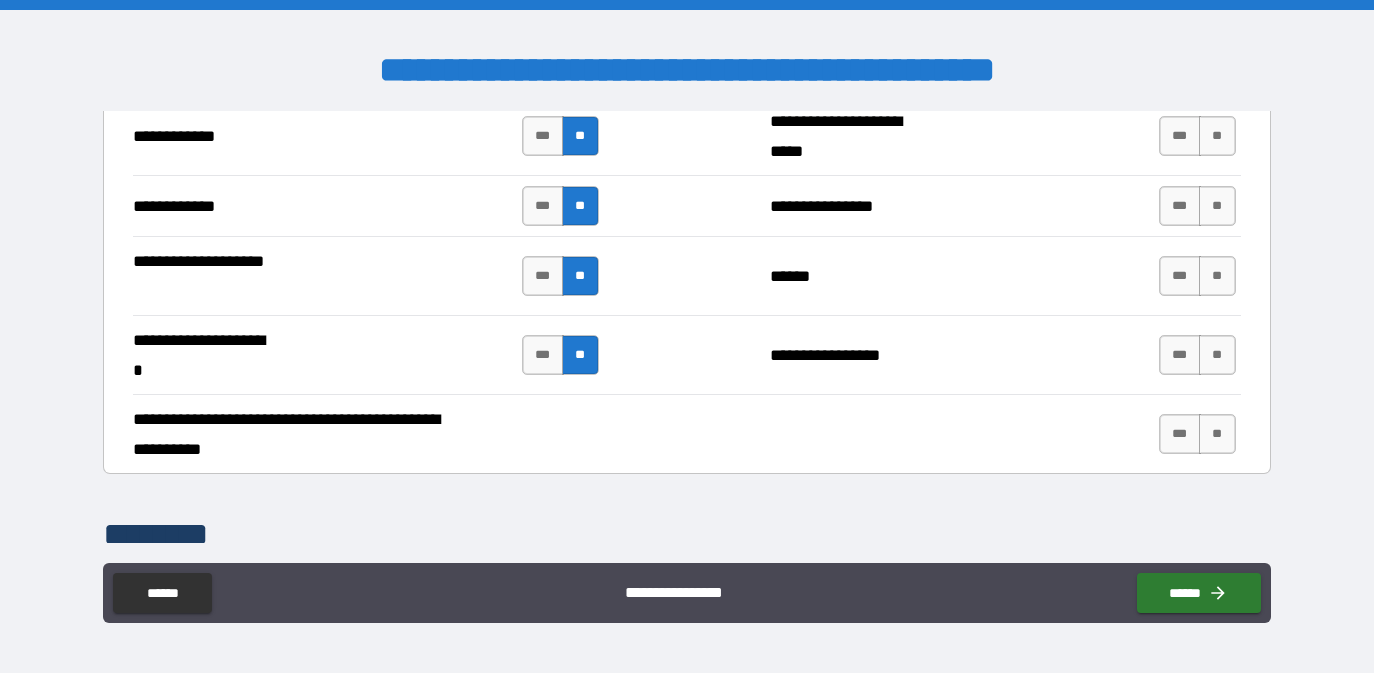 scroll, scrollTop: 5639, scrollLeft: 0, axis: vertical 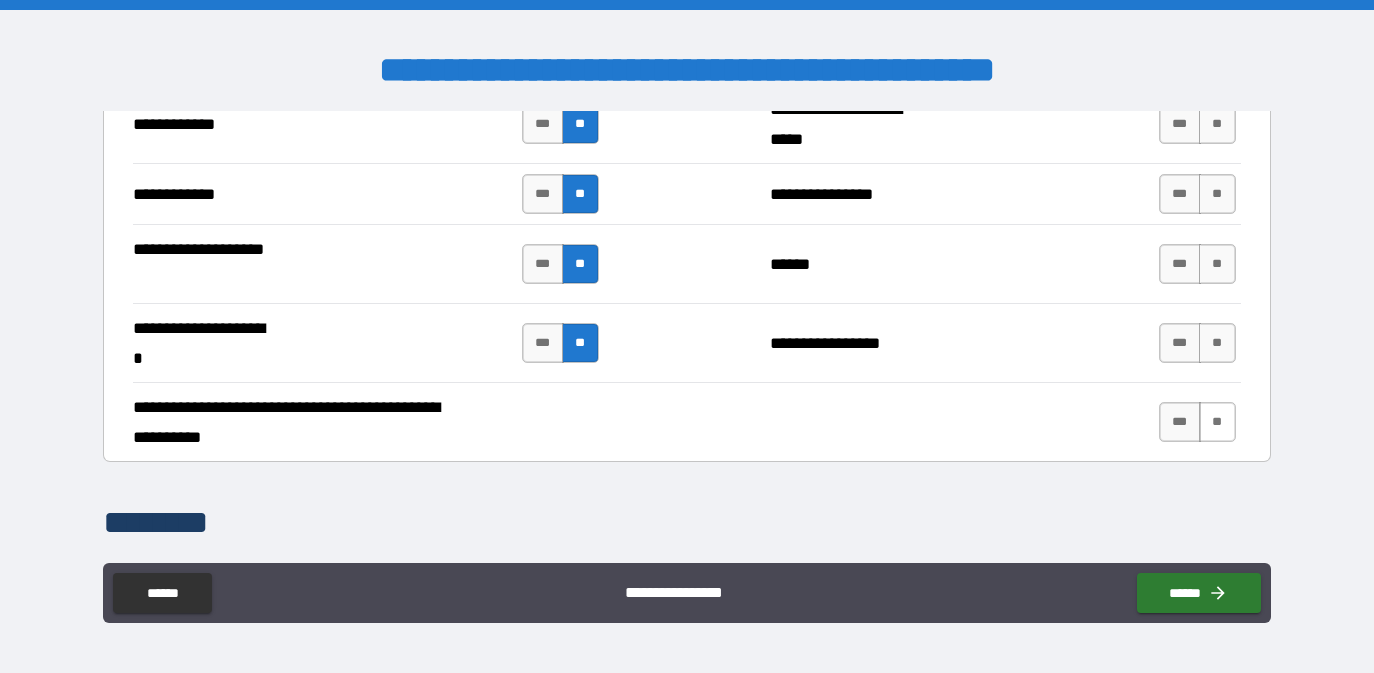 click on "**" at bounding box center (1217, 422) 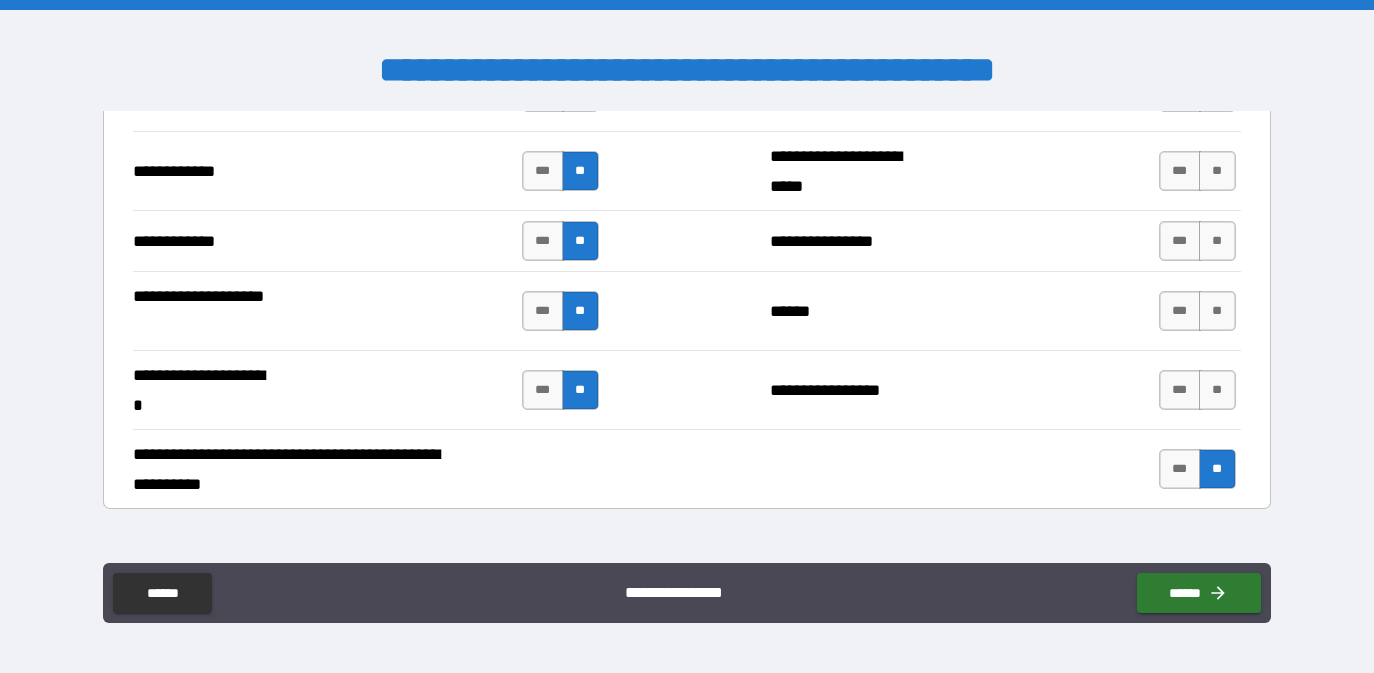 scroll, scrollTop: 5595, scrollLeft: 0, axis: vertical 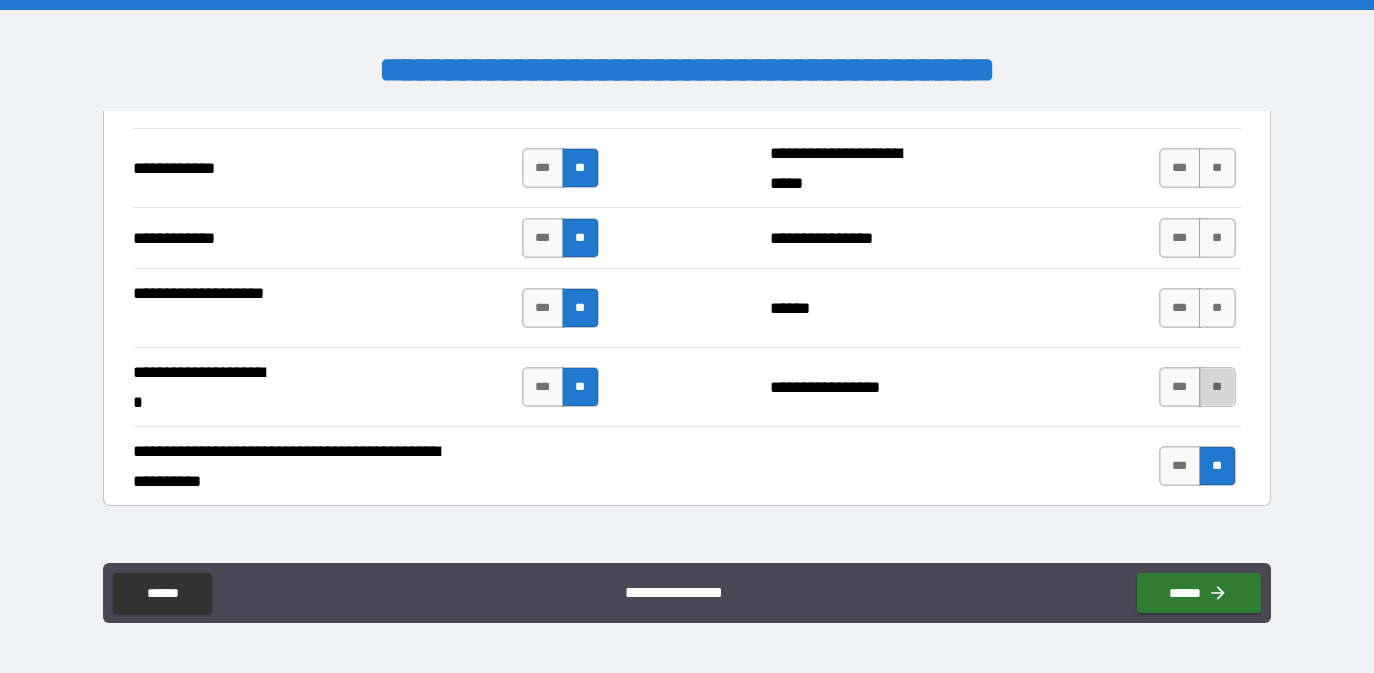 click on "**" at bounding box center (1217, 387) 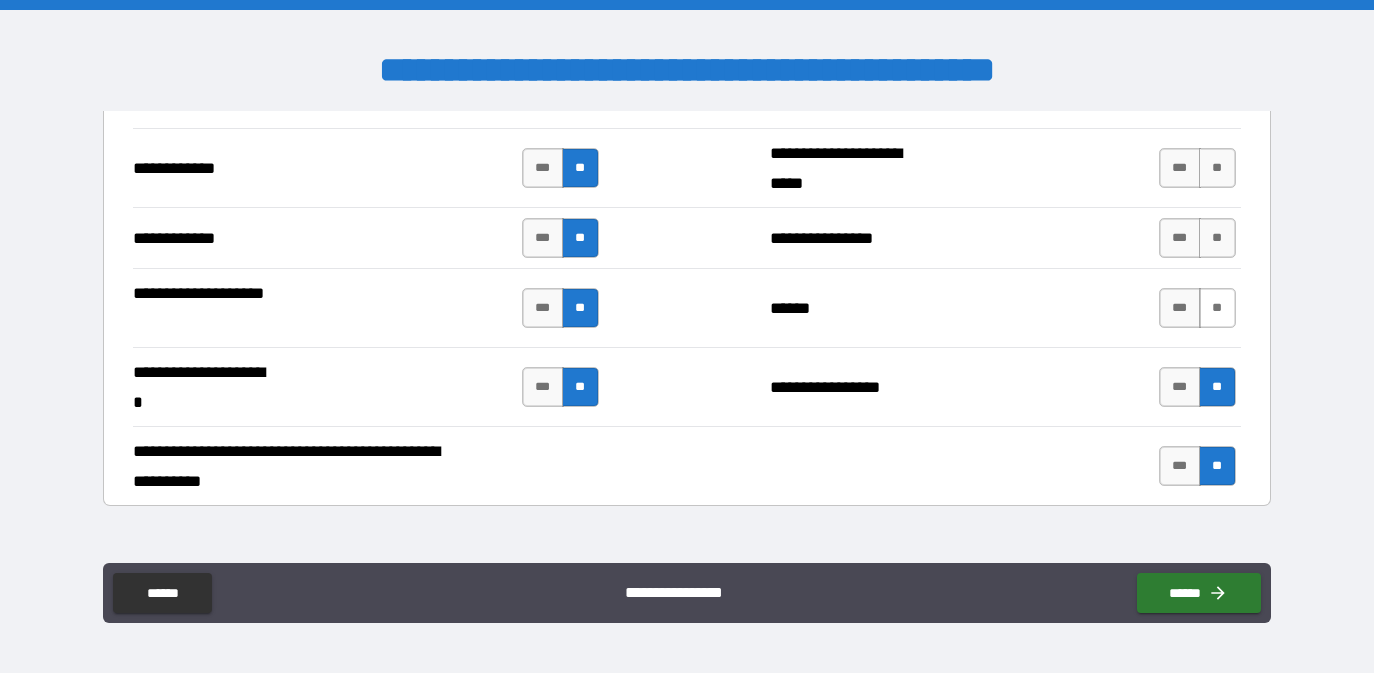 click on "**" at bounding box center [1217, 308] 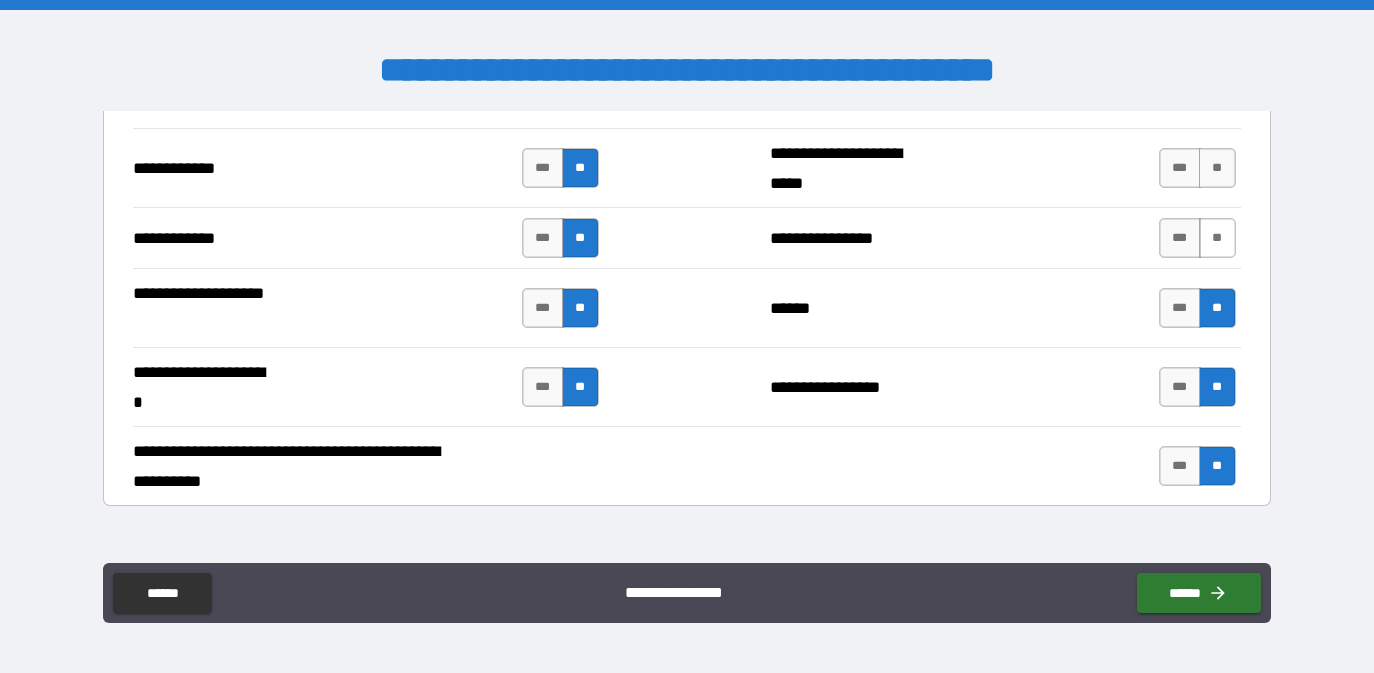 click on "**" at bounding box center (1217, 238) 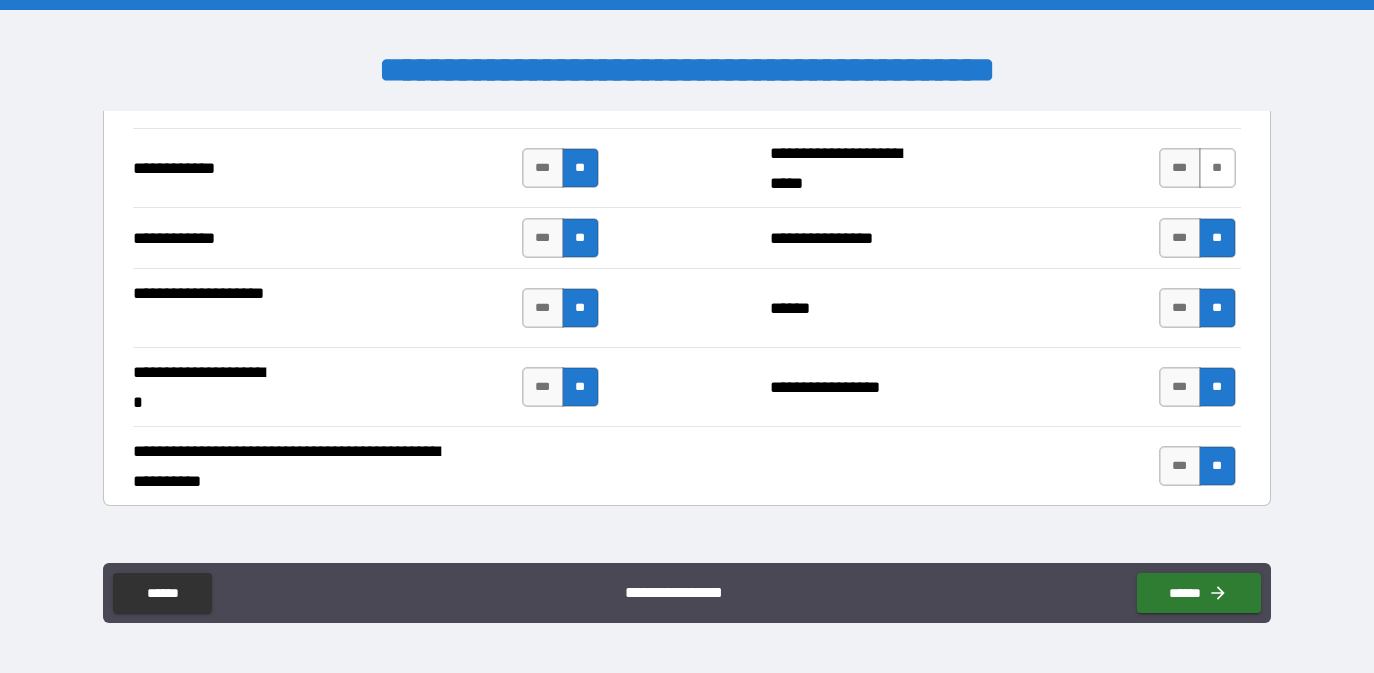 click on "**" at bounding box center [1217, 168] 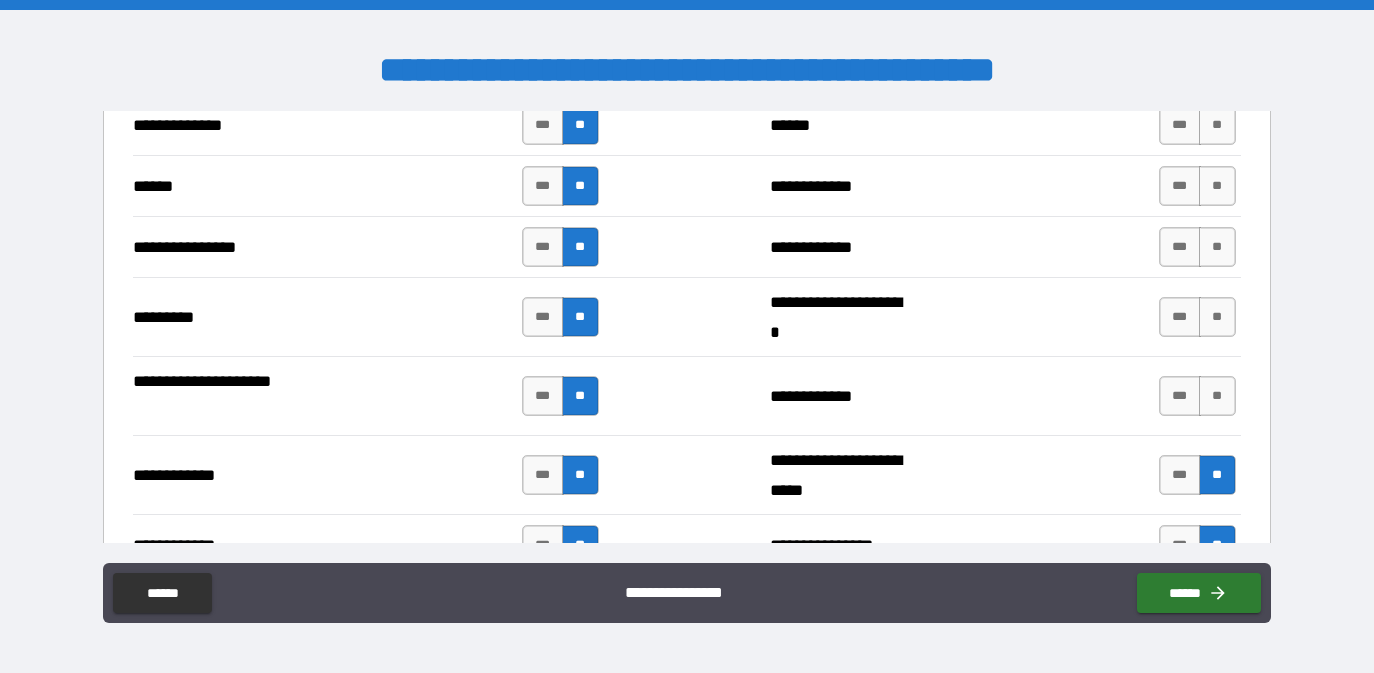 scroll, scrollTop: 5280, scrollLeft: 0, axis: vertical 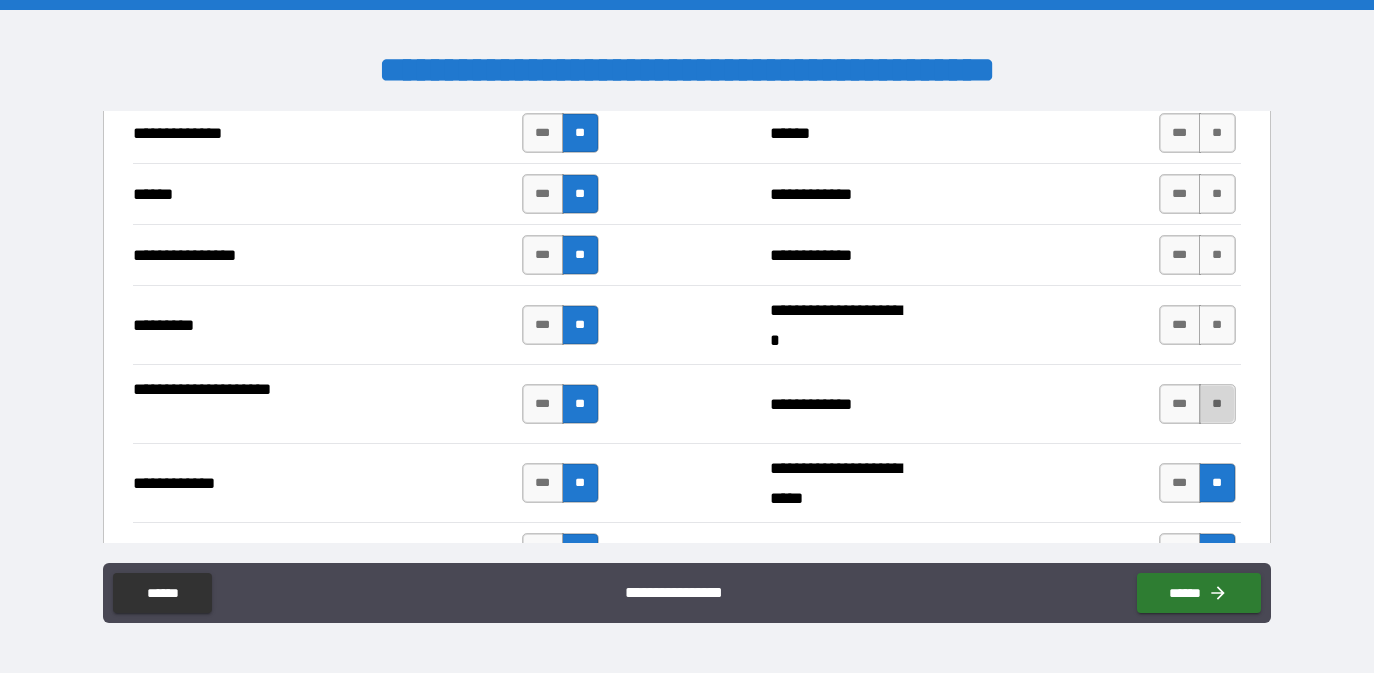click on "**" at bounding box center (1217, 404) 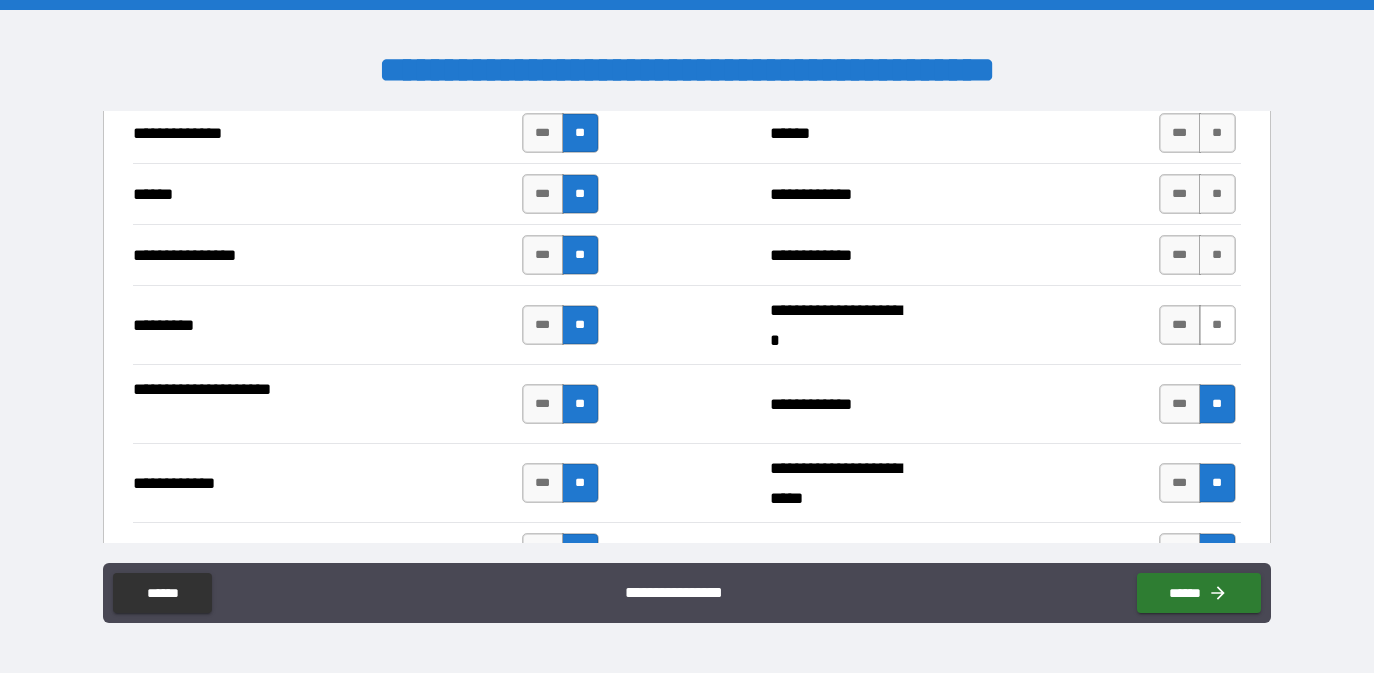 click on "**" at bounding box center (1217, 325) 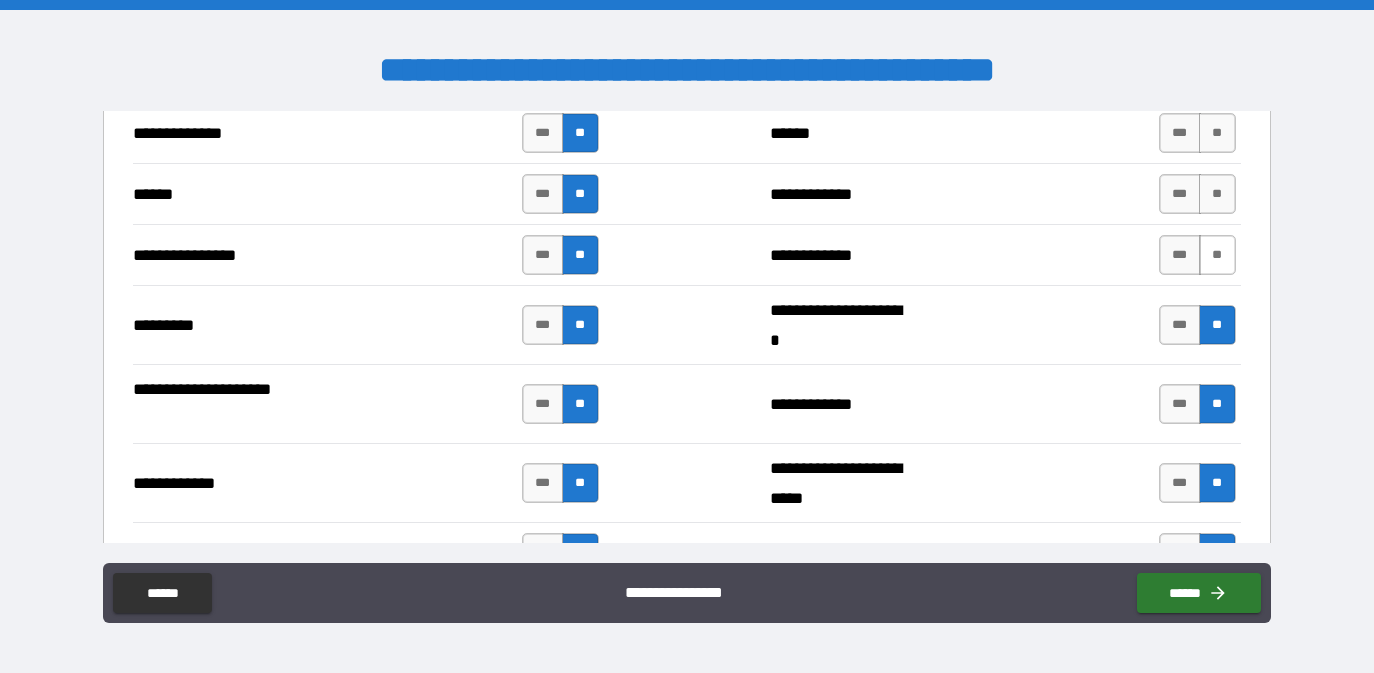 click on "**" at bounding box center [1217, 255] 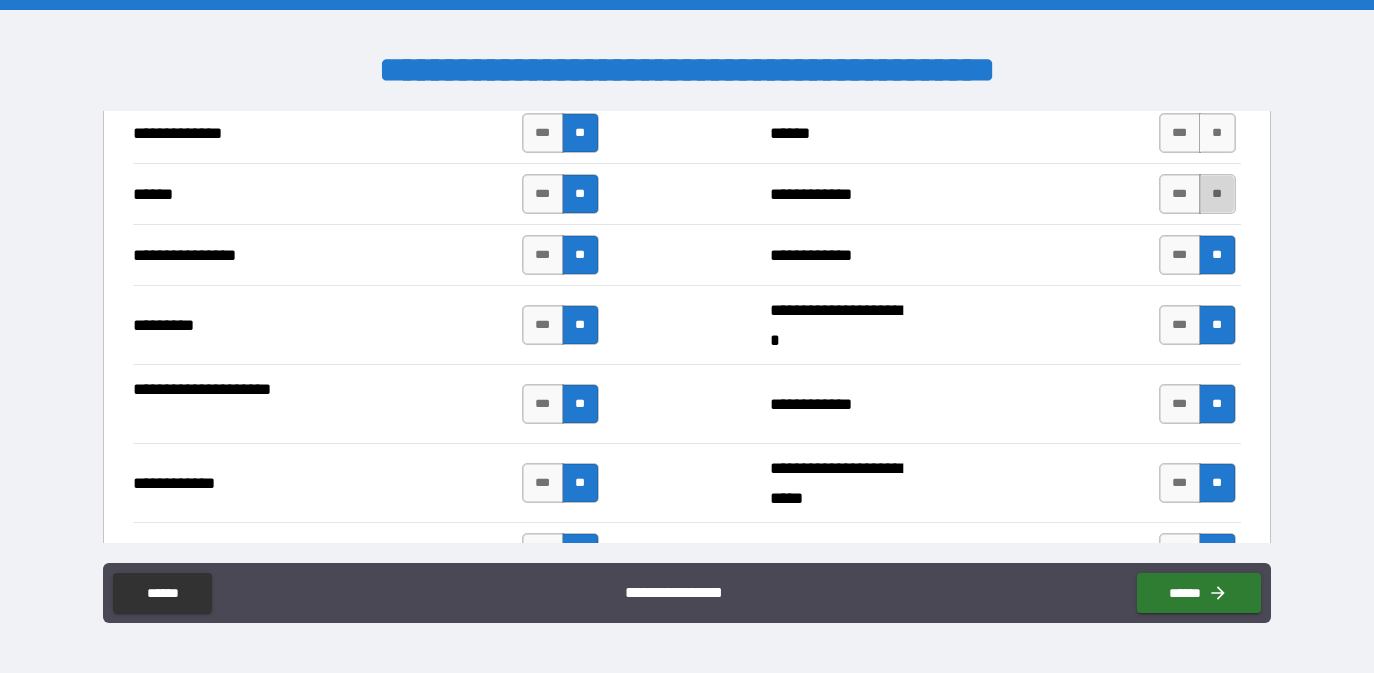 click on "**" at bounding box center (1217, 194) 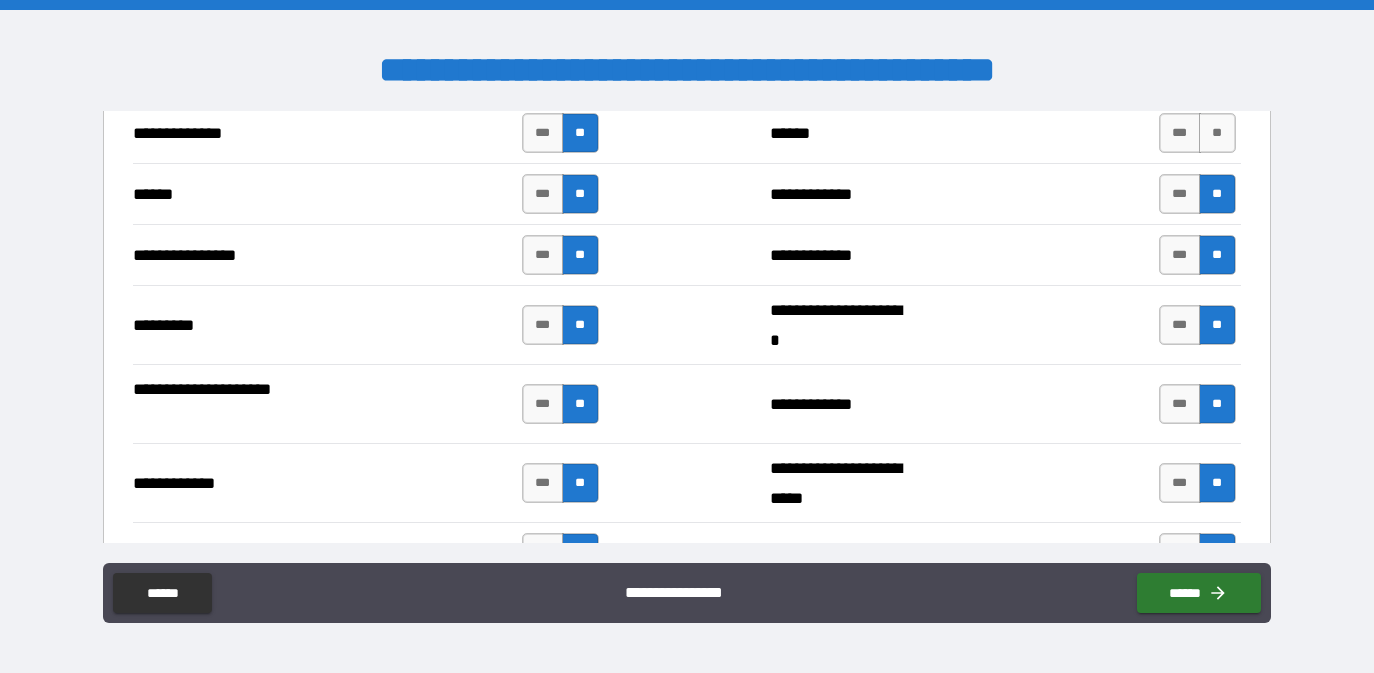 click on "**********" at bounding box center (687, 132) 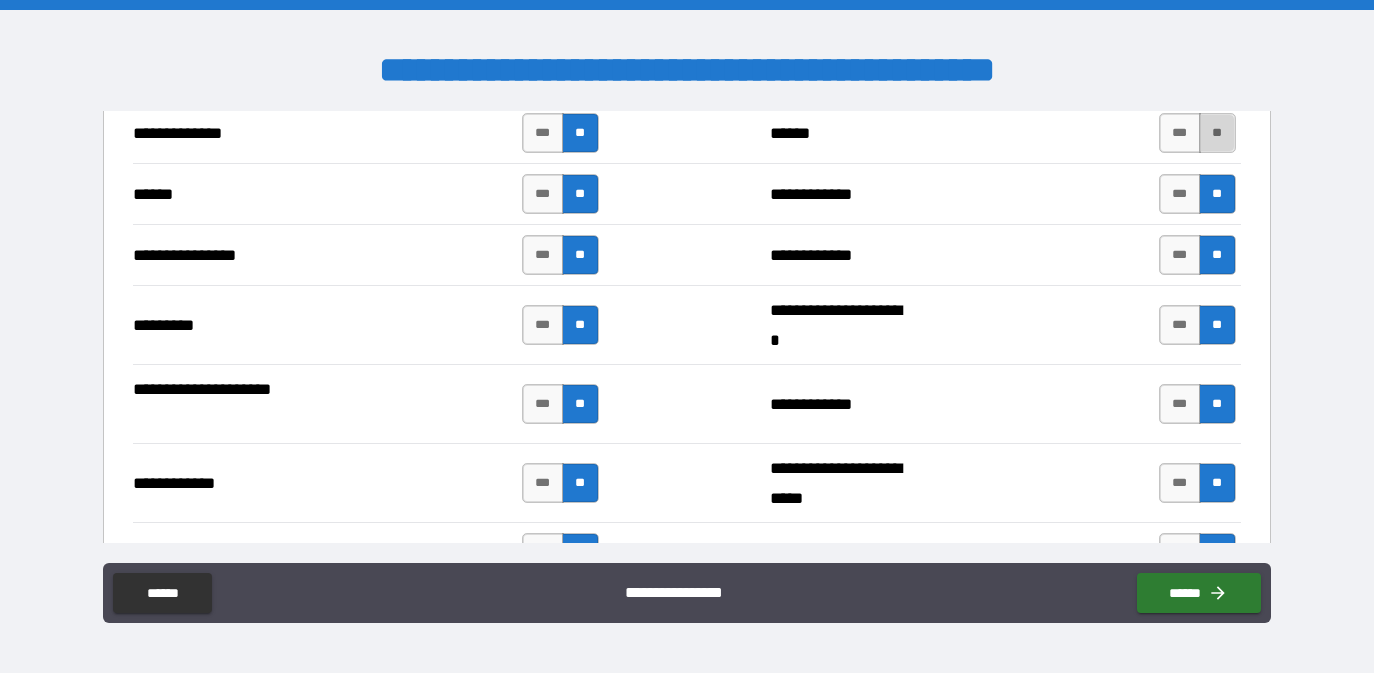 click on "**" at bounding box center (1217, 133) 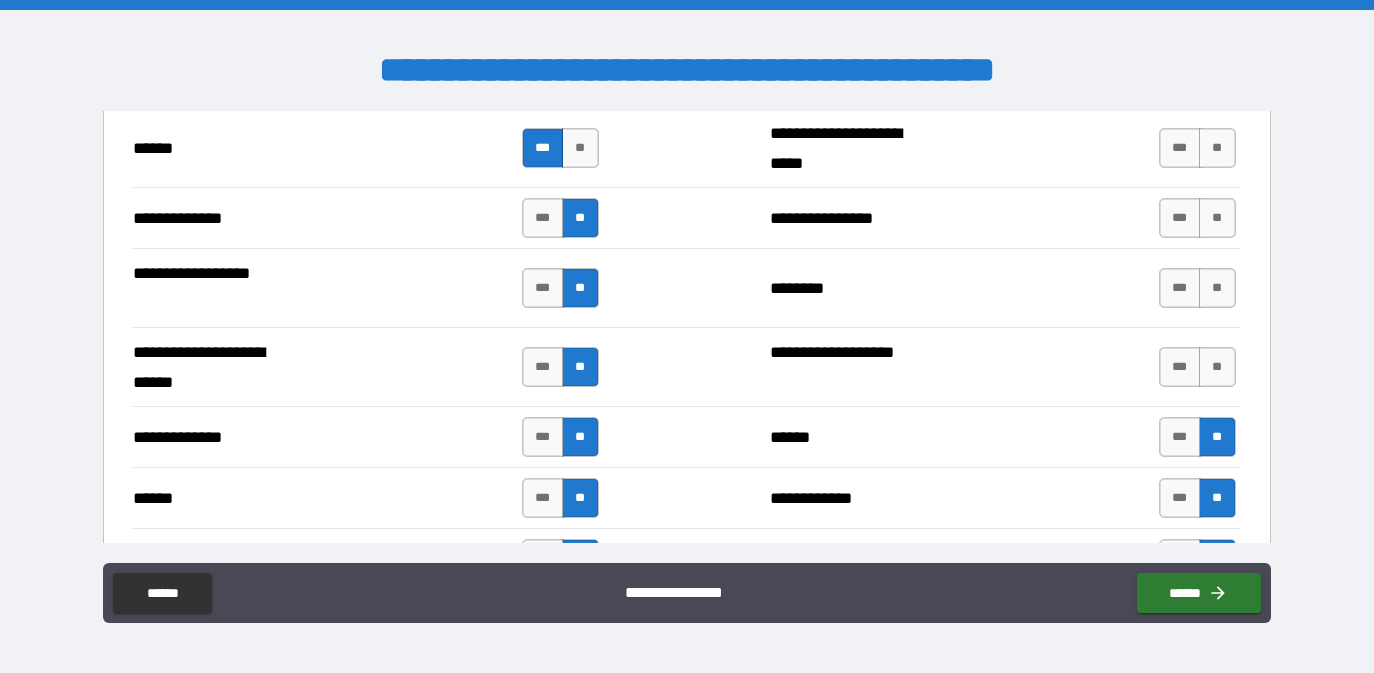 scroll, scrollTop: 4952, scrollLeft: 0, axis: vertical 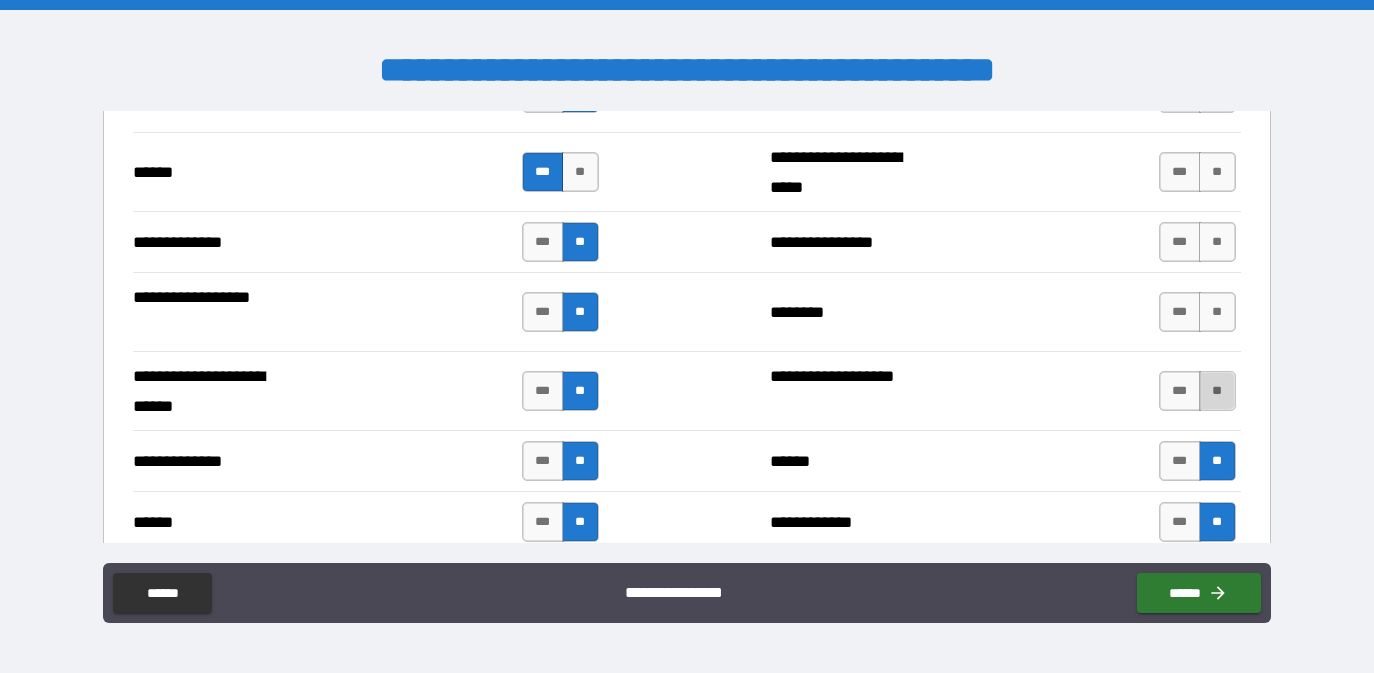 click on "**" at bounding box center (1217, 391) 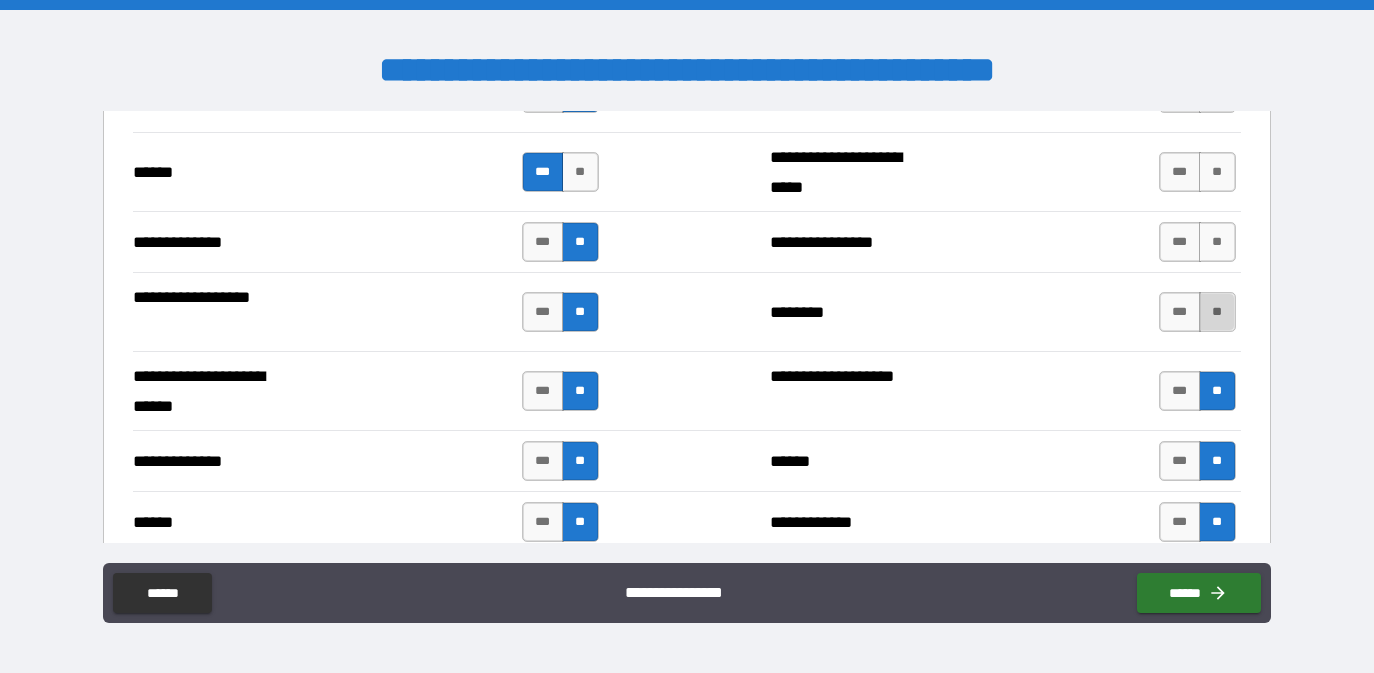 click on "**" at bounding box center (1217, 312) 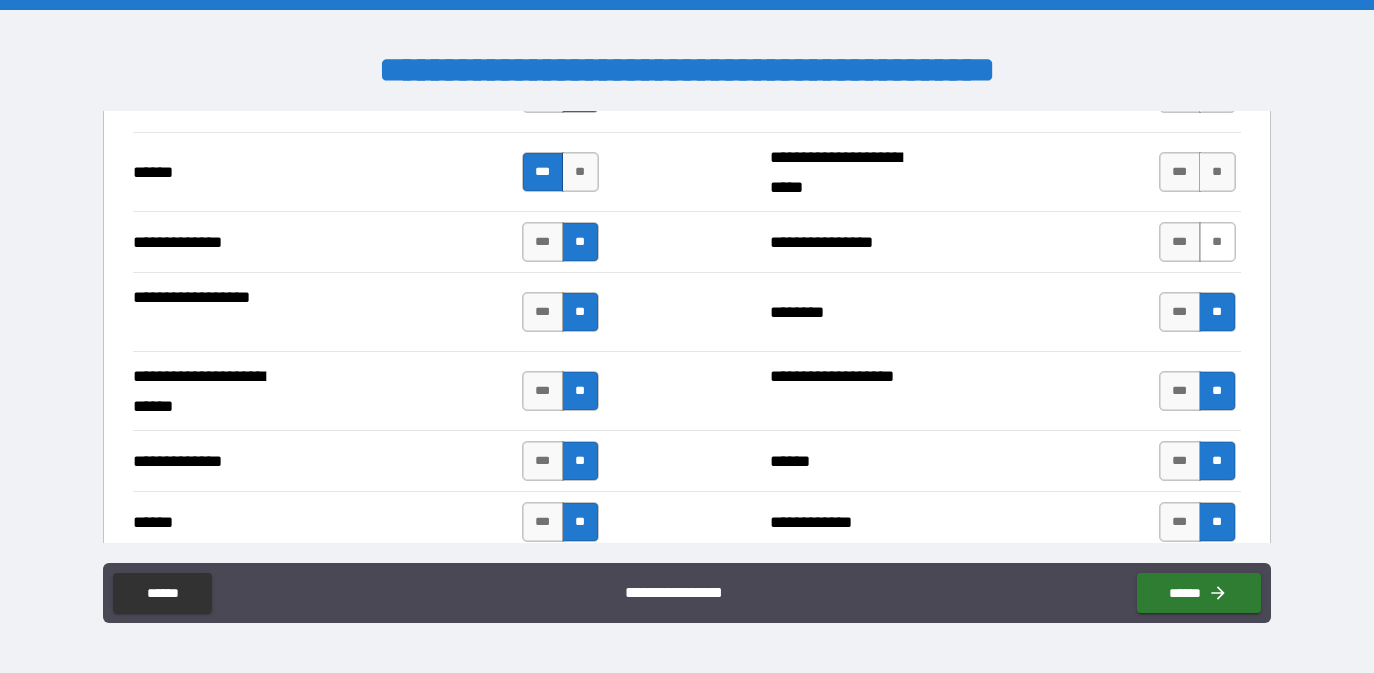 click on "**" at bounding box center [1217, 242] 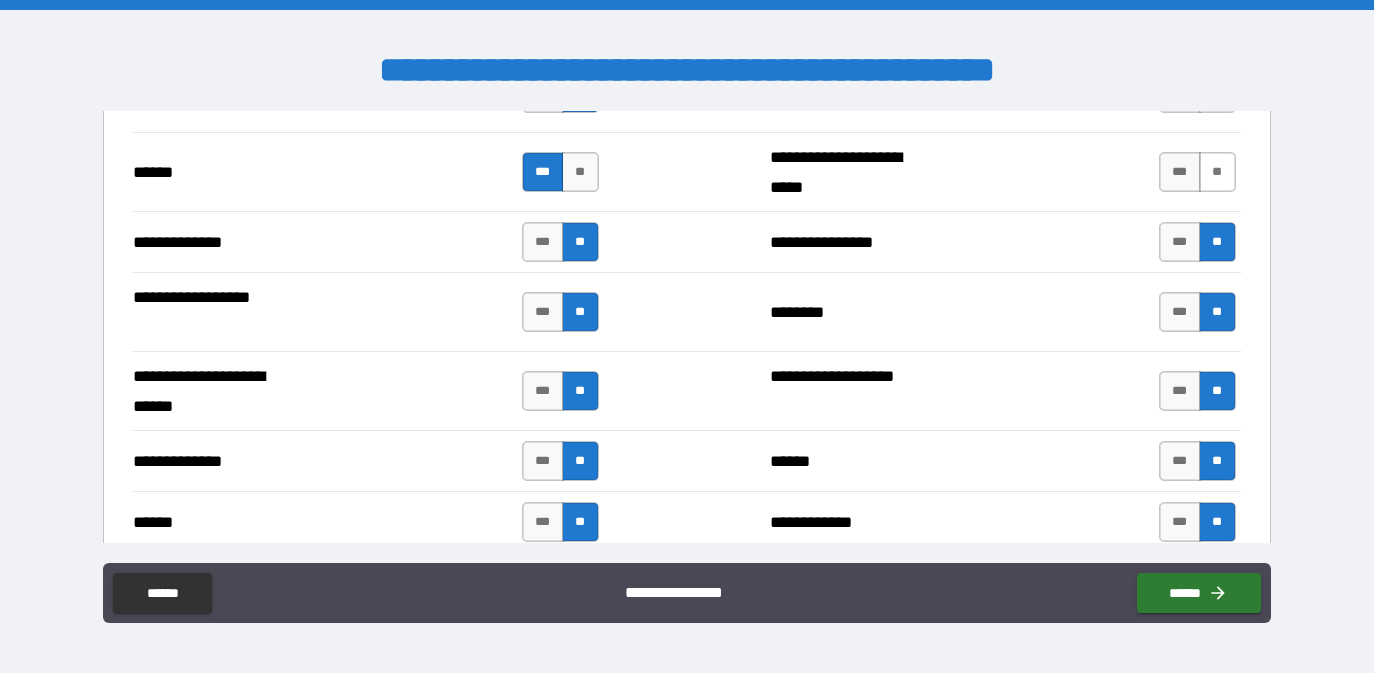 click on "**" at bounding box center (1217, 172) 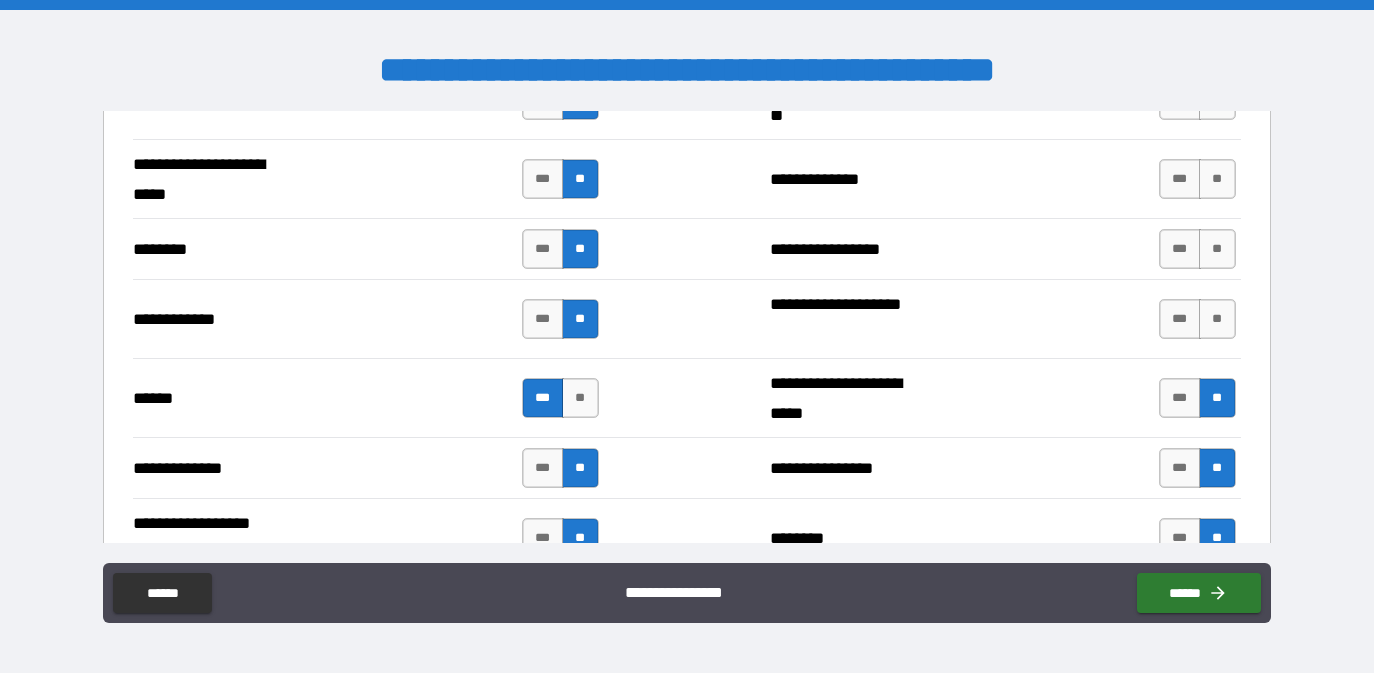 scroll, scrollTop: 4724, scrollLeft: 0, axis: vertical 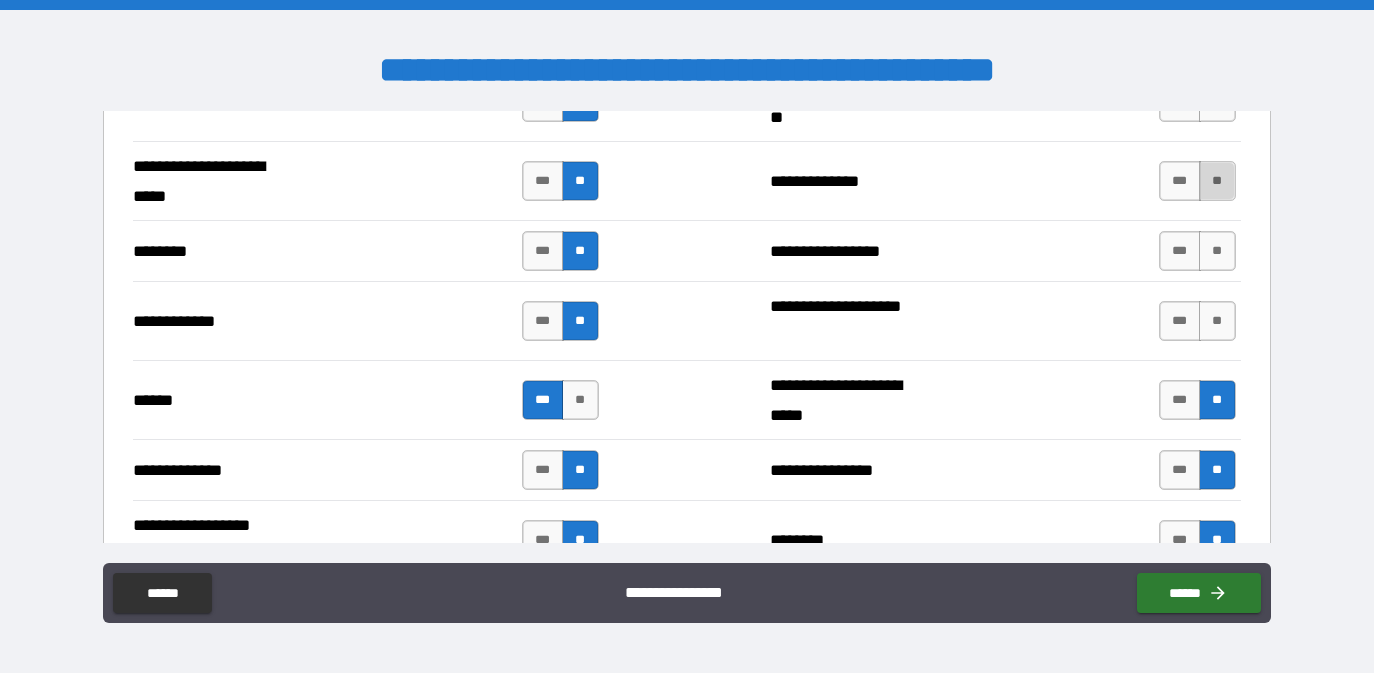 click on "**" at bounding box center [1217, 181] 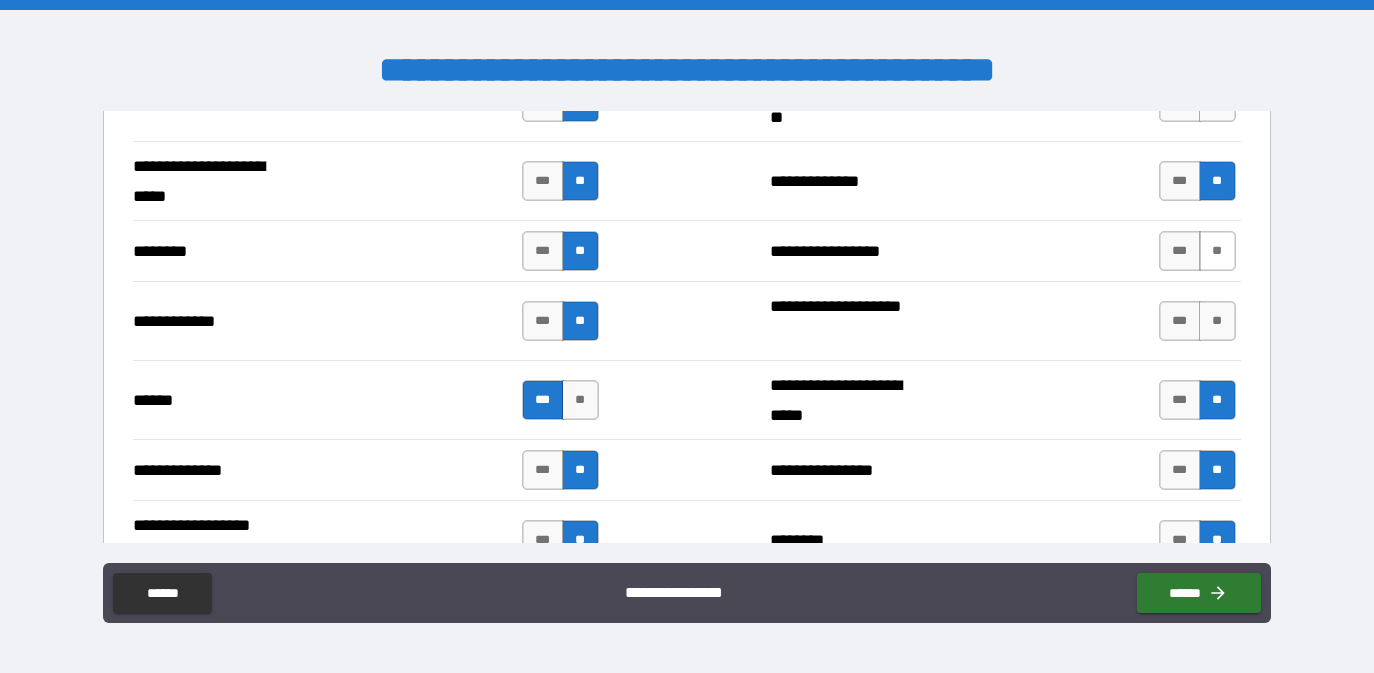 click on "**" at bounding box center (1217, 251) 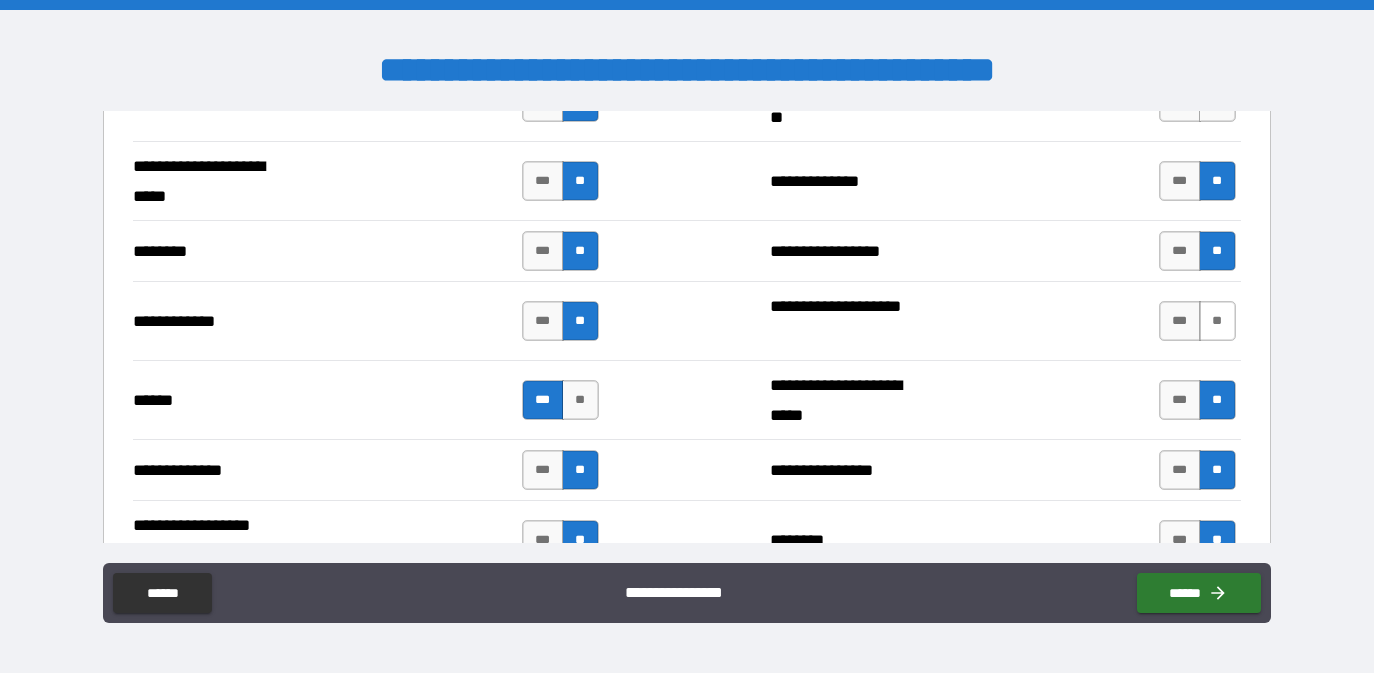 click on "**" at bounding box center (1217, 321) 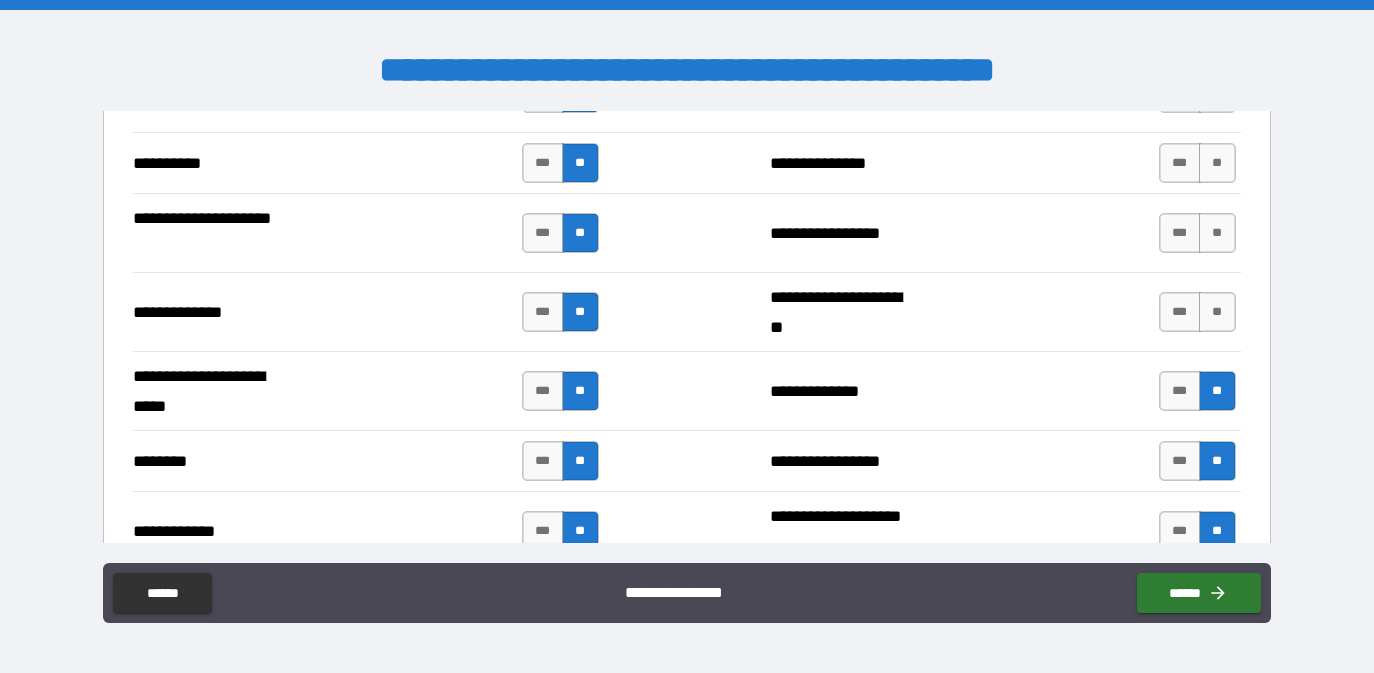 scroll, scrollTop: 4487, scrollLeft: 0, axis: vertical 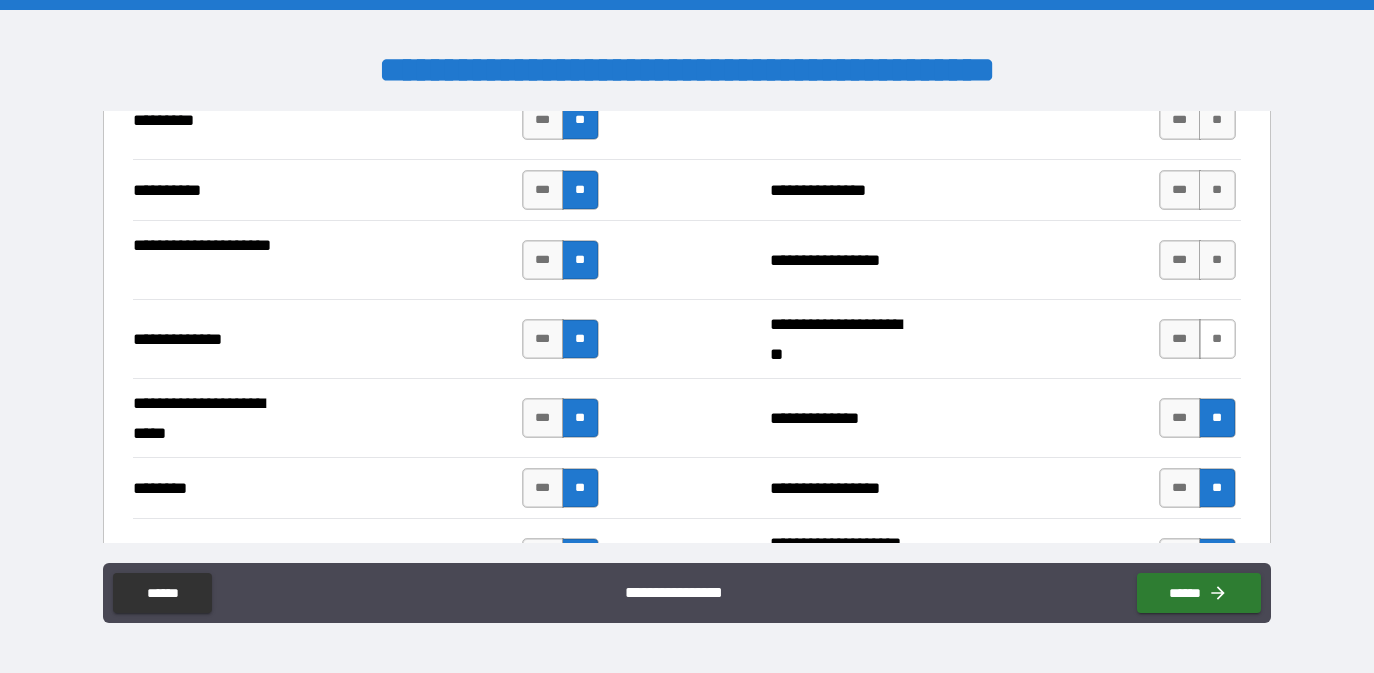 click on "**" at bounding box center (1217, 339) 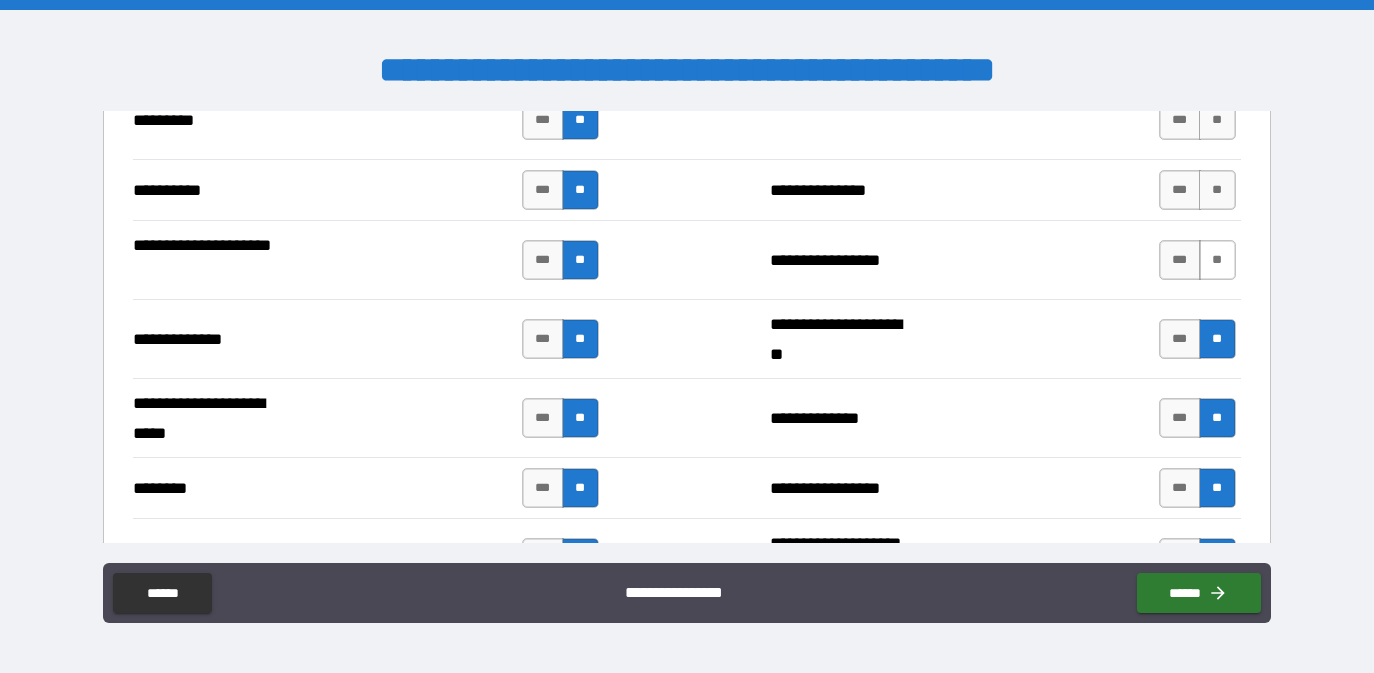 click on "**" at bounding box center (1217, 260) 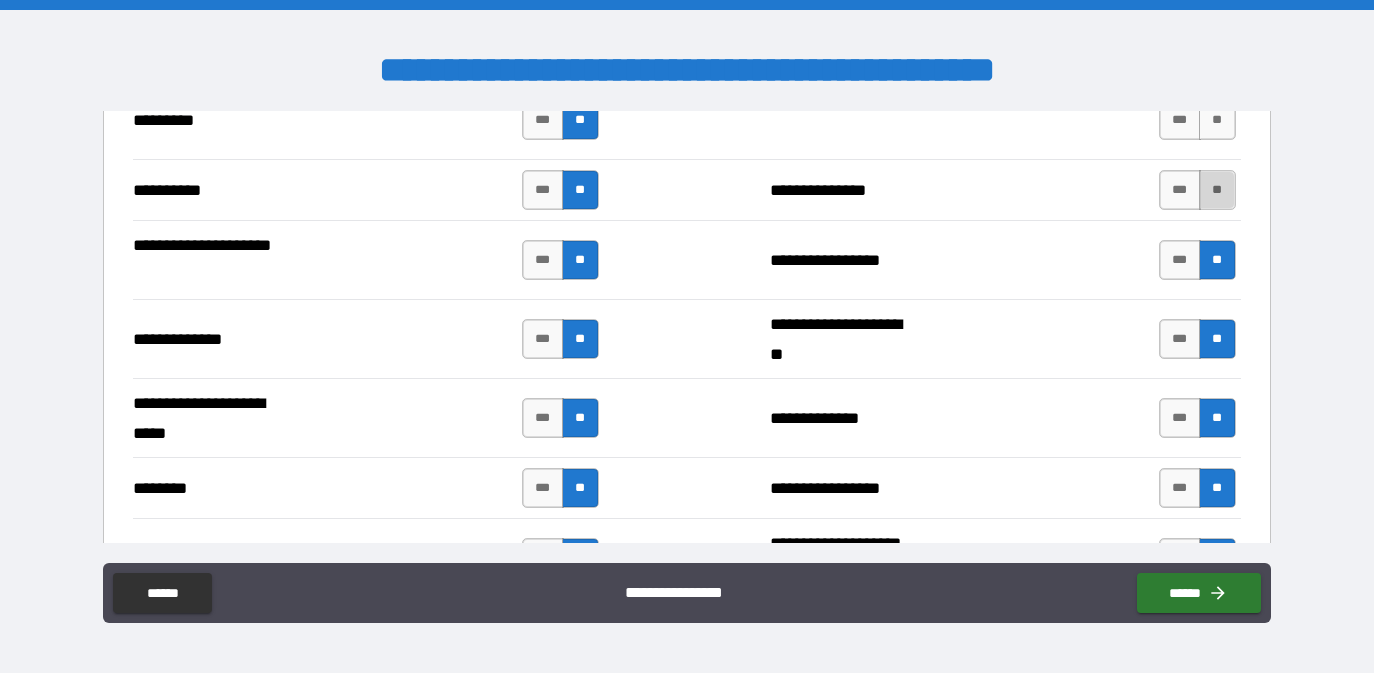 click on "**" at bounding box center (1217, 190) 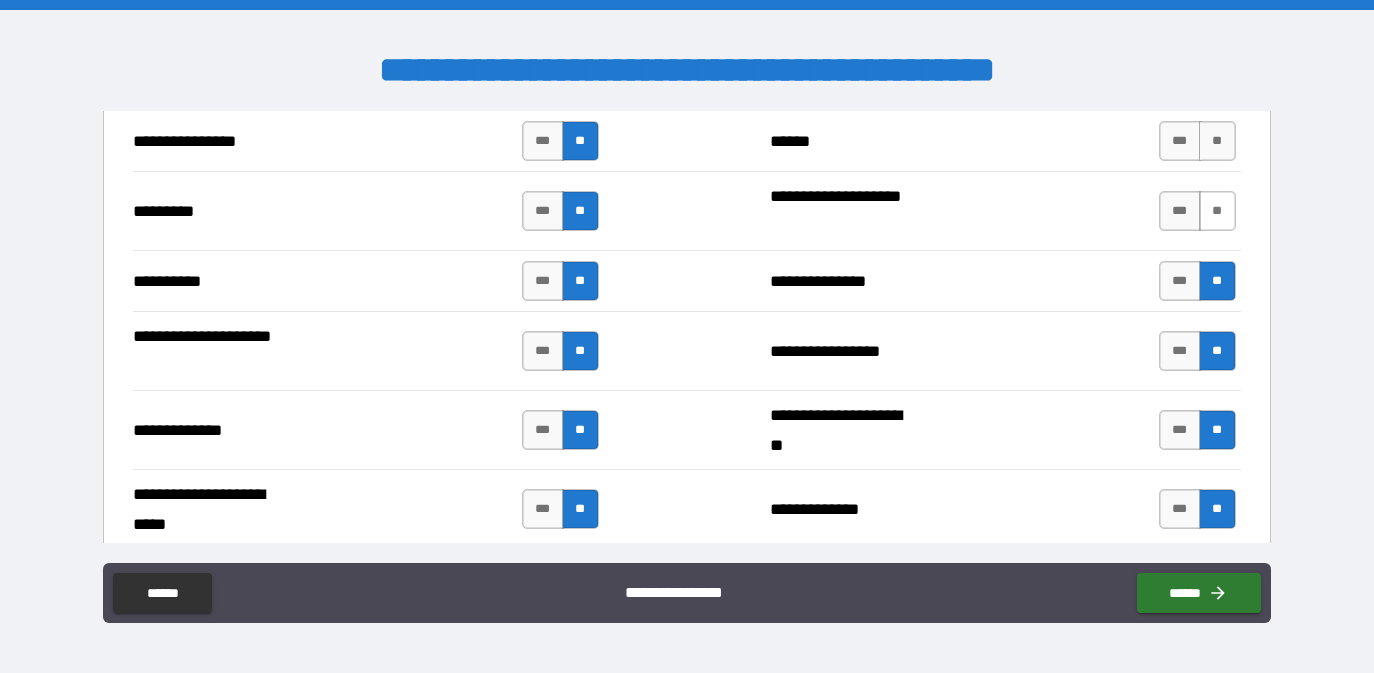 scroll, scrollTop: 4373, scrollLeft: 0, axis: vertical 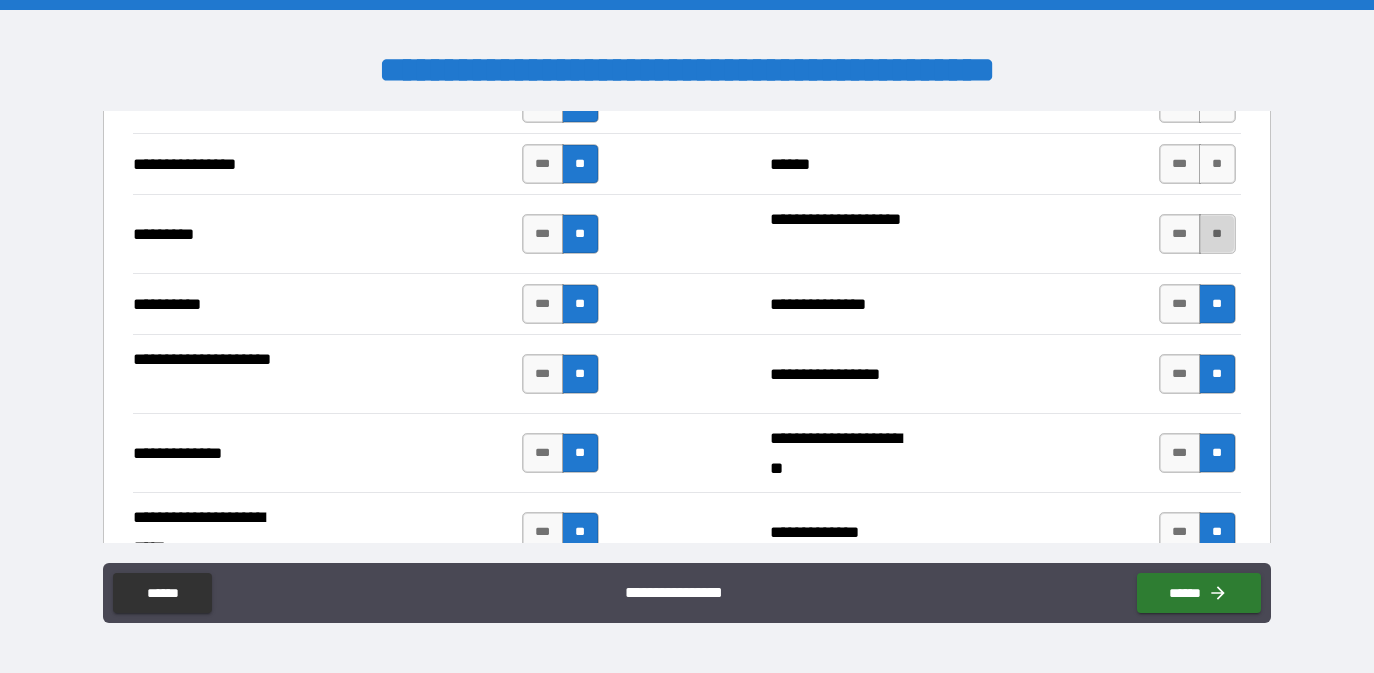 click on "**" at bounding box center (1217, 234) 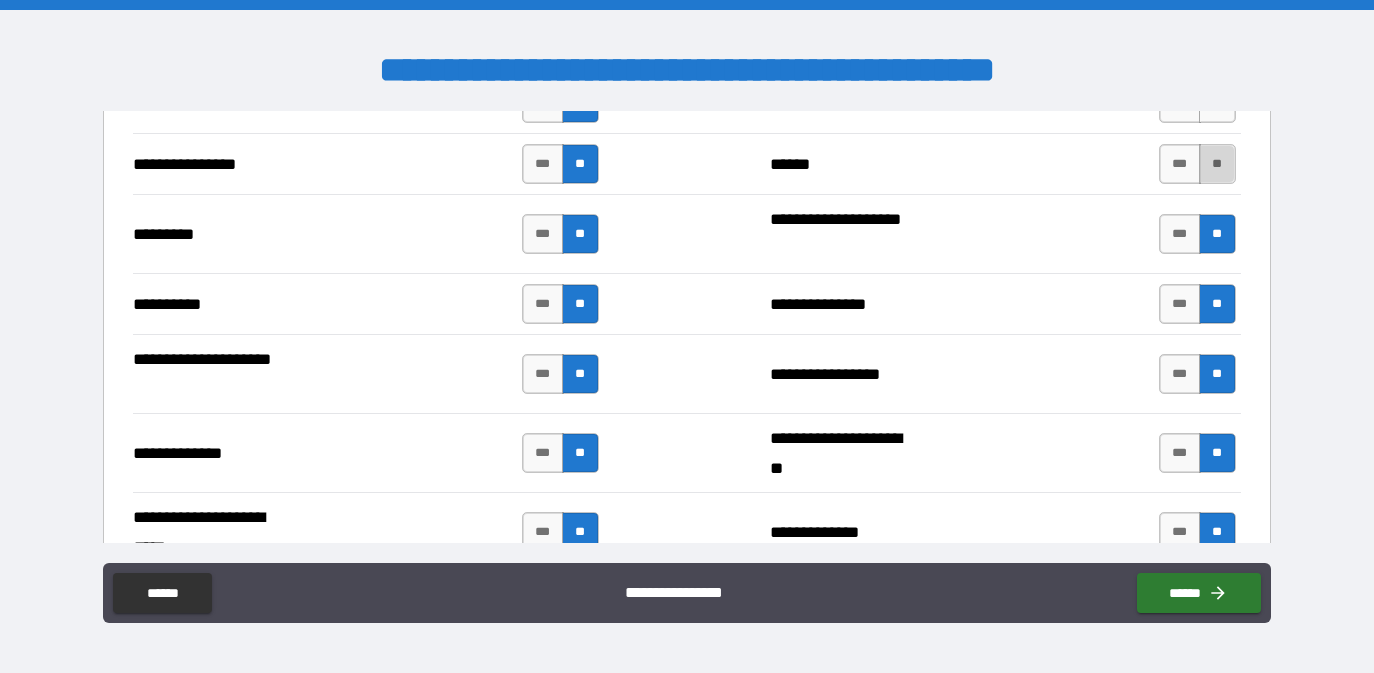 click on "**" at bounding box center (1217, 164) 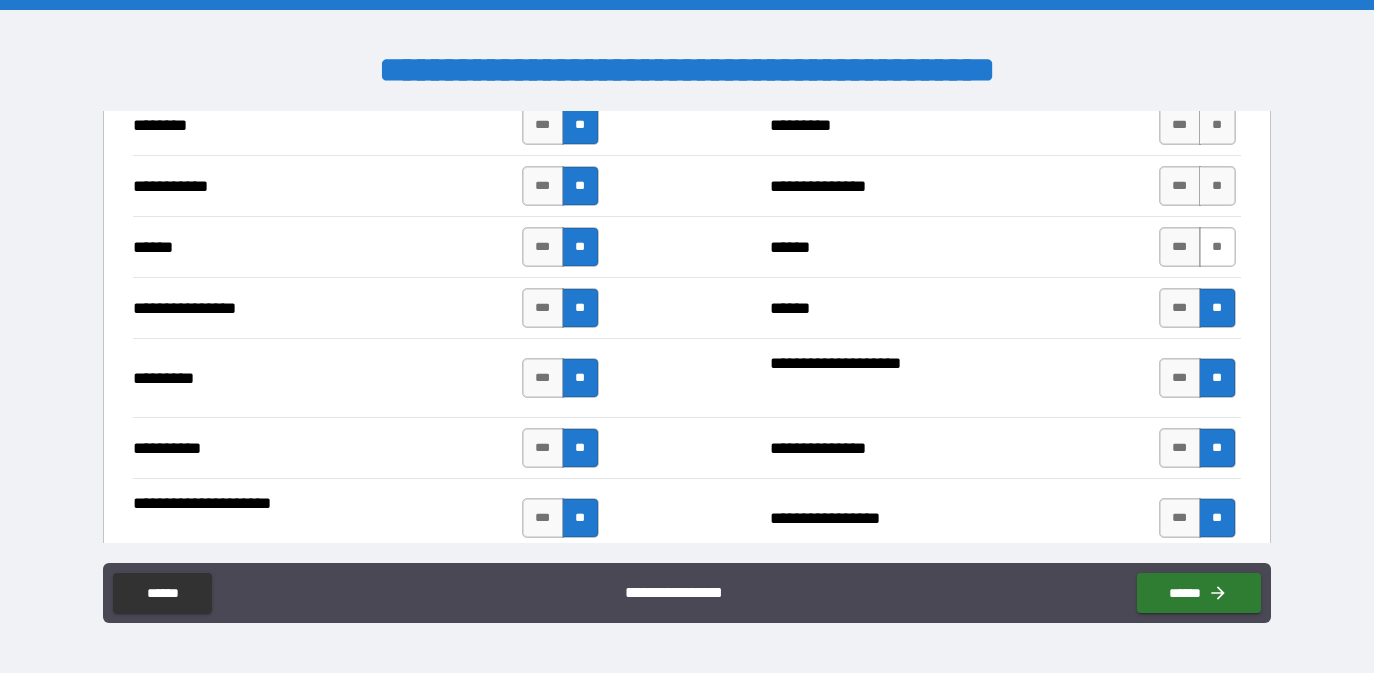 scroll, scrollTop: 4227, scrollLeft: 0, axis: vertical 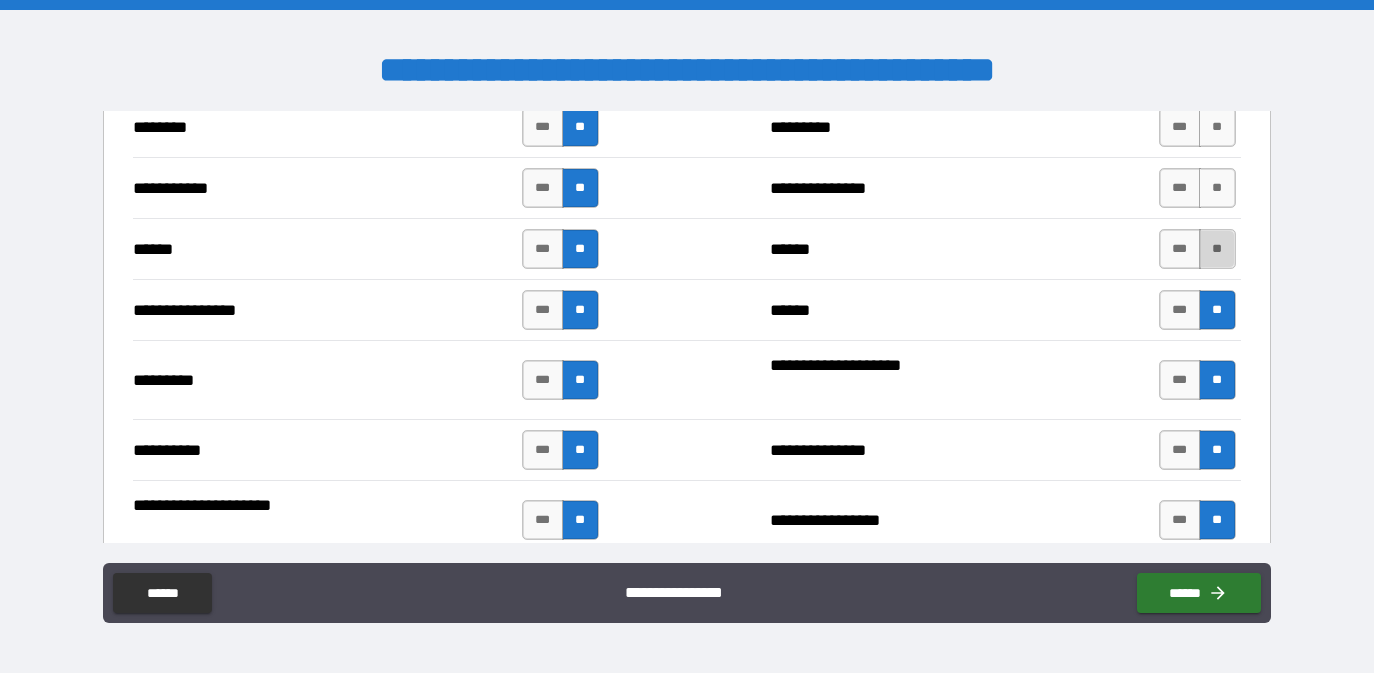click on "**" at bounding box center (1217, 249) 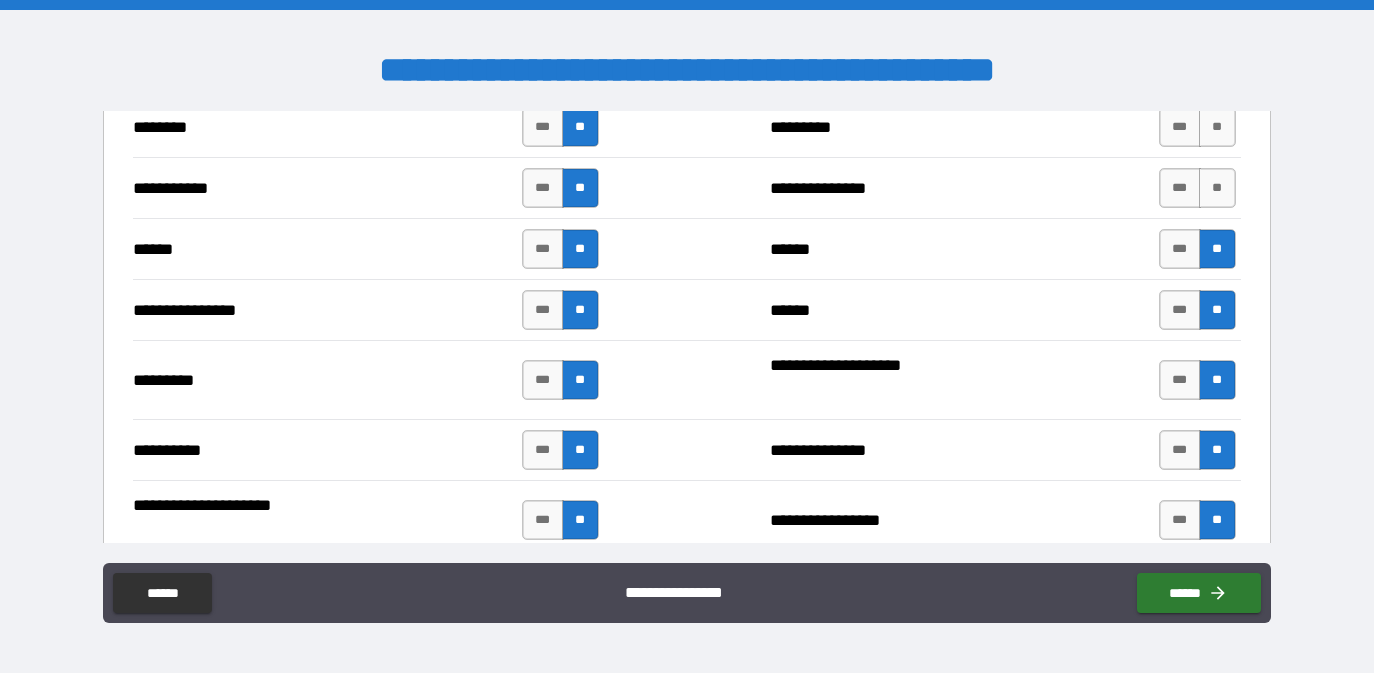 click on "**********" at bounding box center [687, 187] 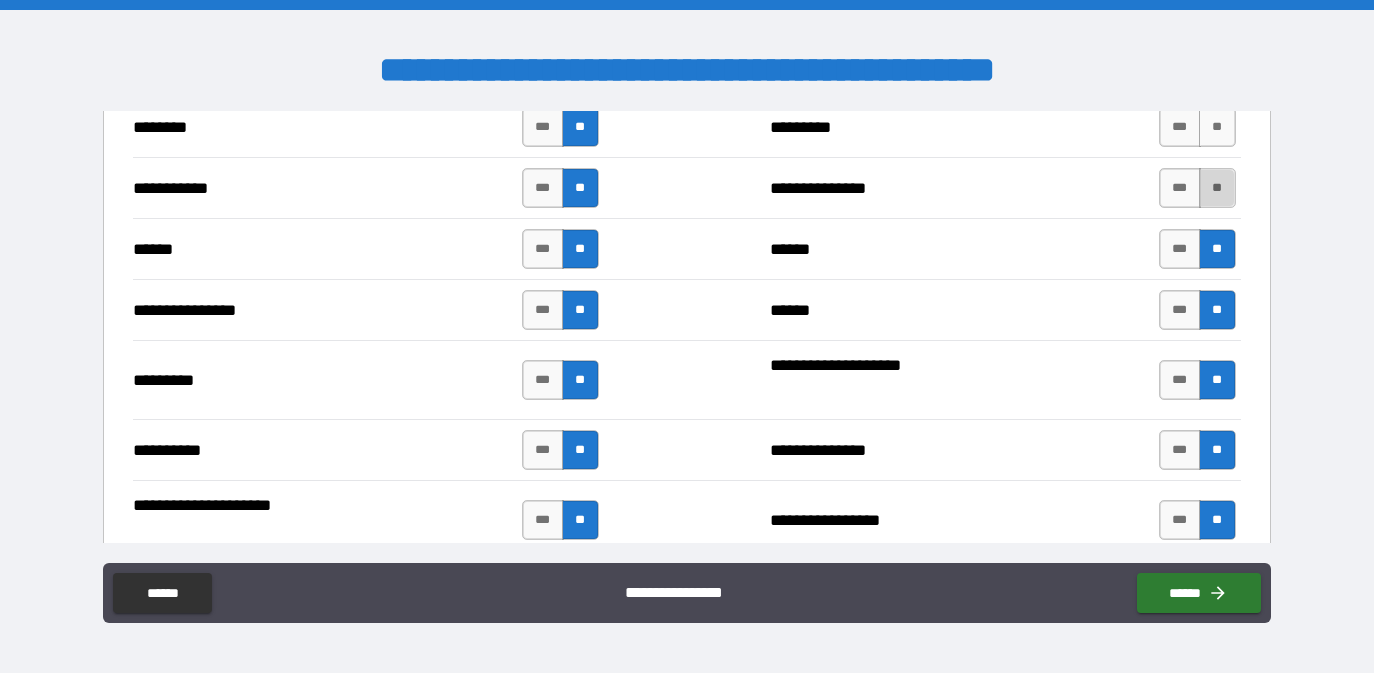 click on "**" at bounding box center (1217, 188) 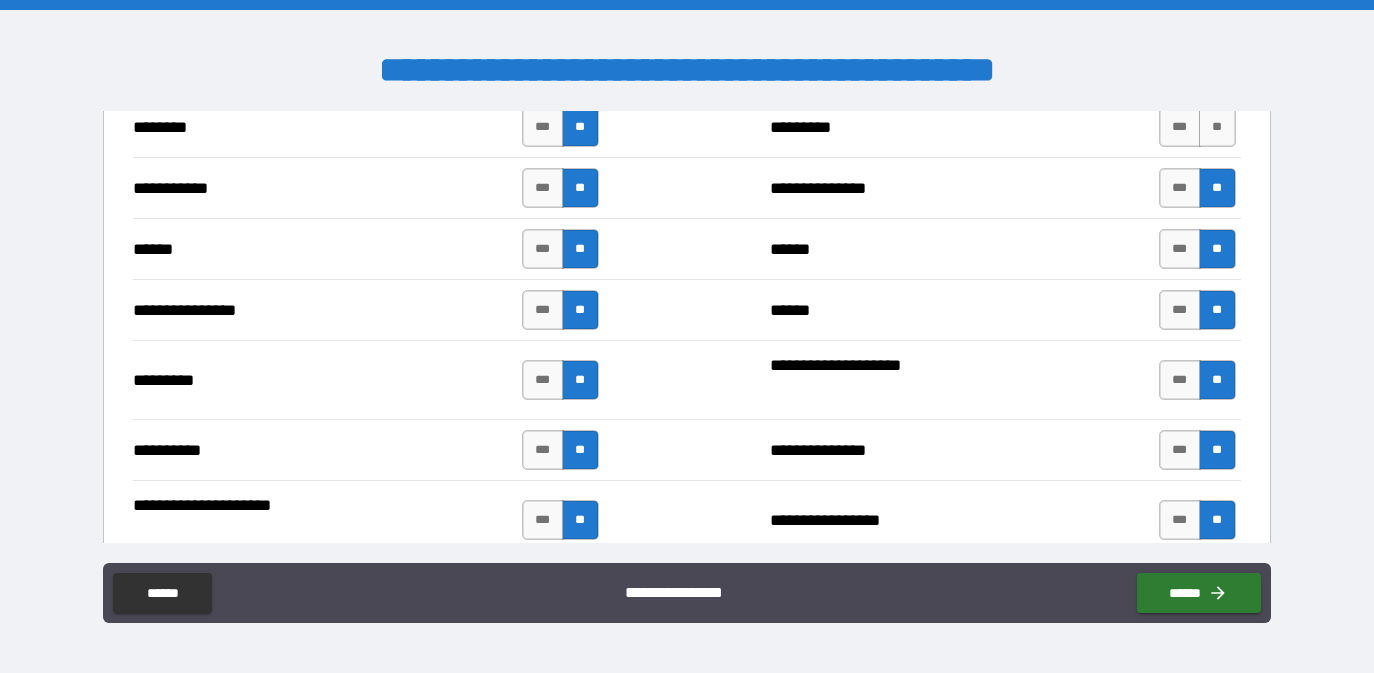click on "******** *** ** ********* *** **" at bounding box center (687, 126) 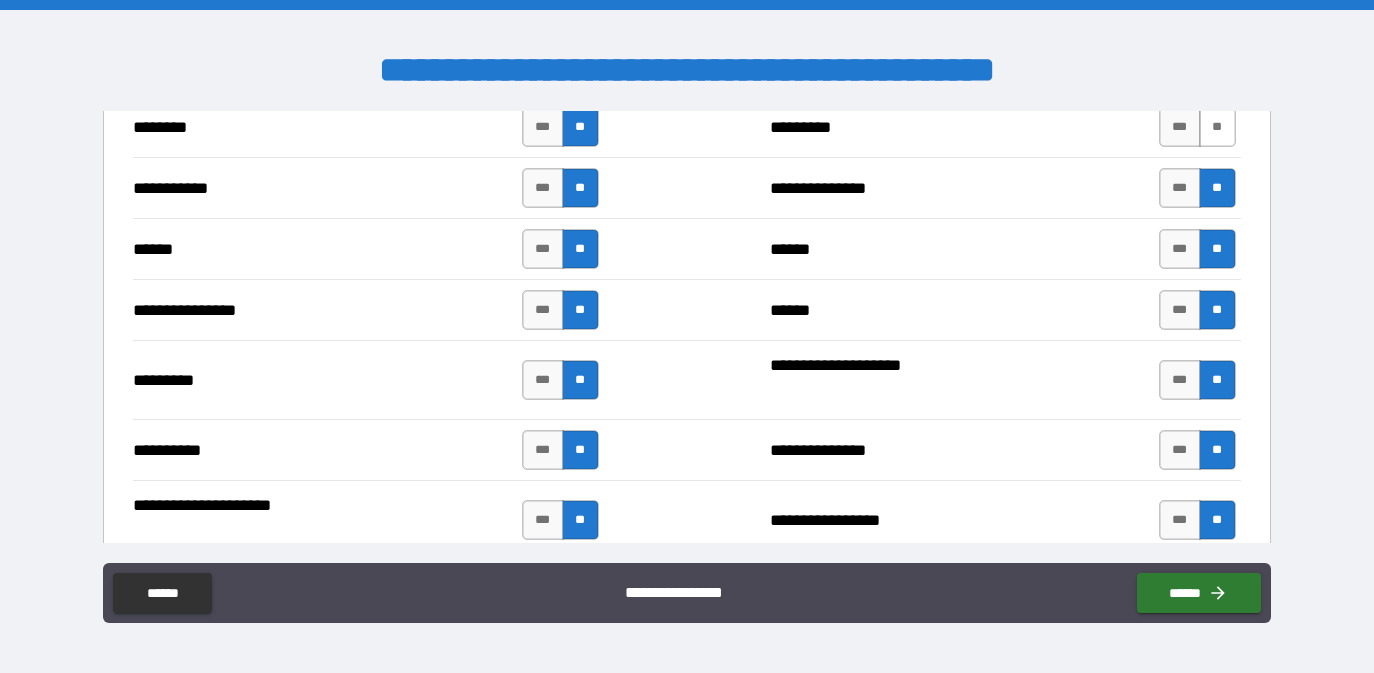 click on "**" at bounding box center [1217, 127] 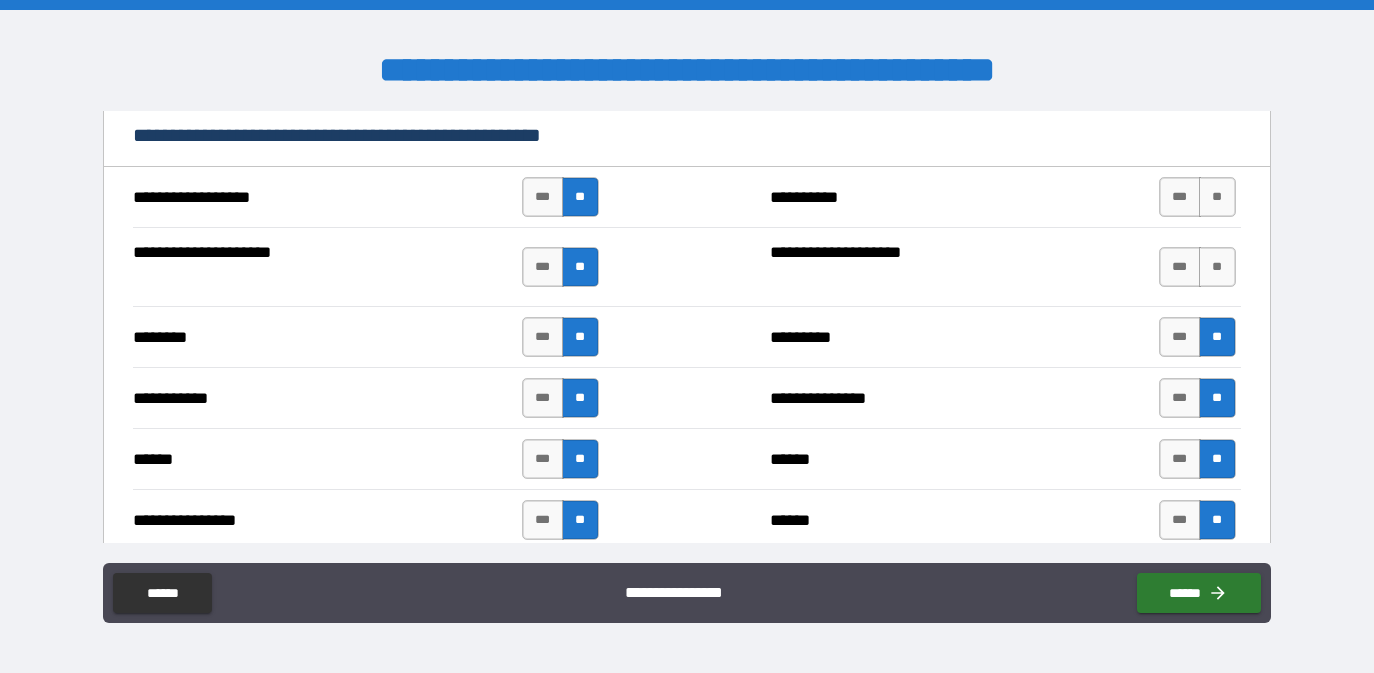 scroll, scrollTop: 3957, scrollLeft: 0, axis: vertical 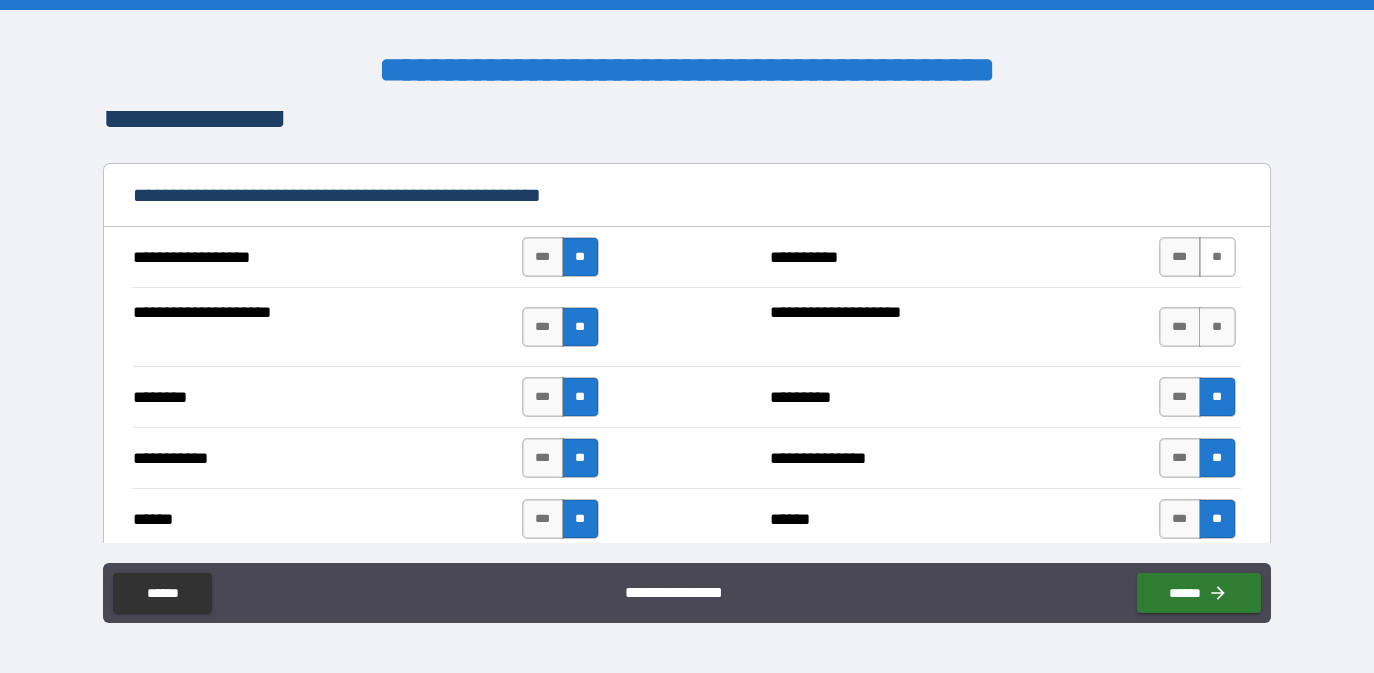 click on "**" at bounding box center [1217, 257] 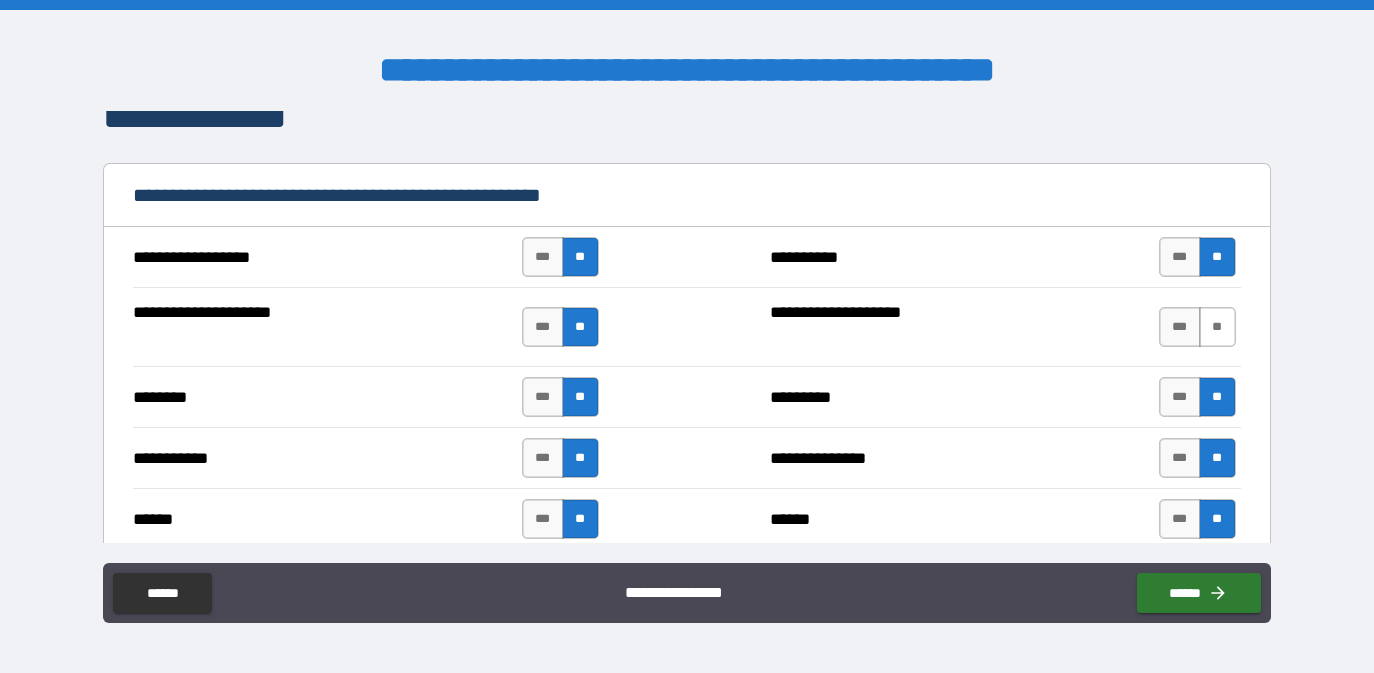 click on "**" at bounding box center [1217, 327] 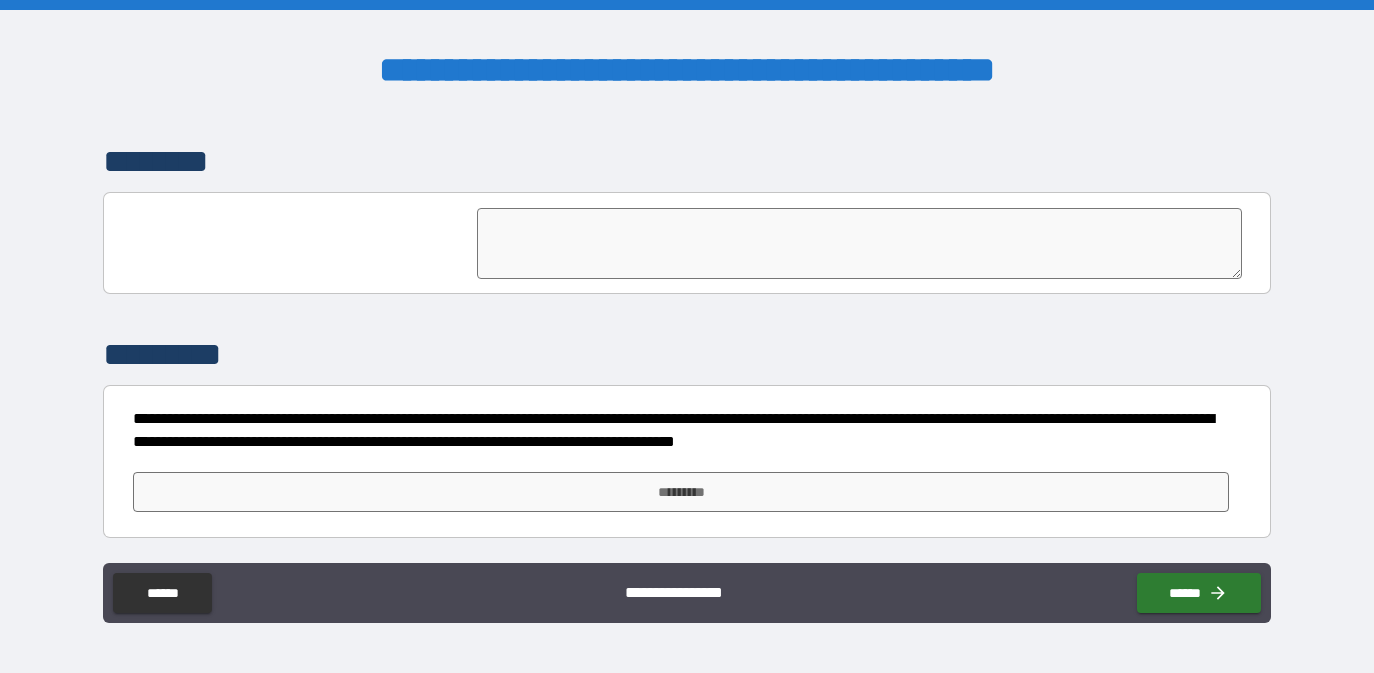scroll, scrollTop: 6000, scrollLeft: 0, axis: vertical 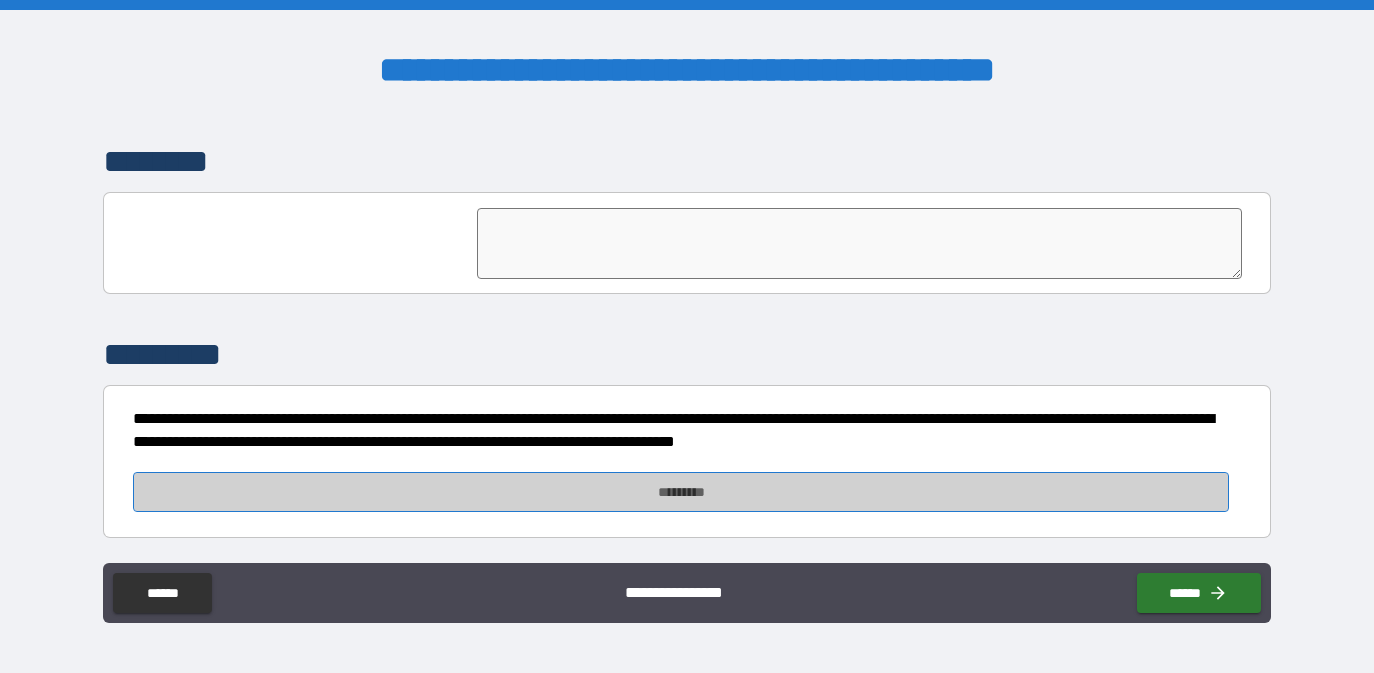 click on "*********" at bounding box center (681, 492) 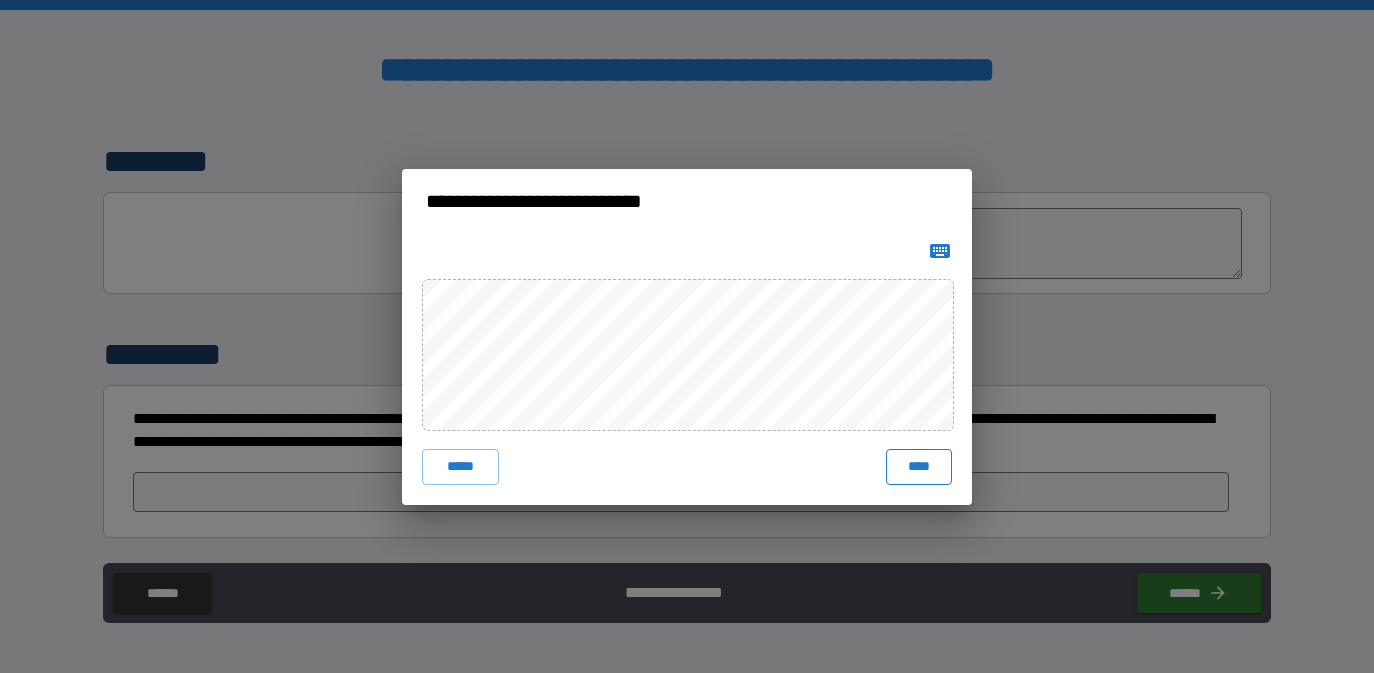 click on "****" at bounding box center [919, 467] 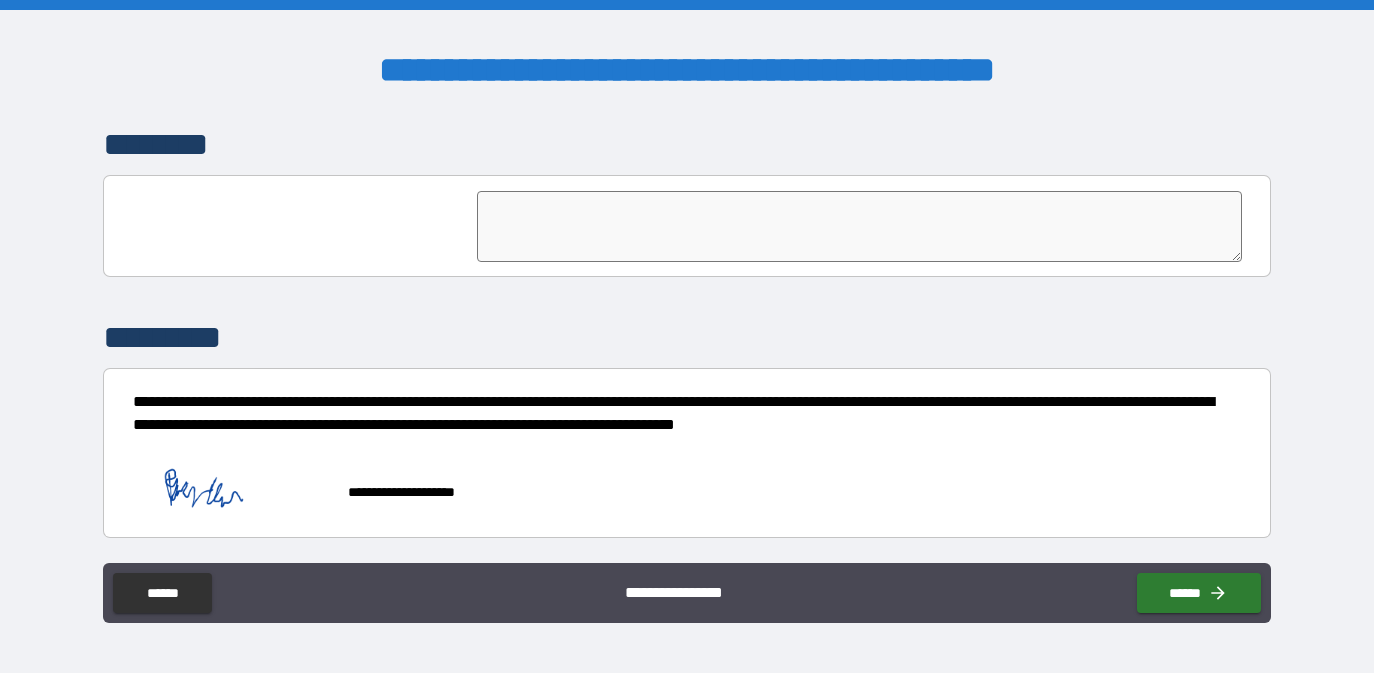 click on "**********" at bounding box center [681, 483] 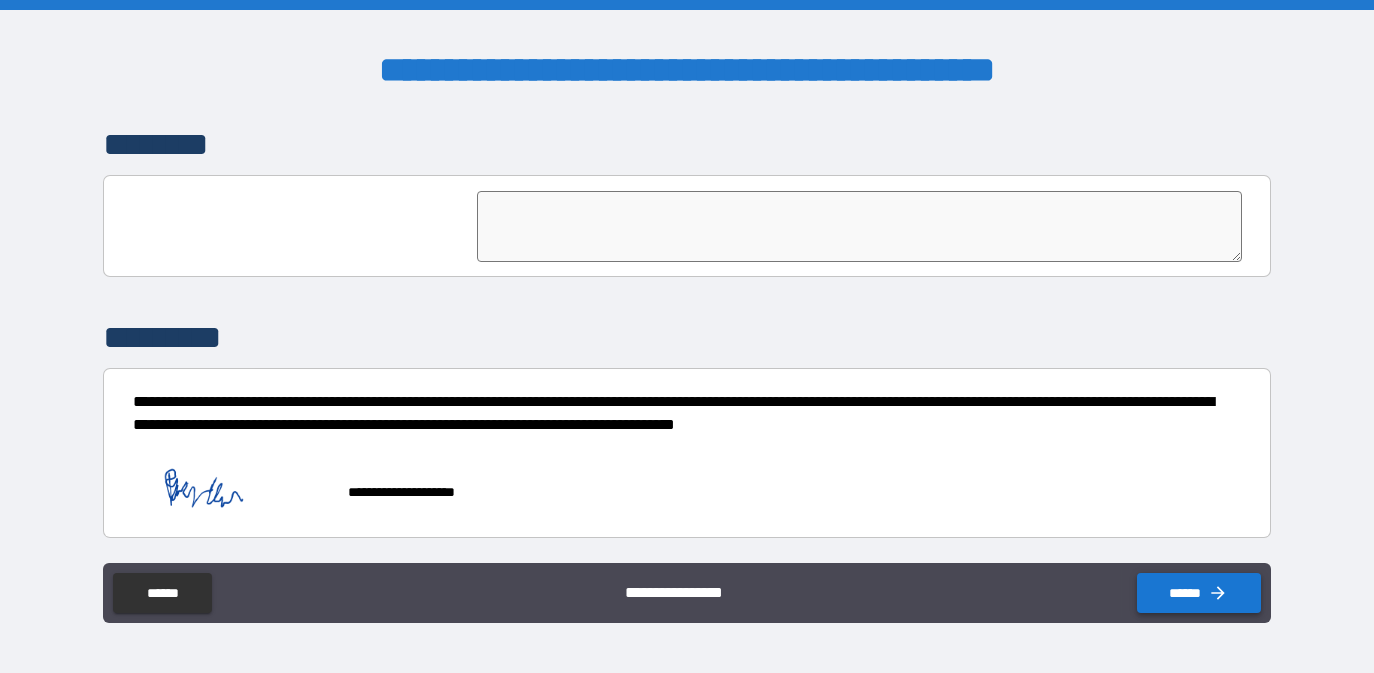 click on "******" at bounding box center [1199, 593] 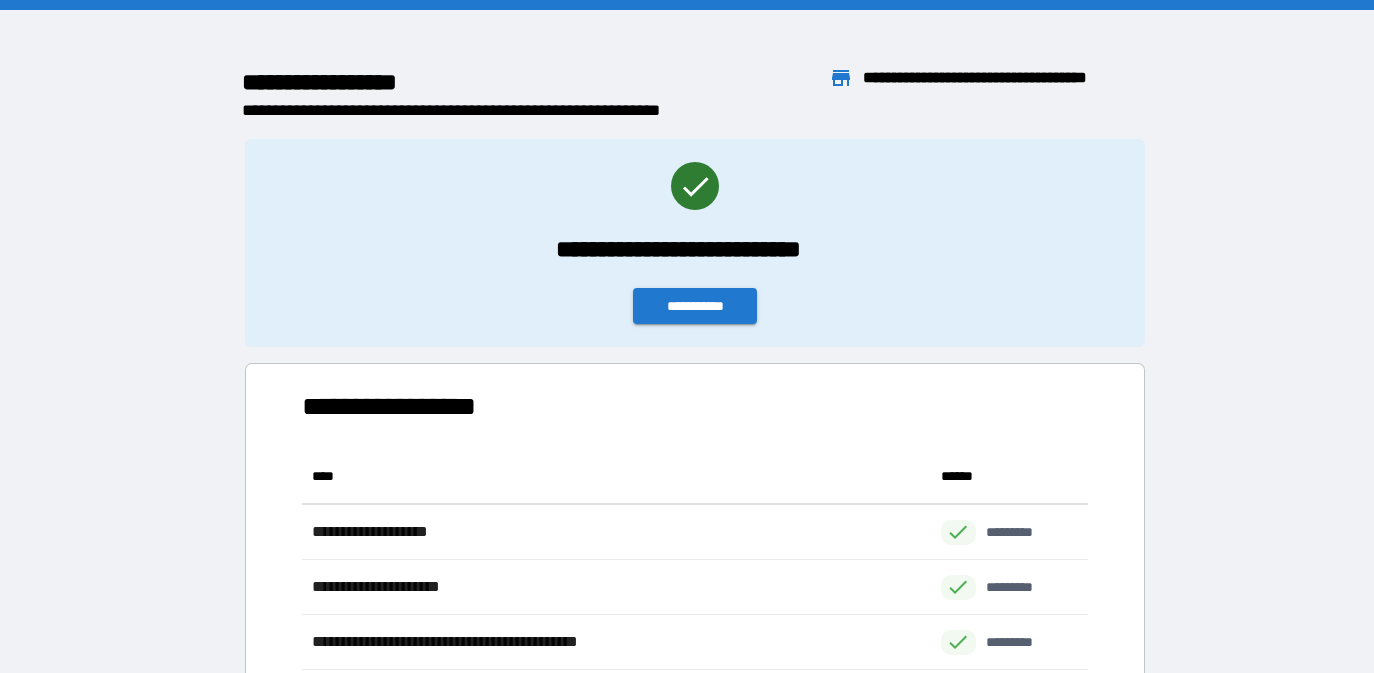 scroll, scrollTop: 1, scrollLeft: 1, axis: both 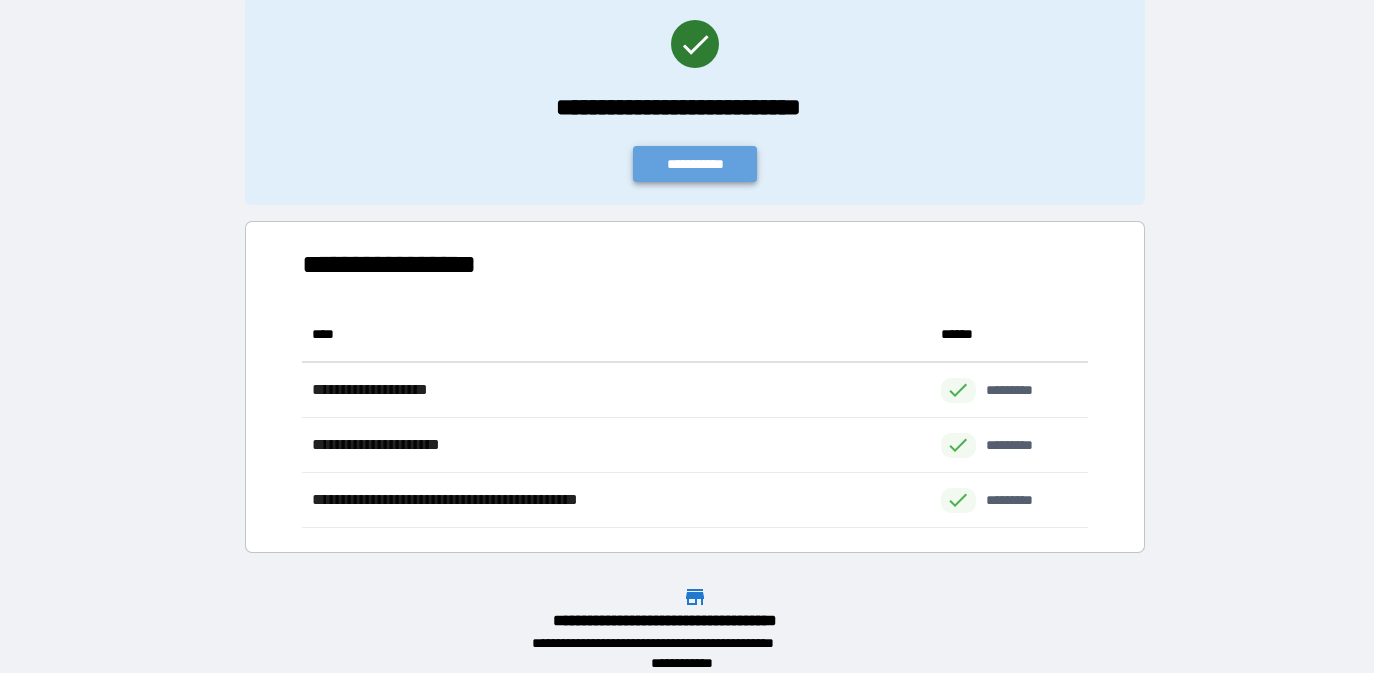click on "**********" at bounding box center [695, 164] 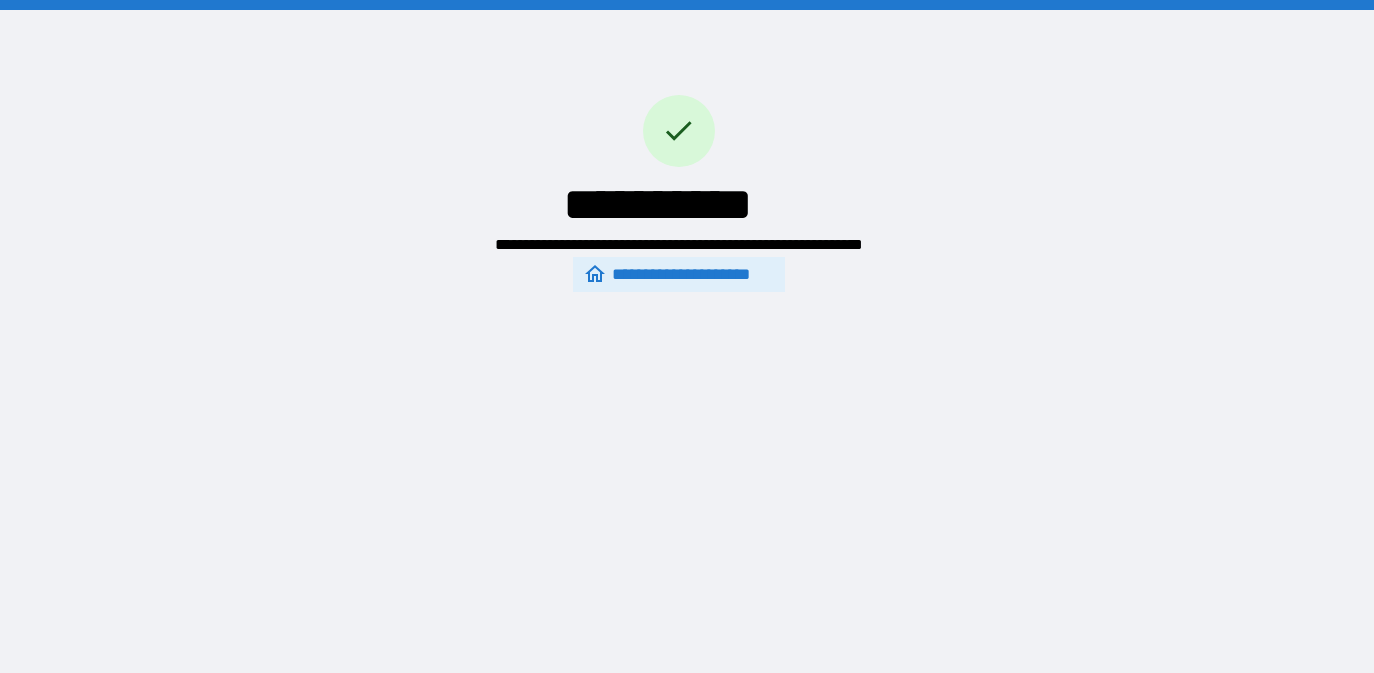 scroll, scrollTop: 0, scrollLeft: 0, axis: both 